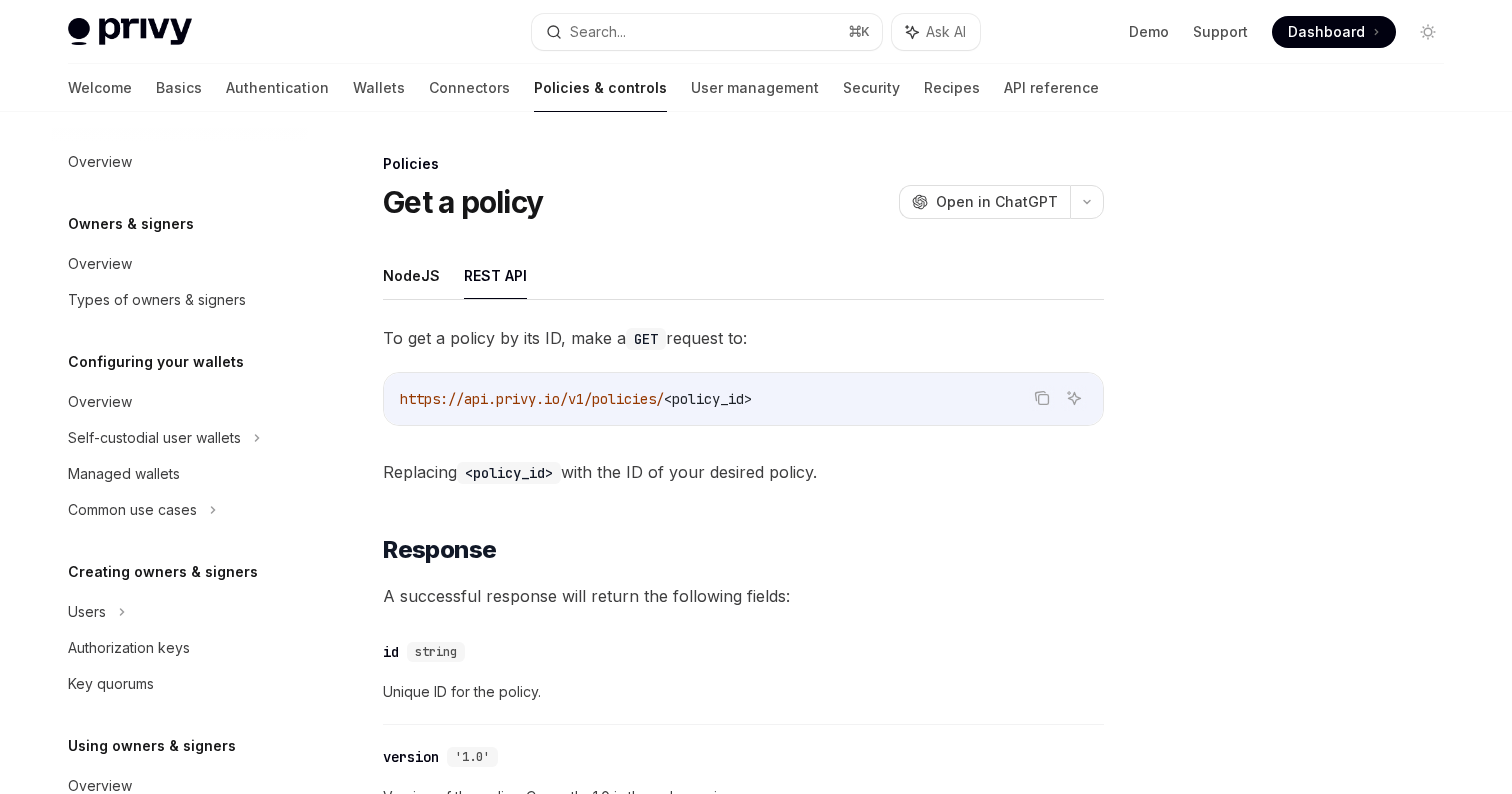 scroll, scrollTop: 1757, scrollLeft: 0, axis: vertical 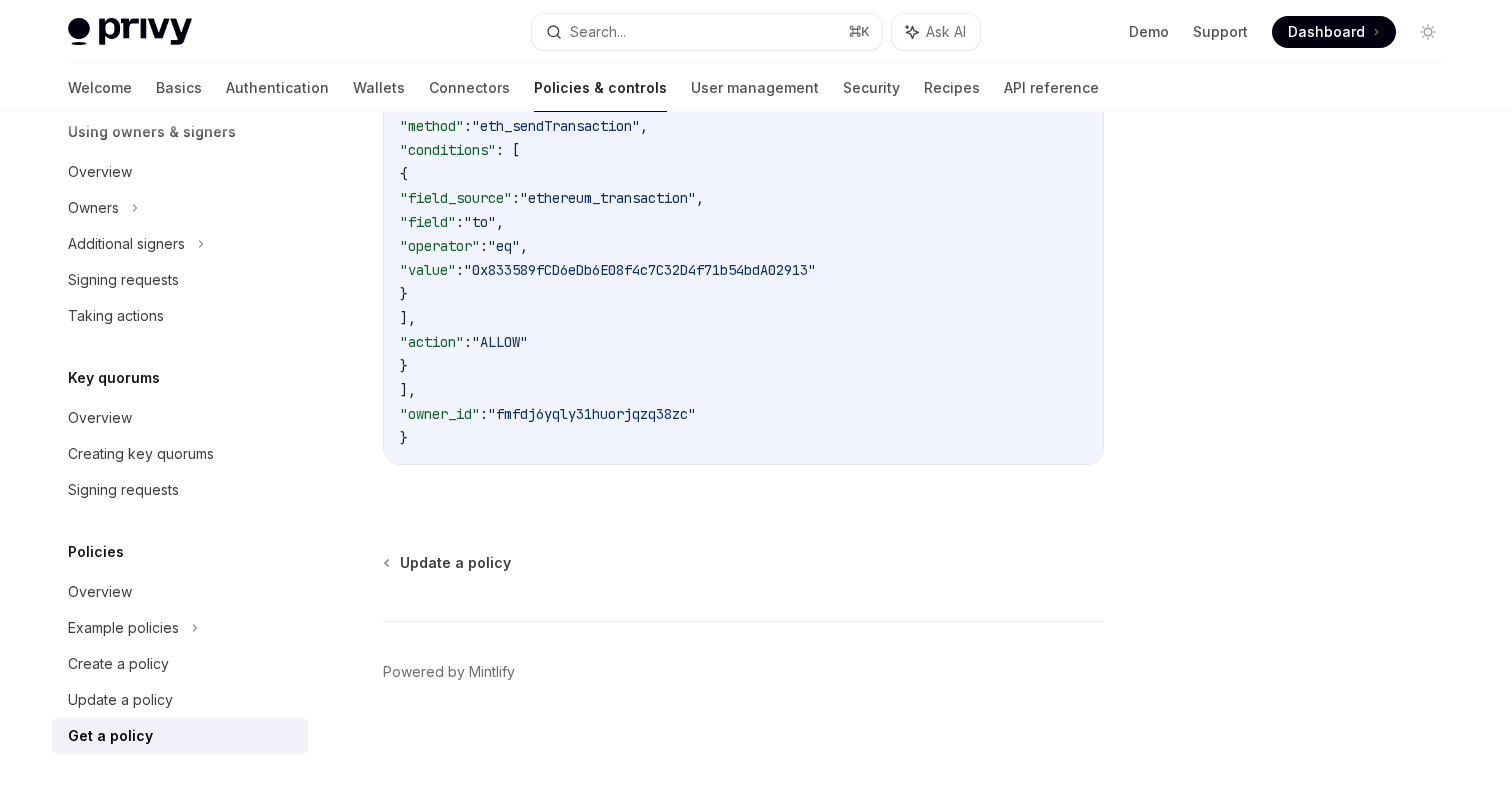 click on "Dashboard" at bounding box center [1326, 32] 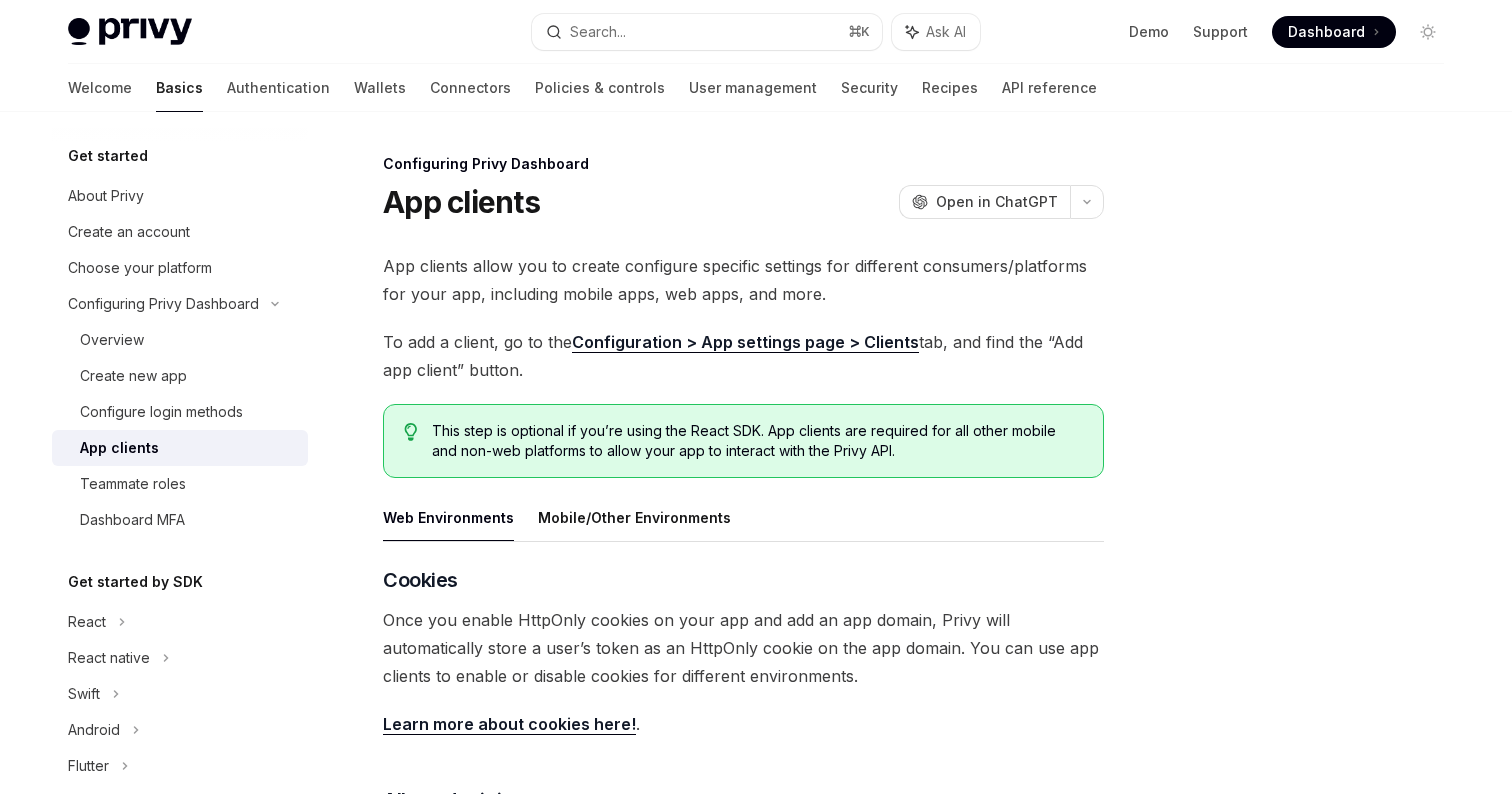 scroll, scrollTop: 0, scrollLeft: 0, axis: both 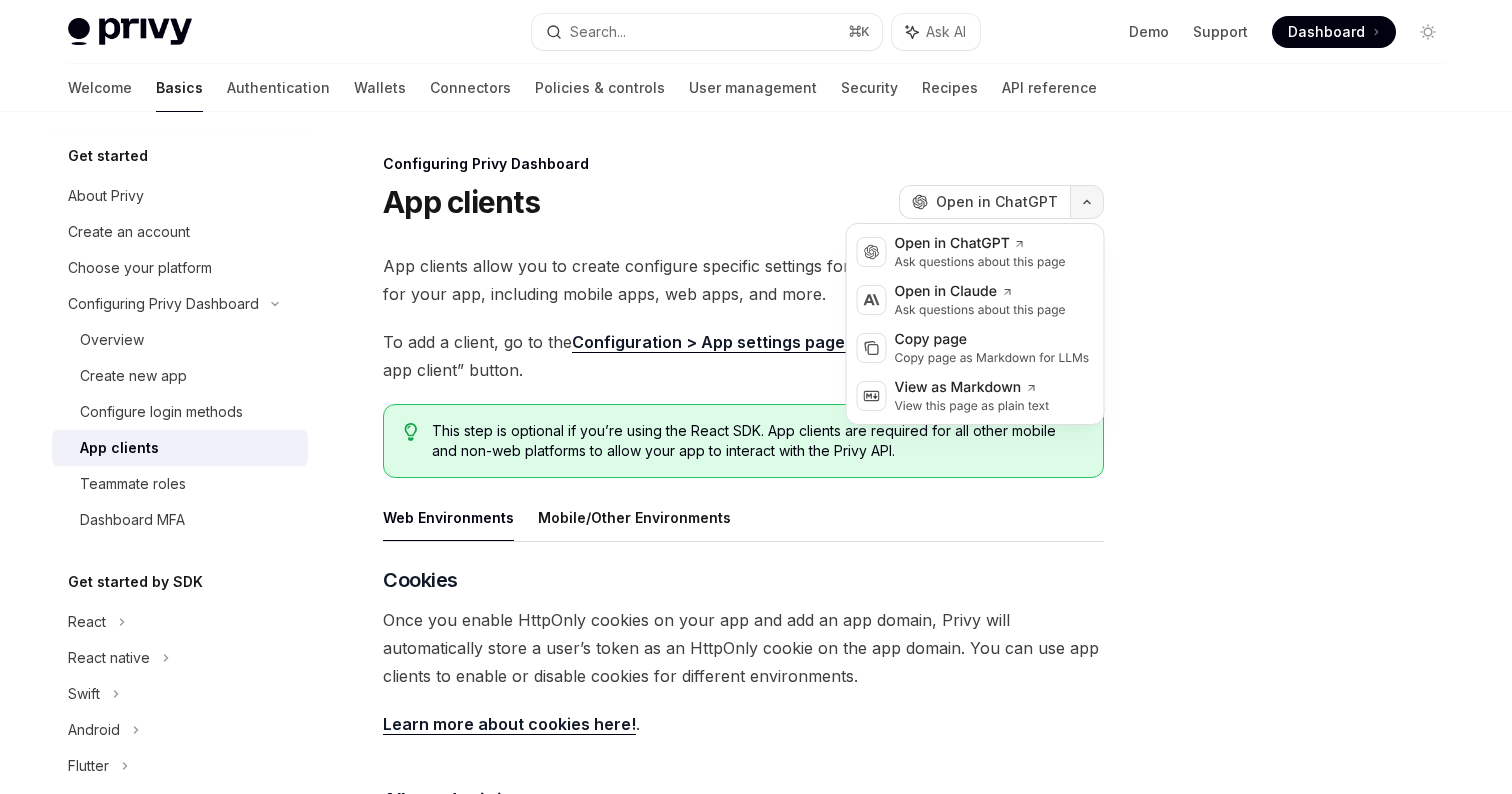 click at bounding box center (1087, 202) 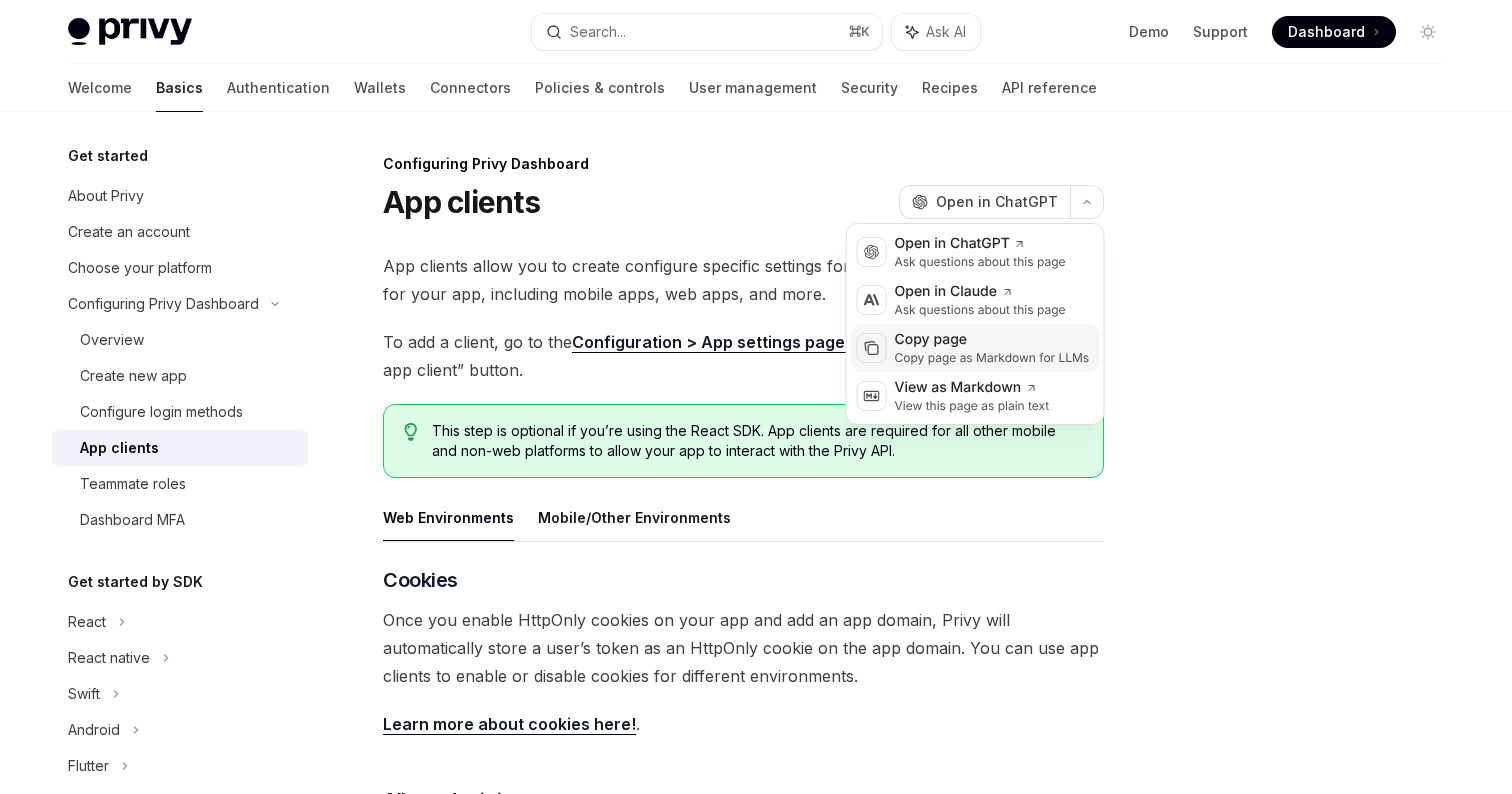 click on "Copy page" at bounding box center (992, 340) 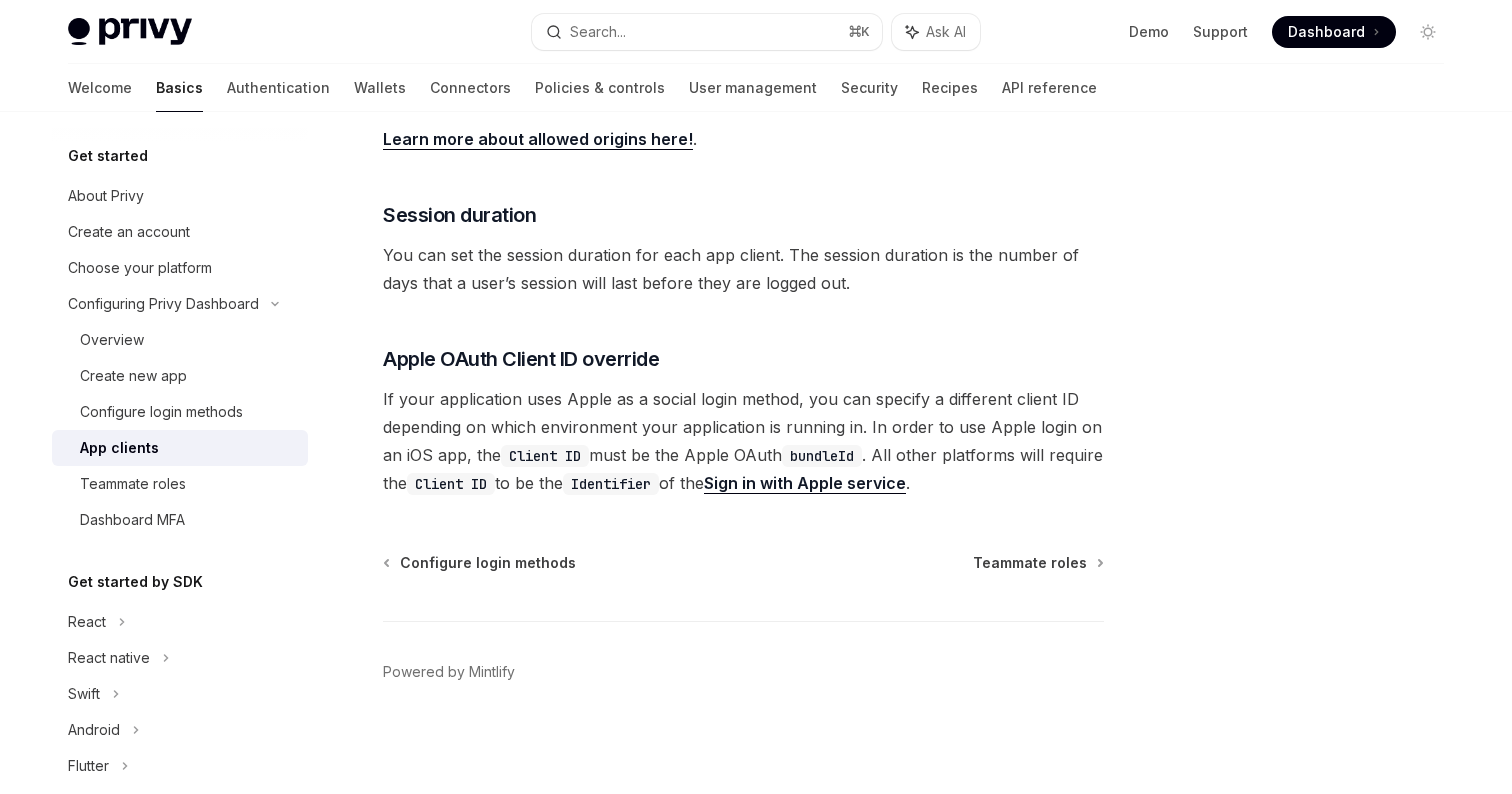 scroll, scrollTop: 0, scrollLeft: 0, axis: both 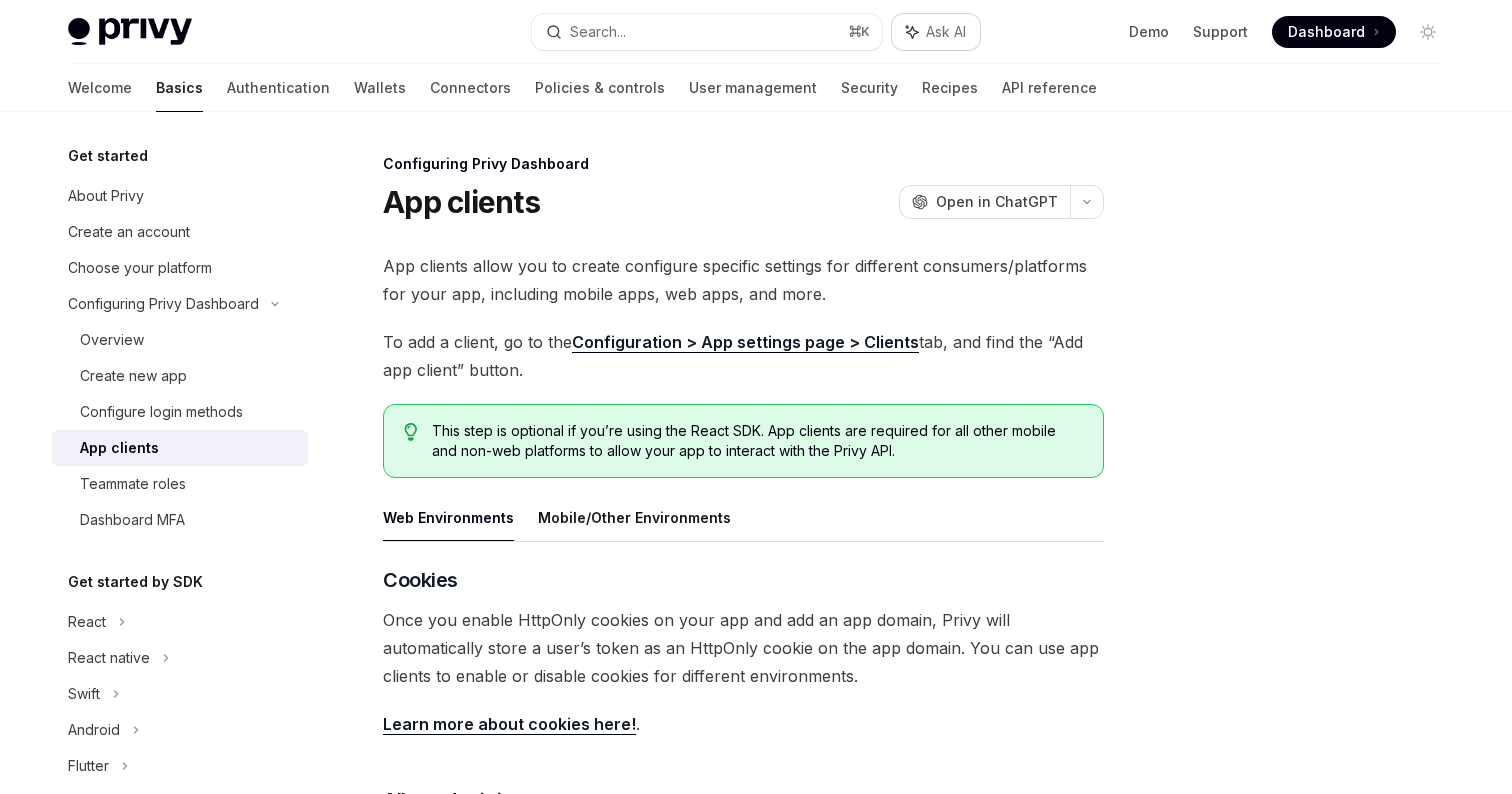 click on "Ask AI" at bounding box center [946, 32] 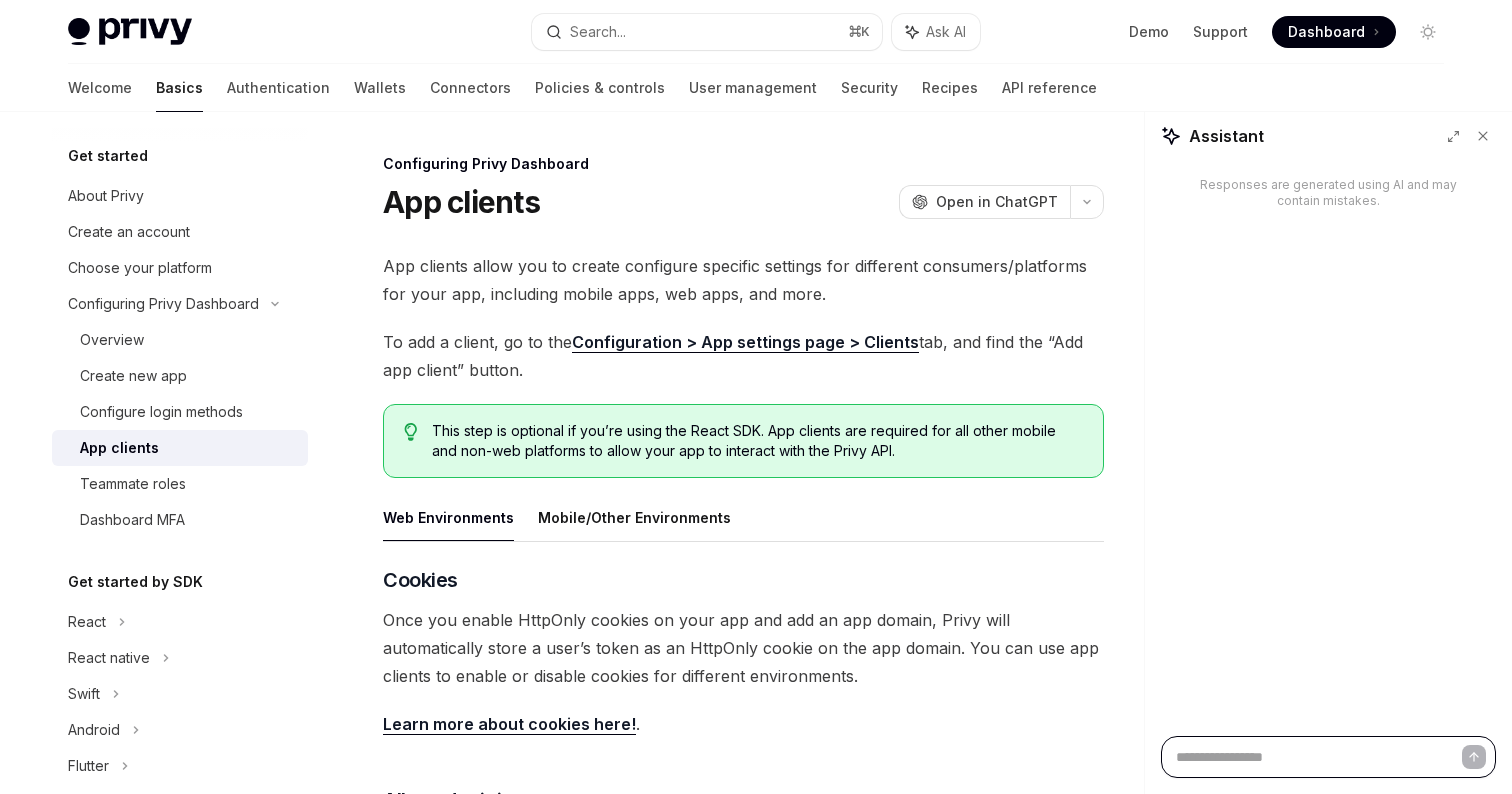 type on "*" 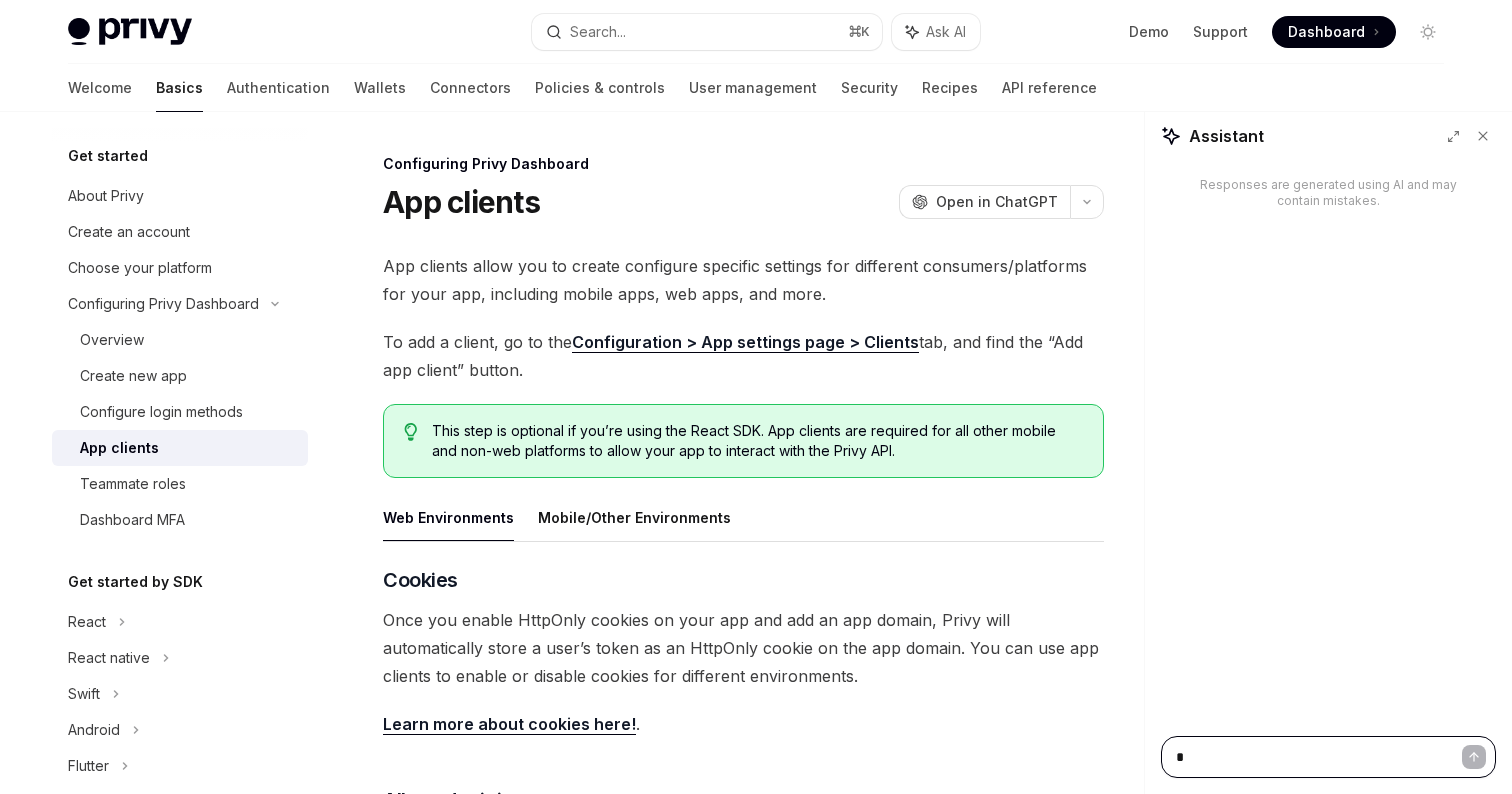 type on "*" 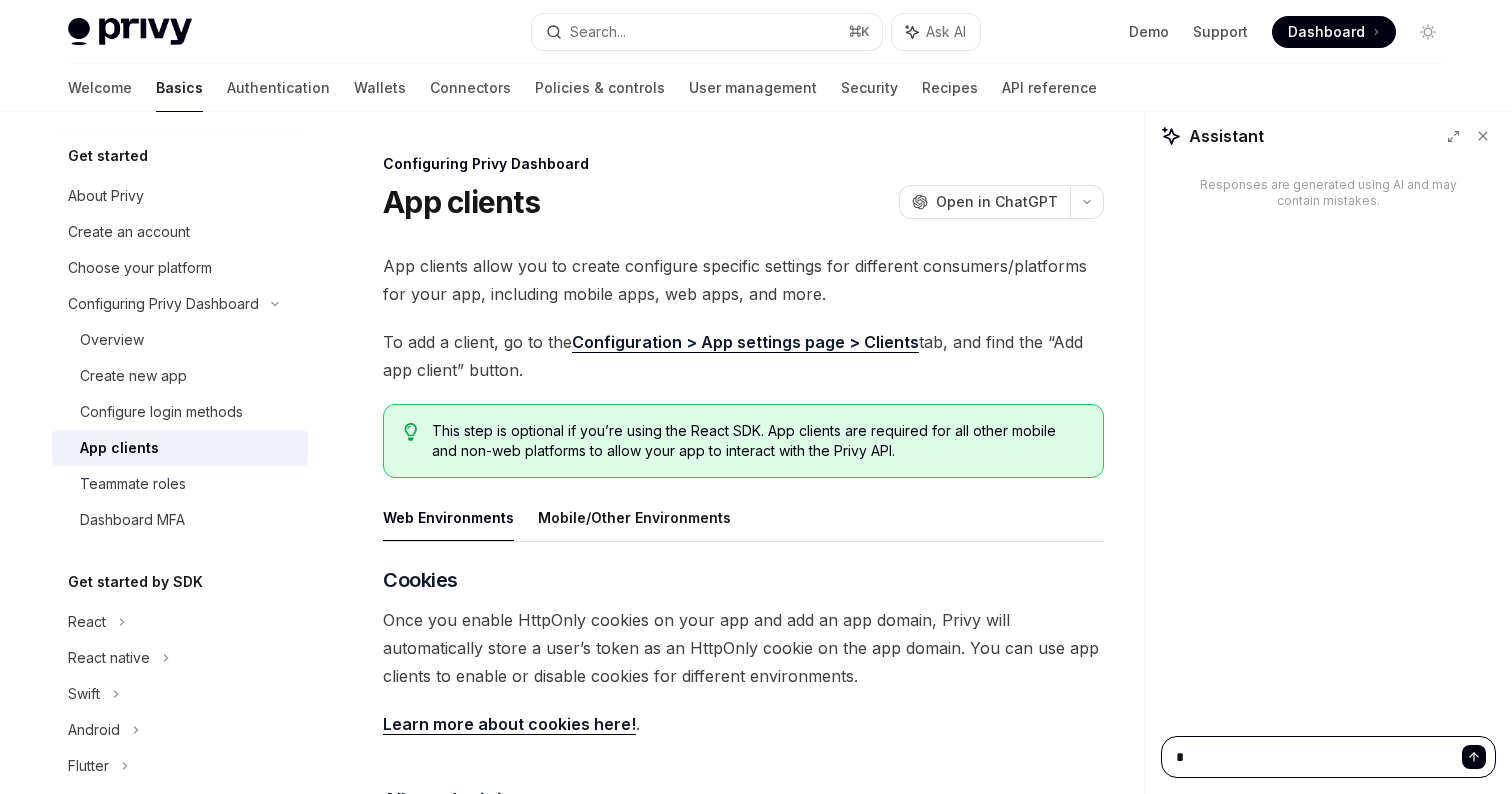 type on "**" 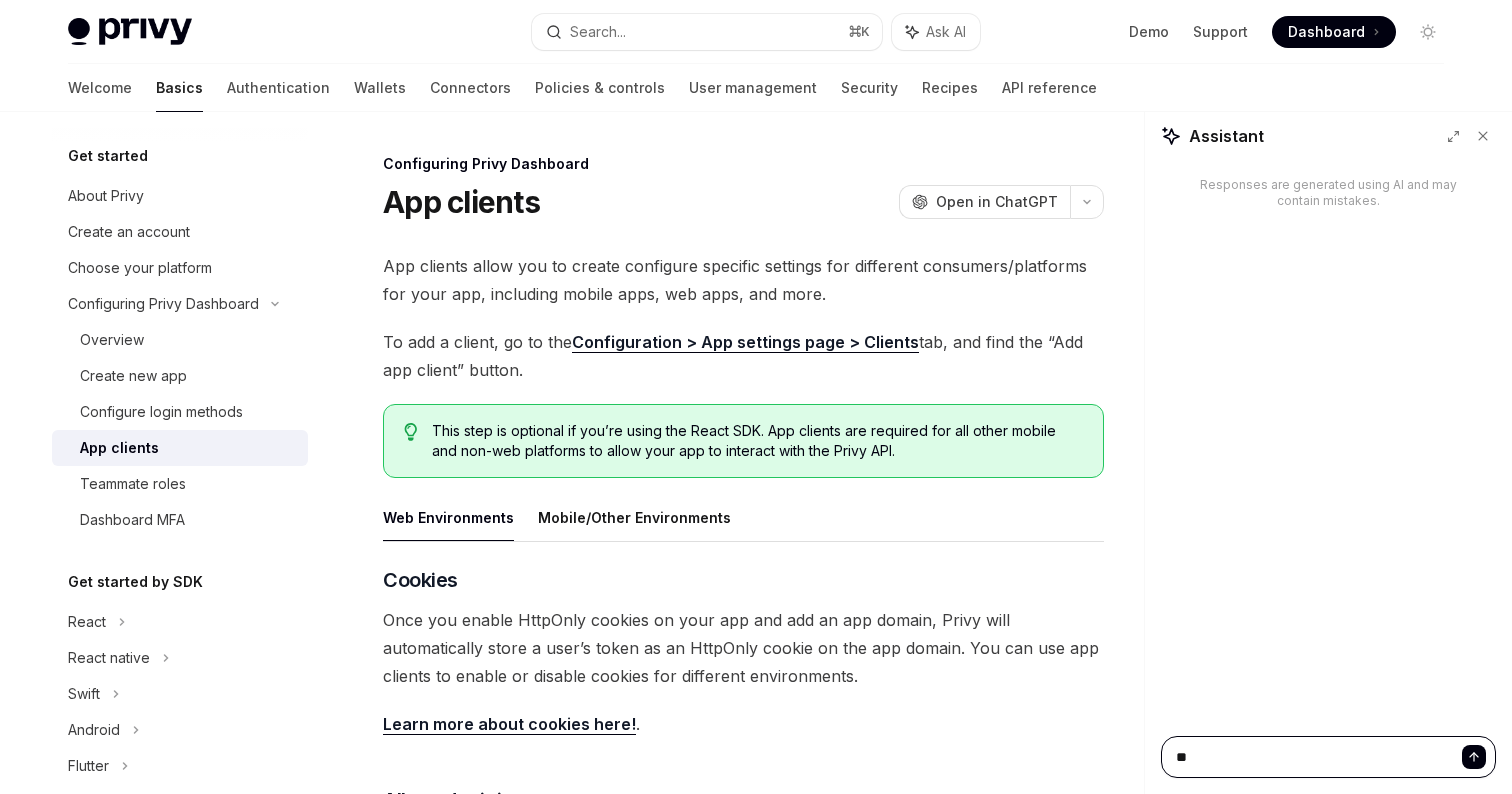 type on "*" 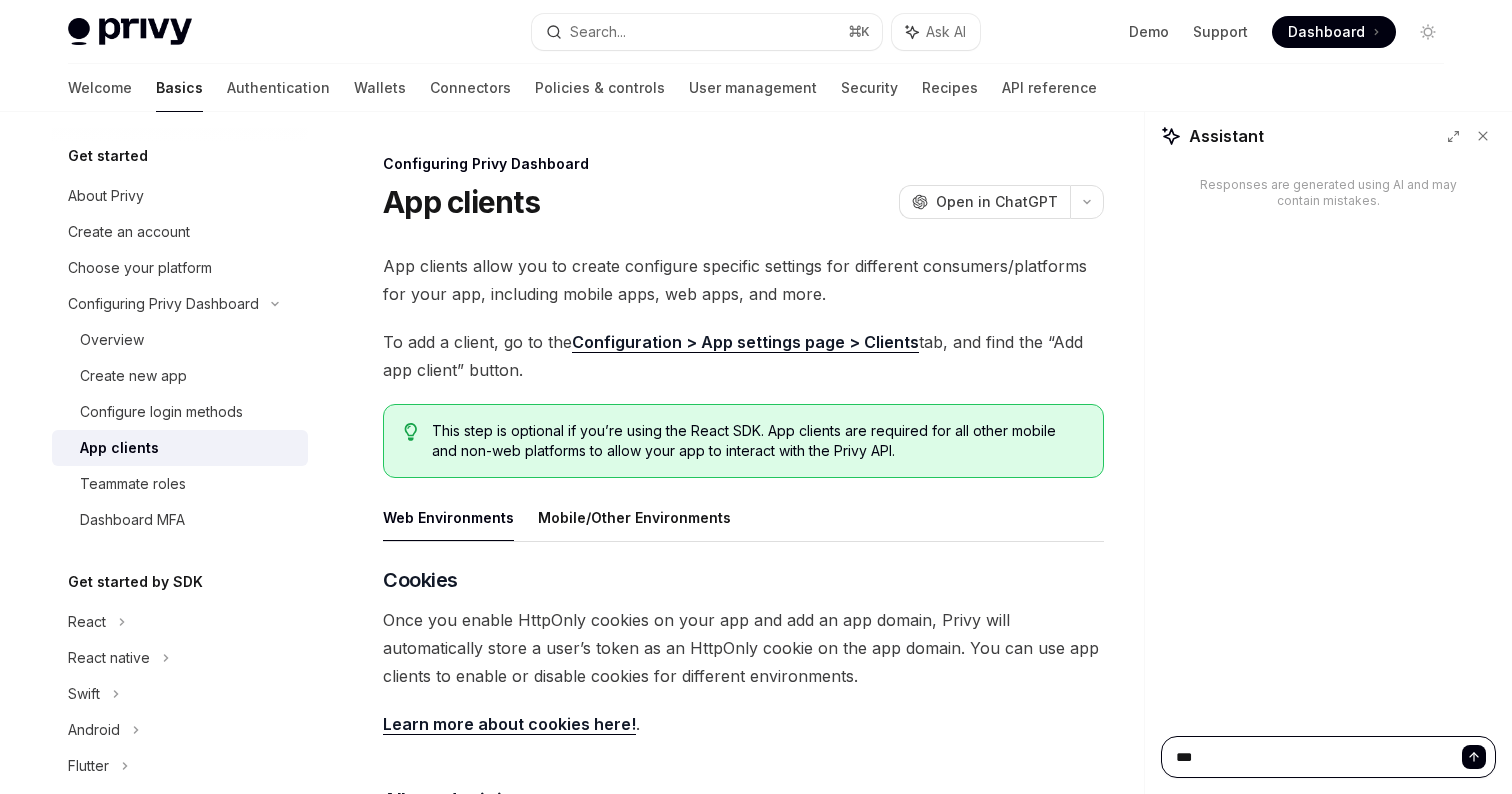 type on "*" 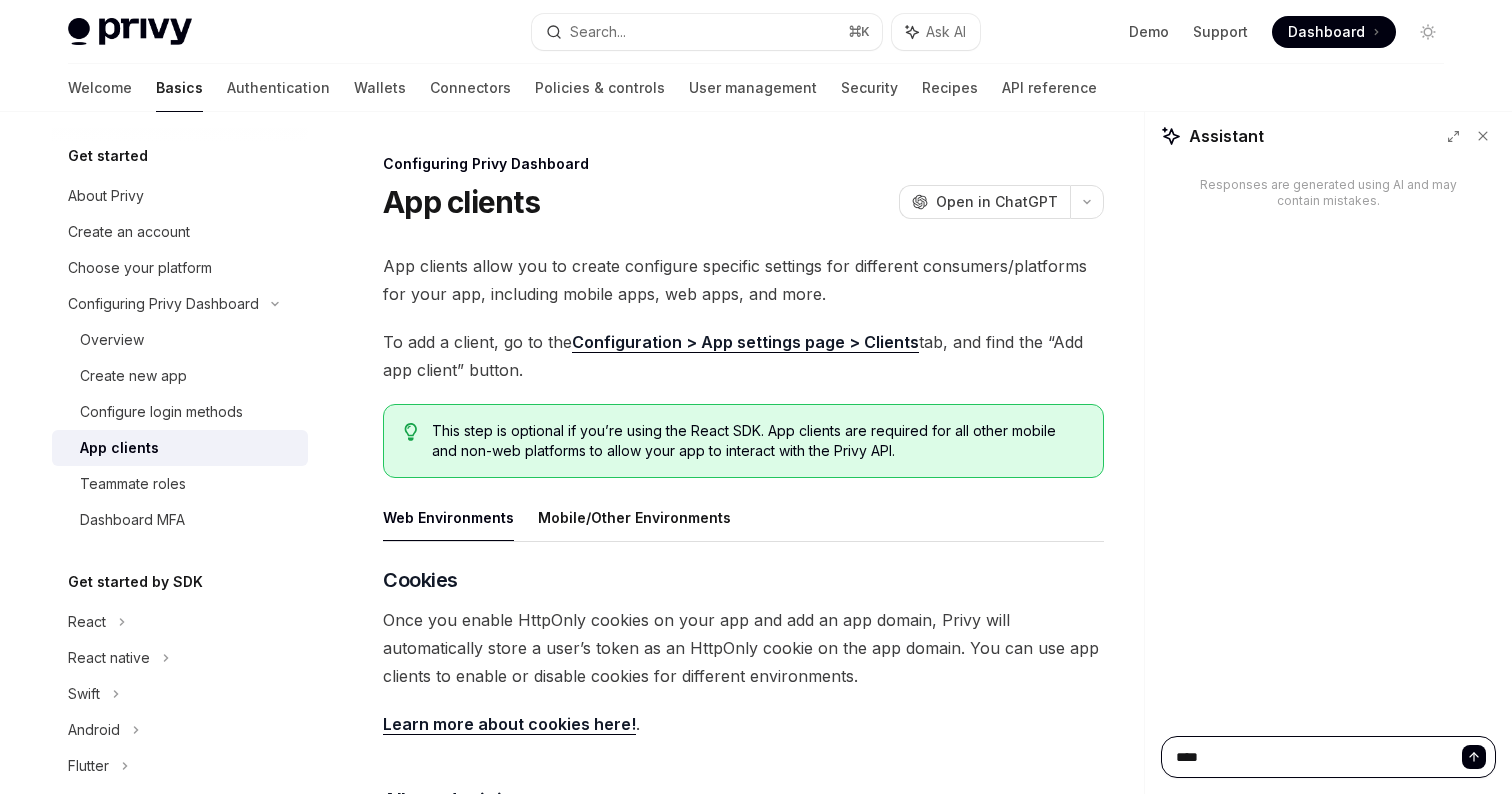 type on "*" 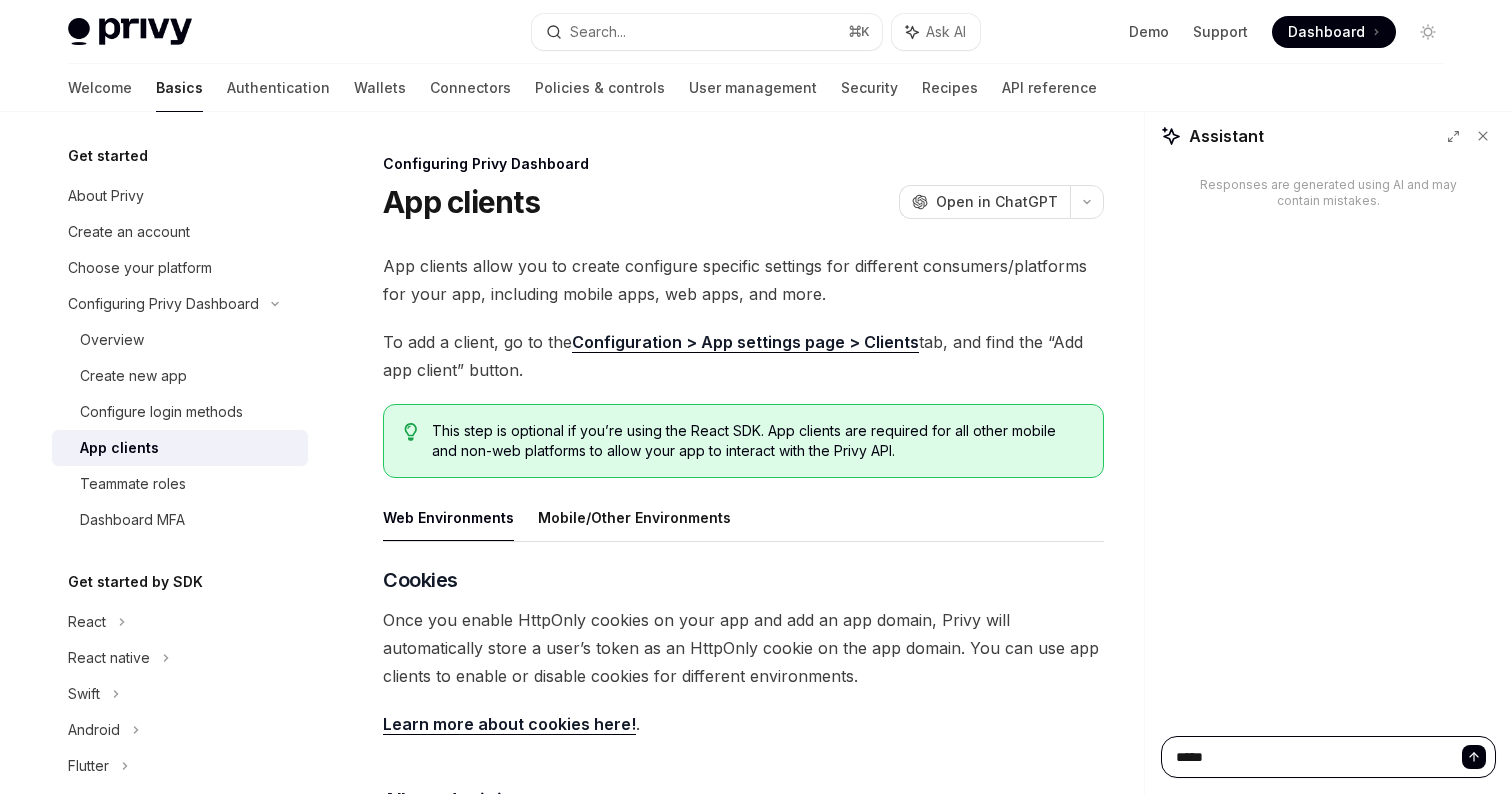 type on "*" 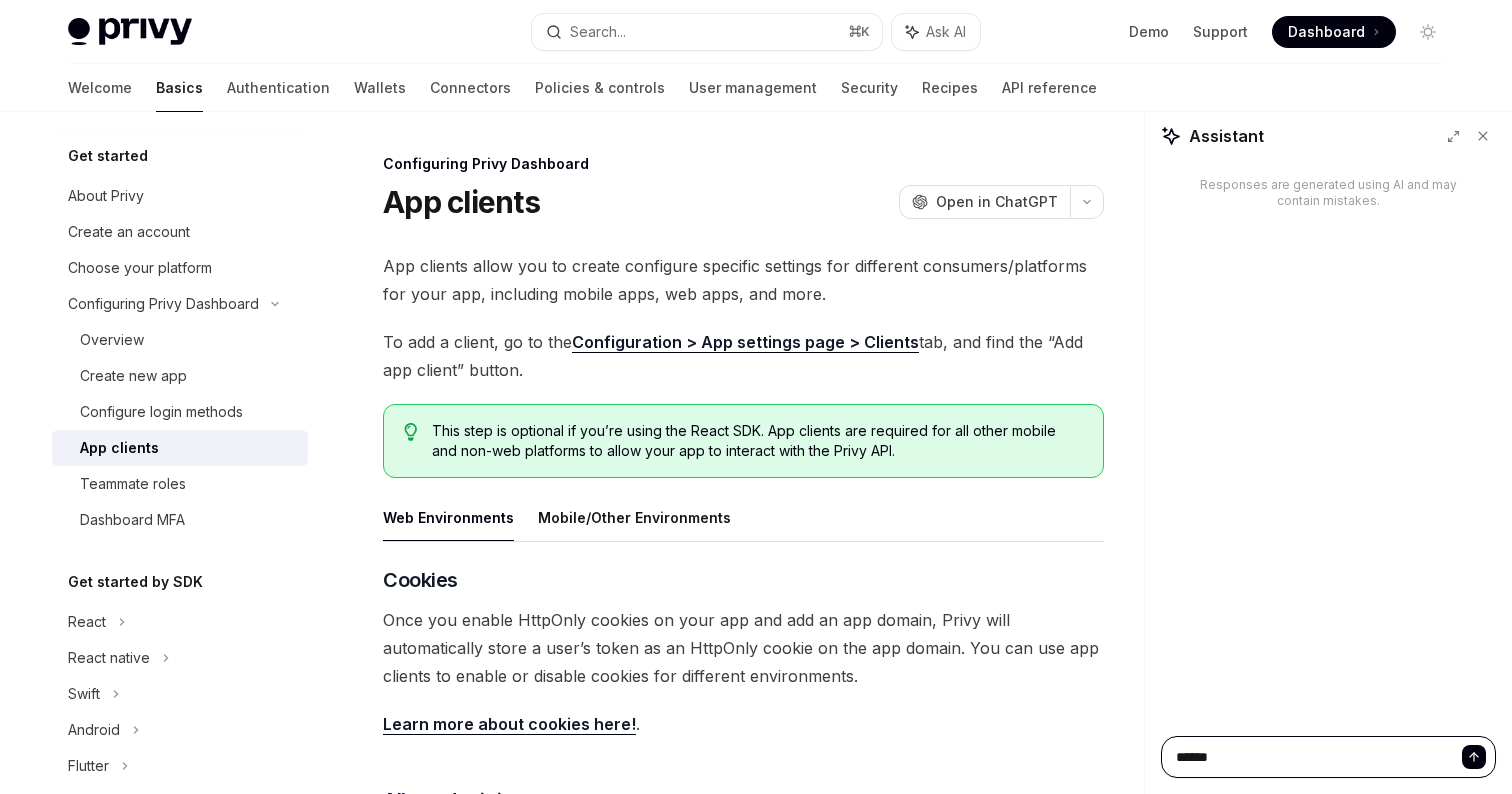 type on "*" 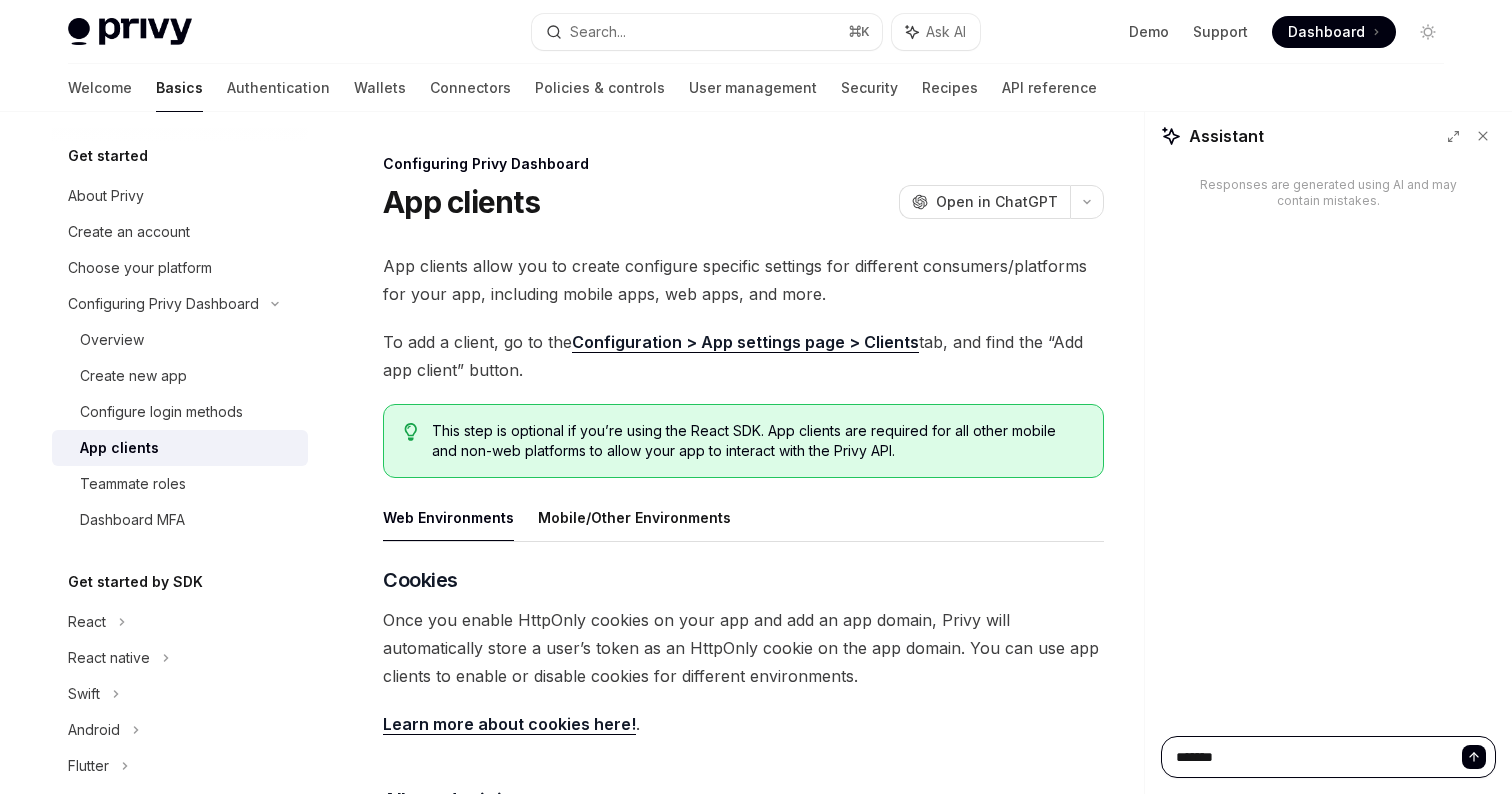 type on "********" 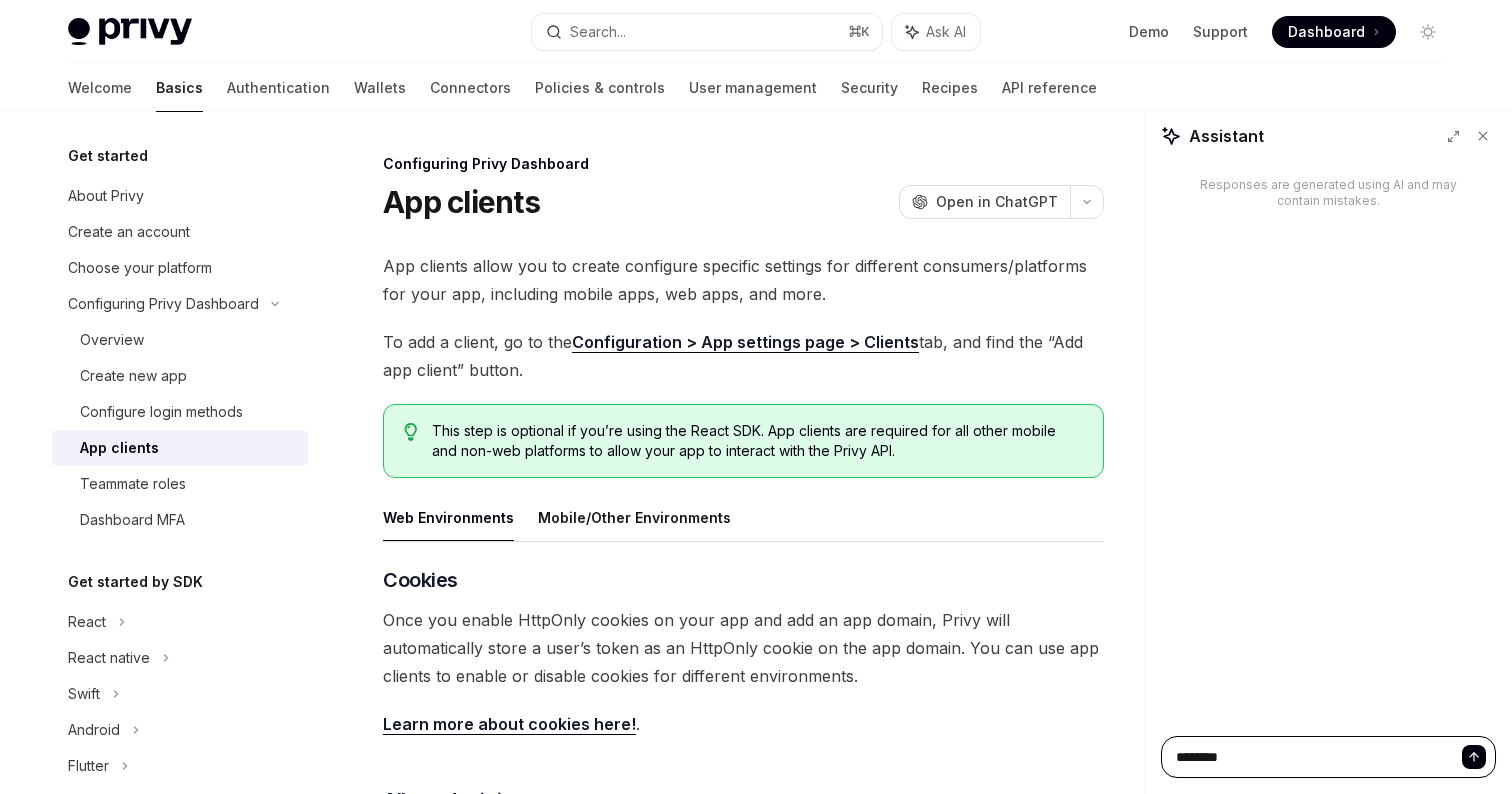 type on "*" 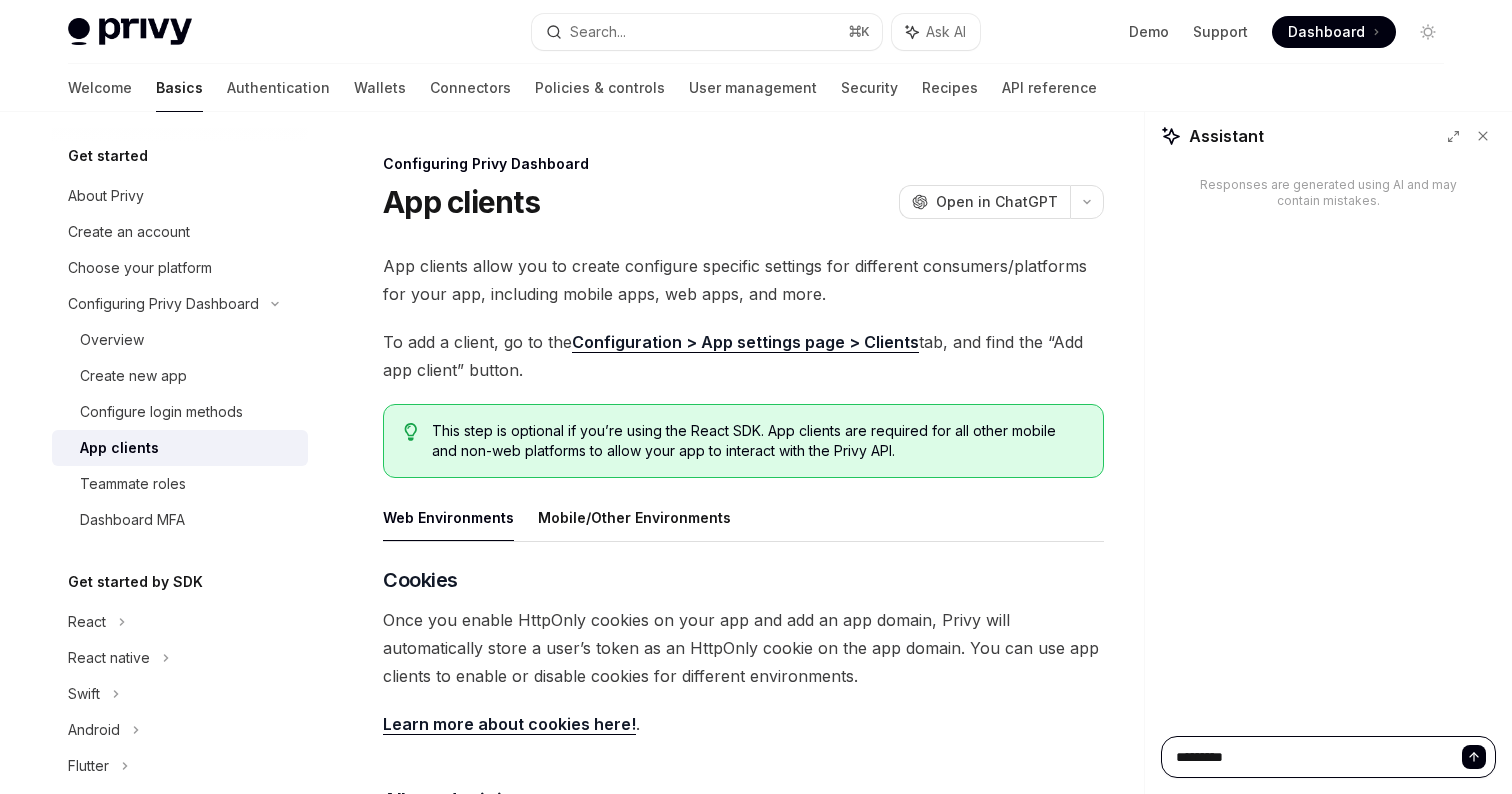 paste on "**********" 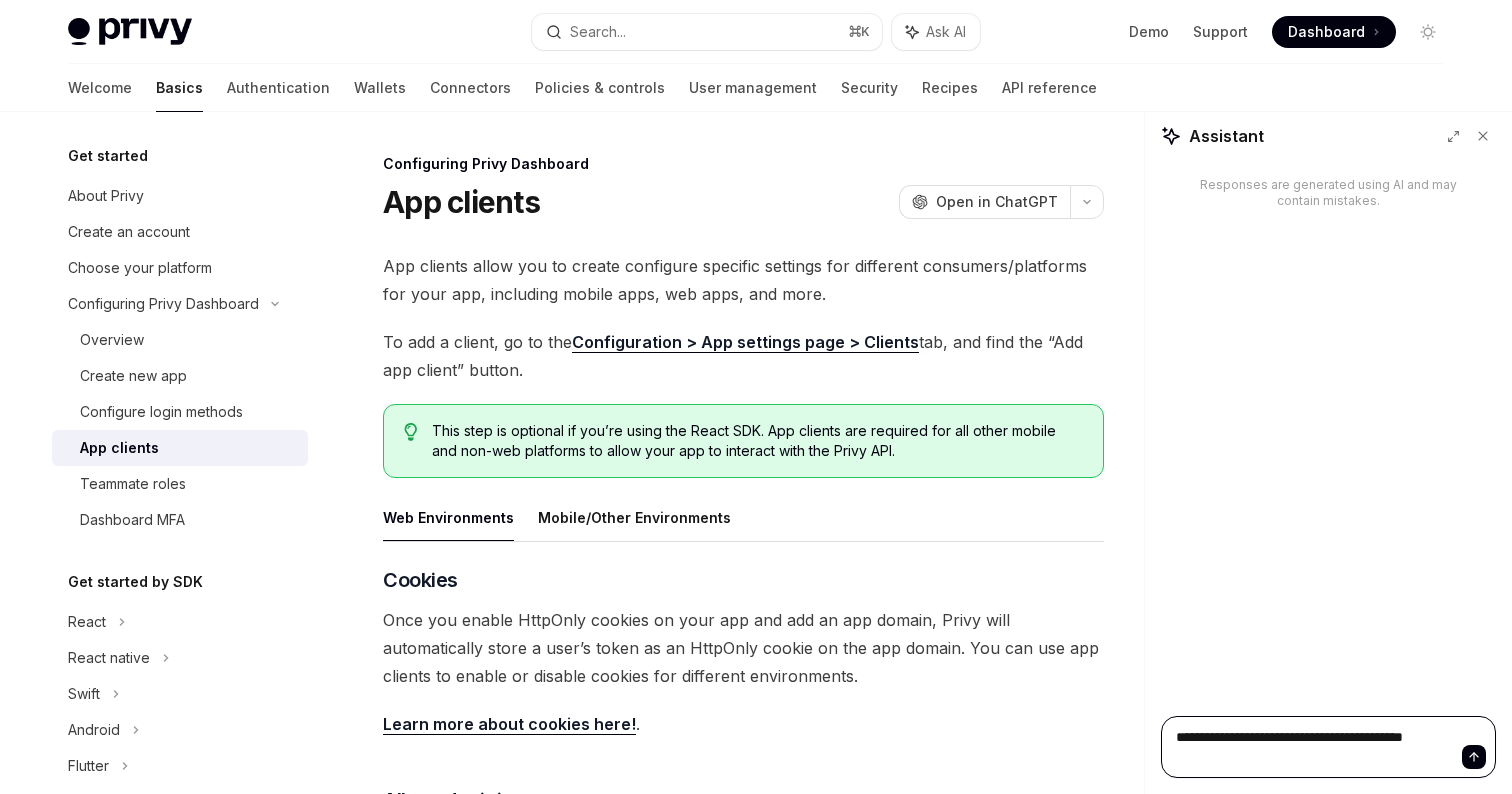 click on "**********" at bounding box center (1328, 747) 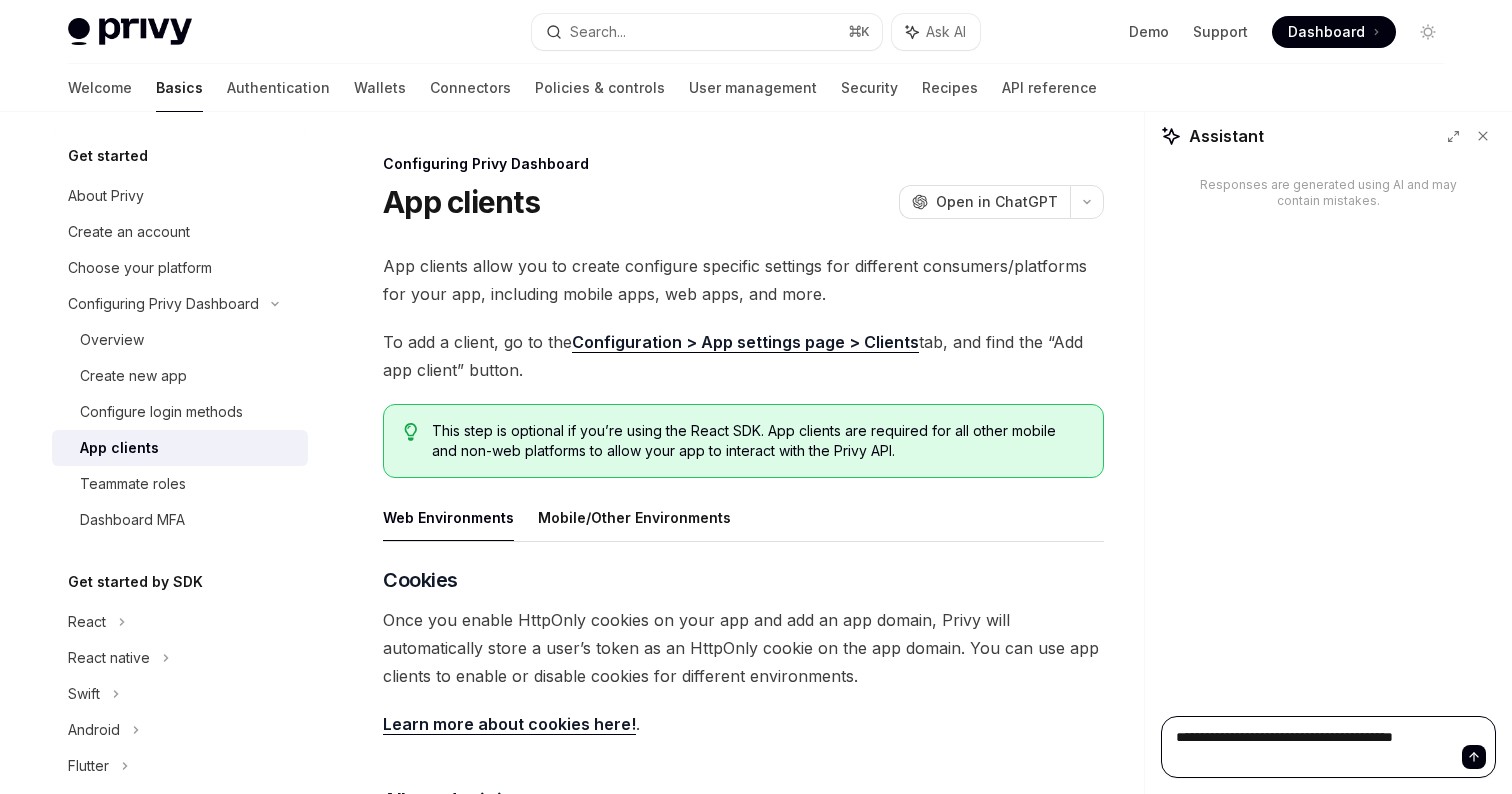 type on "*" 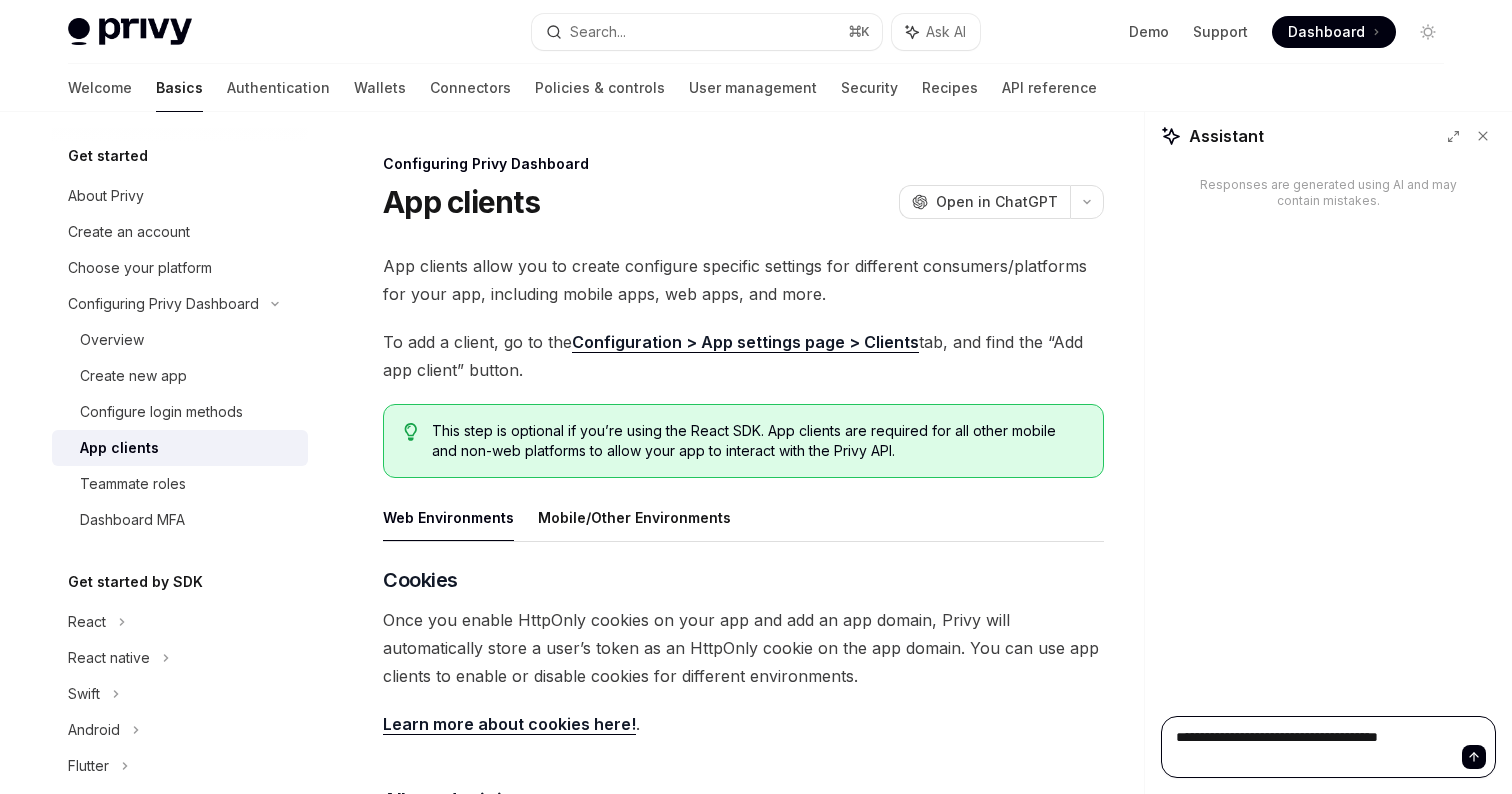 type on "*" 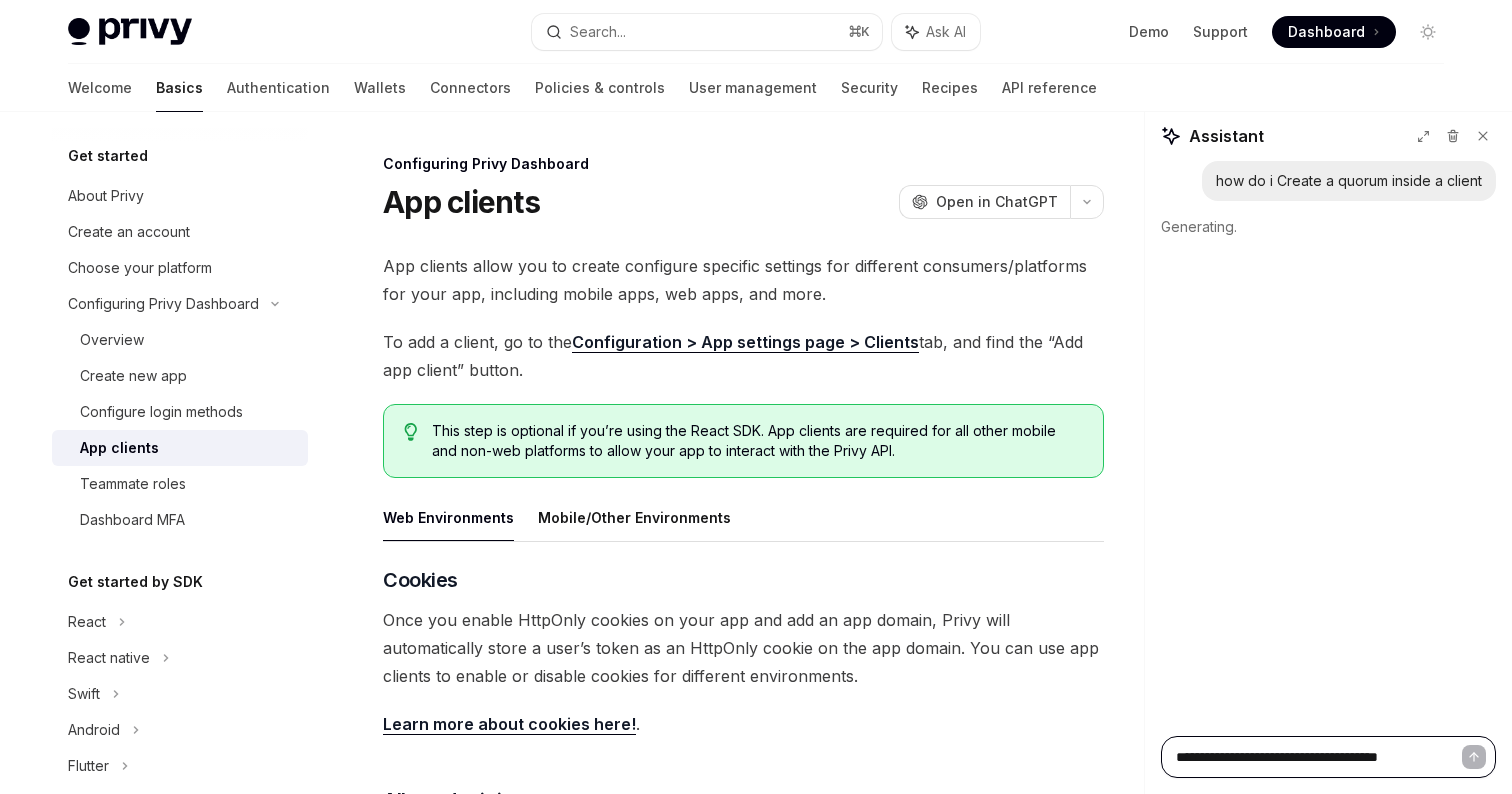 type 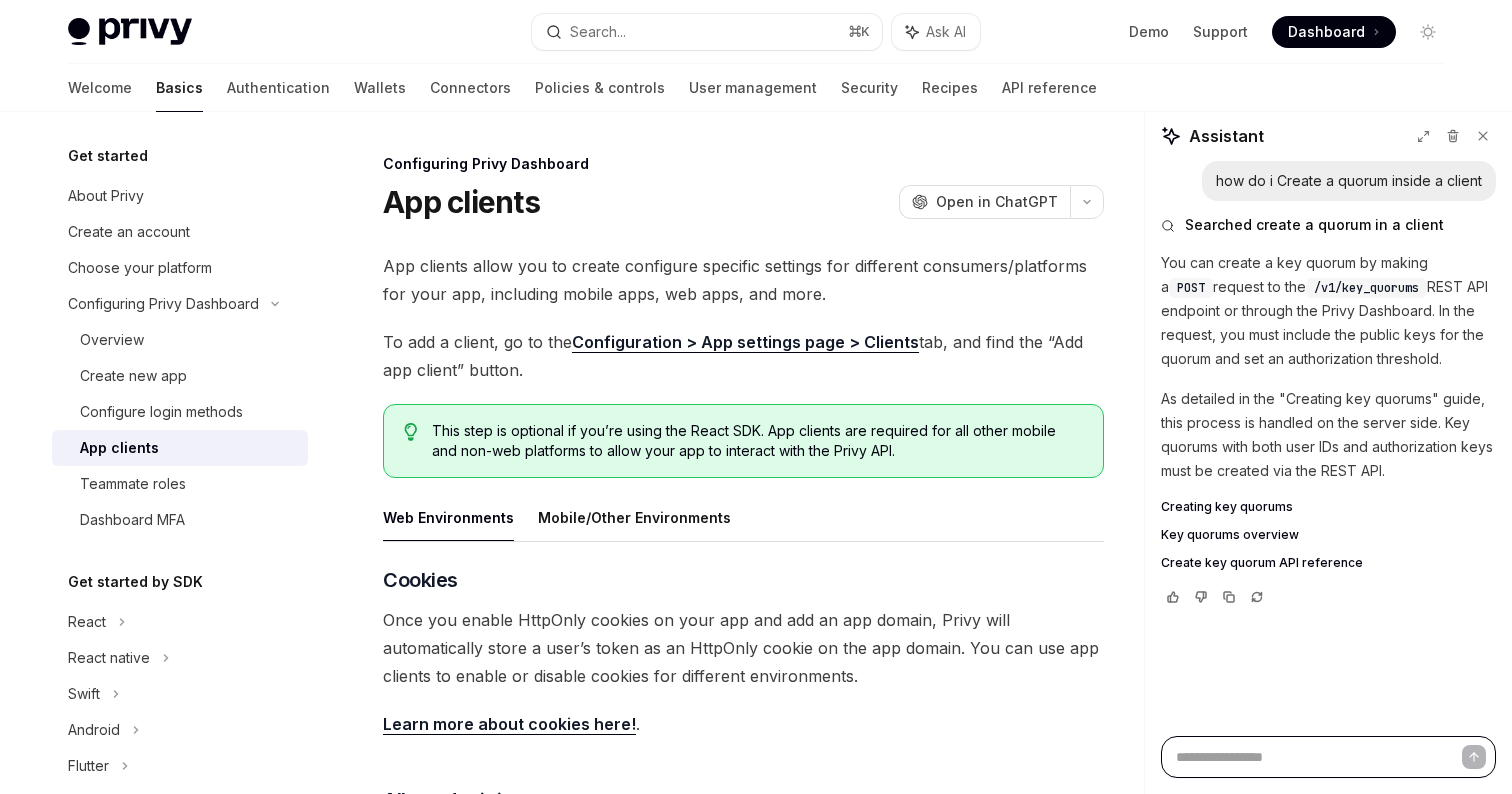 type on "*" 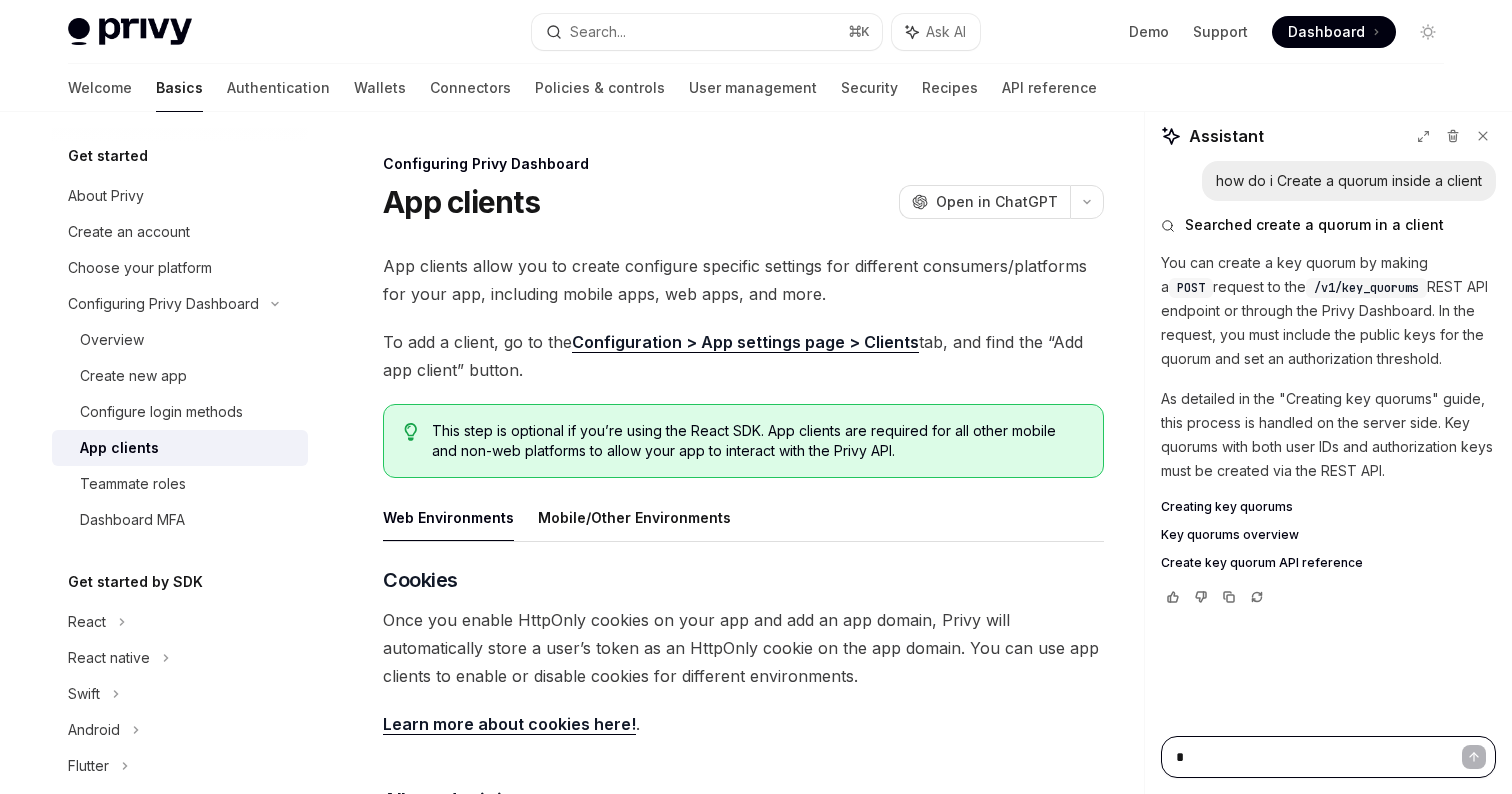 type on "*" 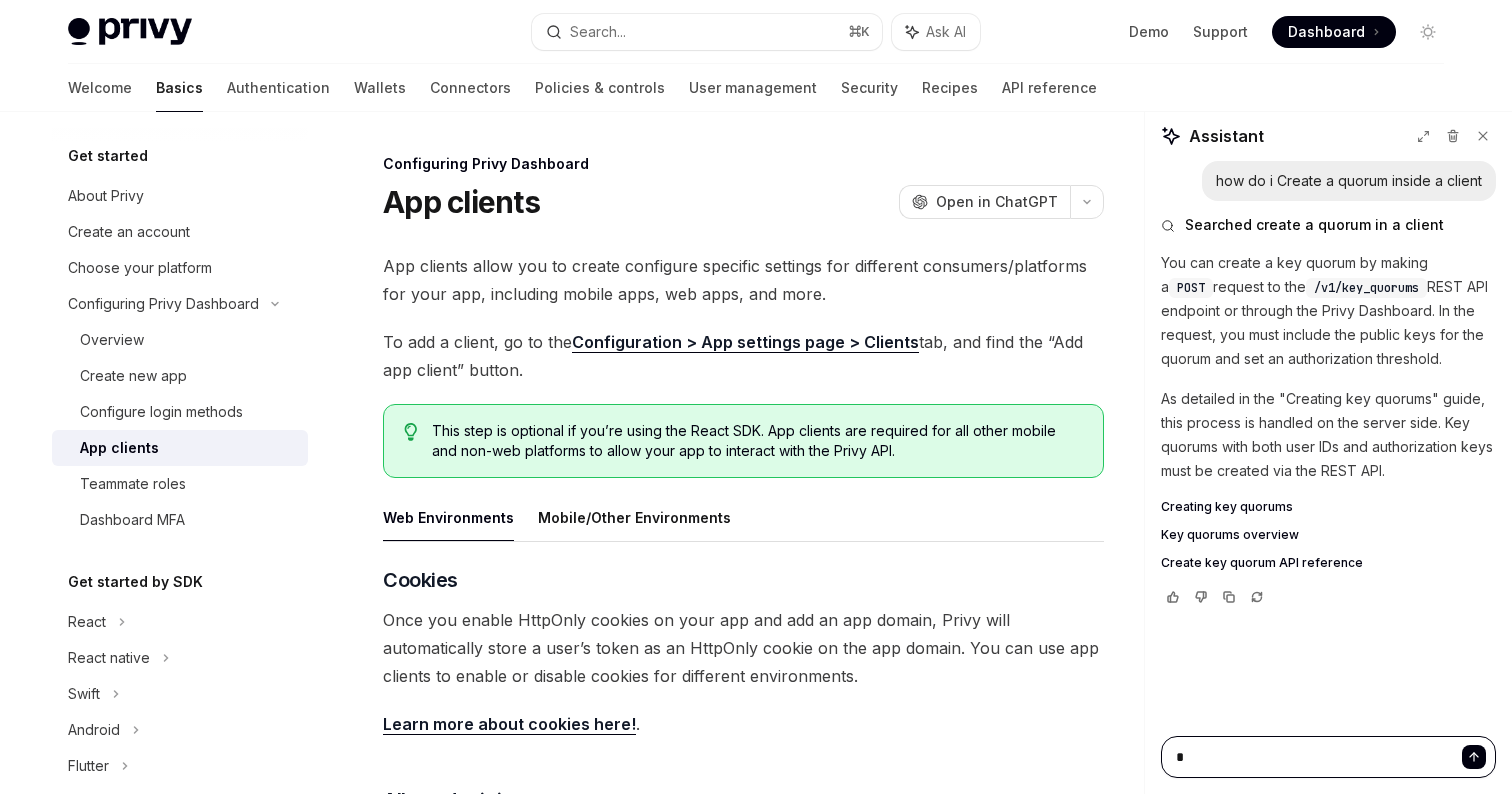 type on "**" 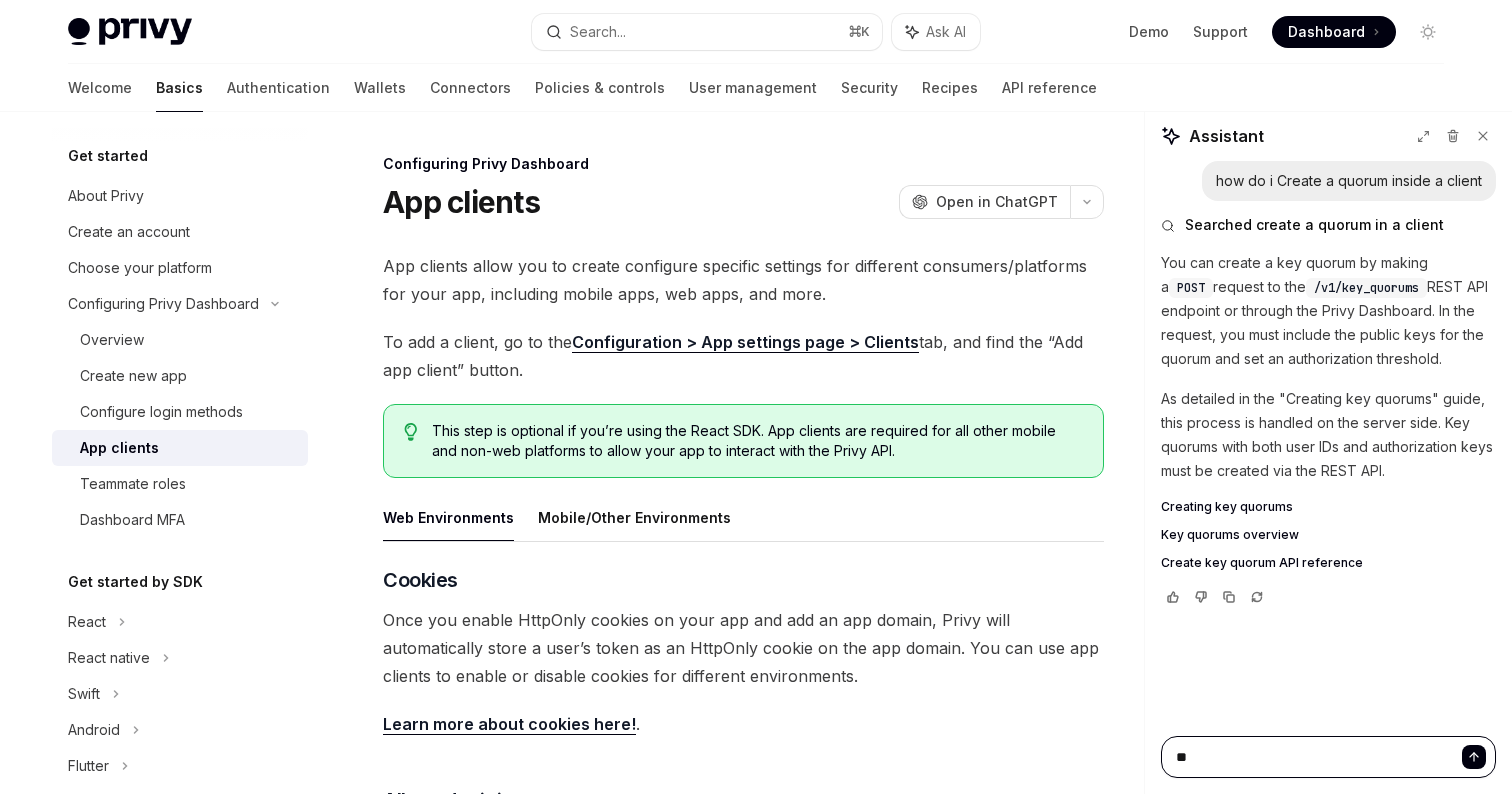 type on "*" 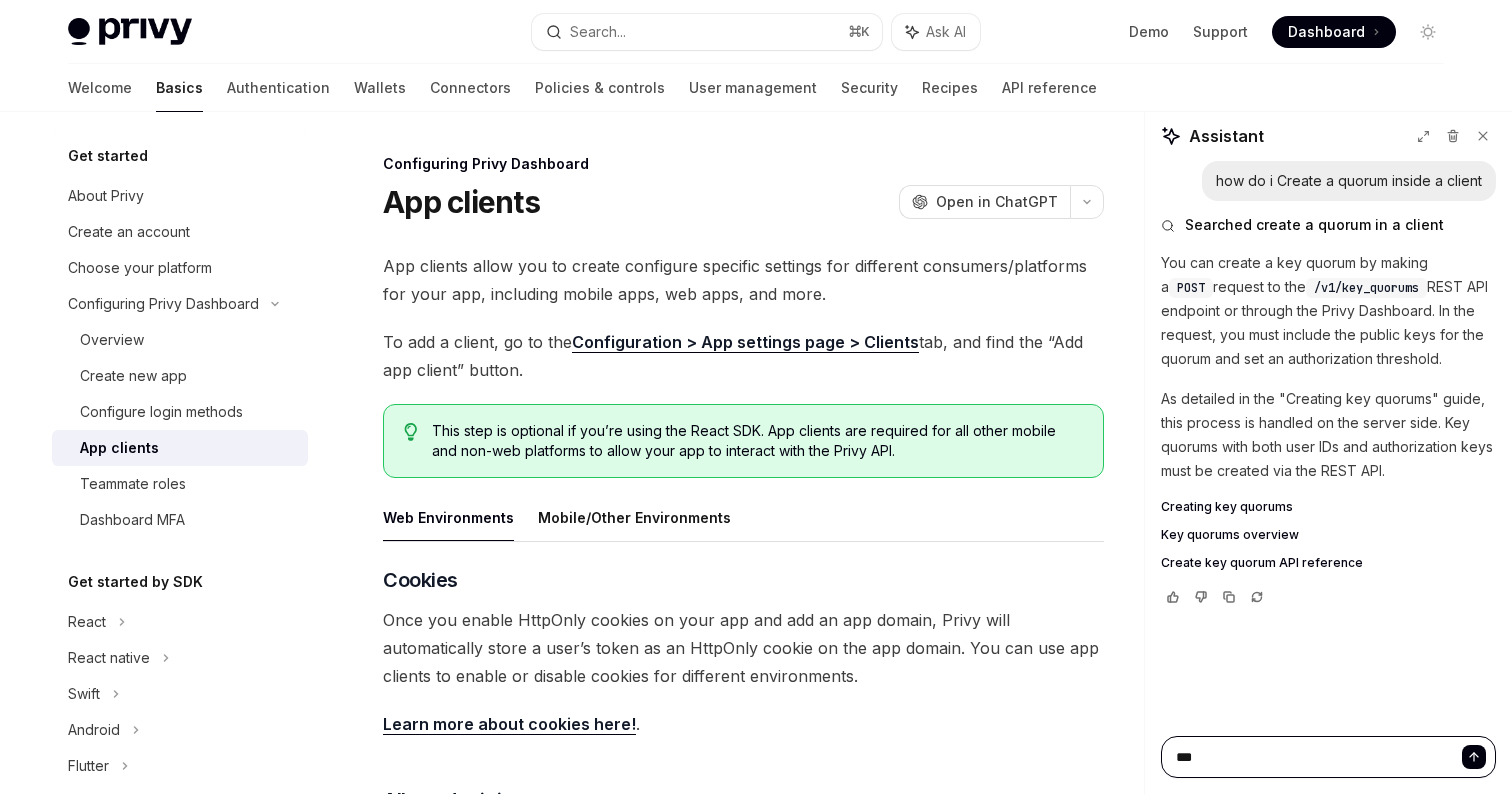 type on "*" 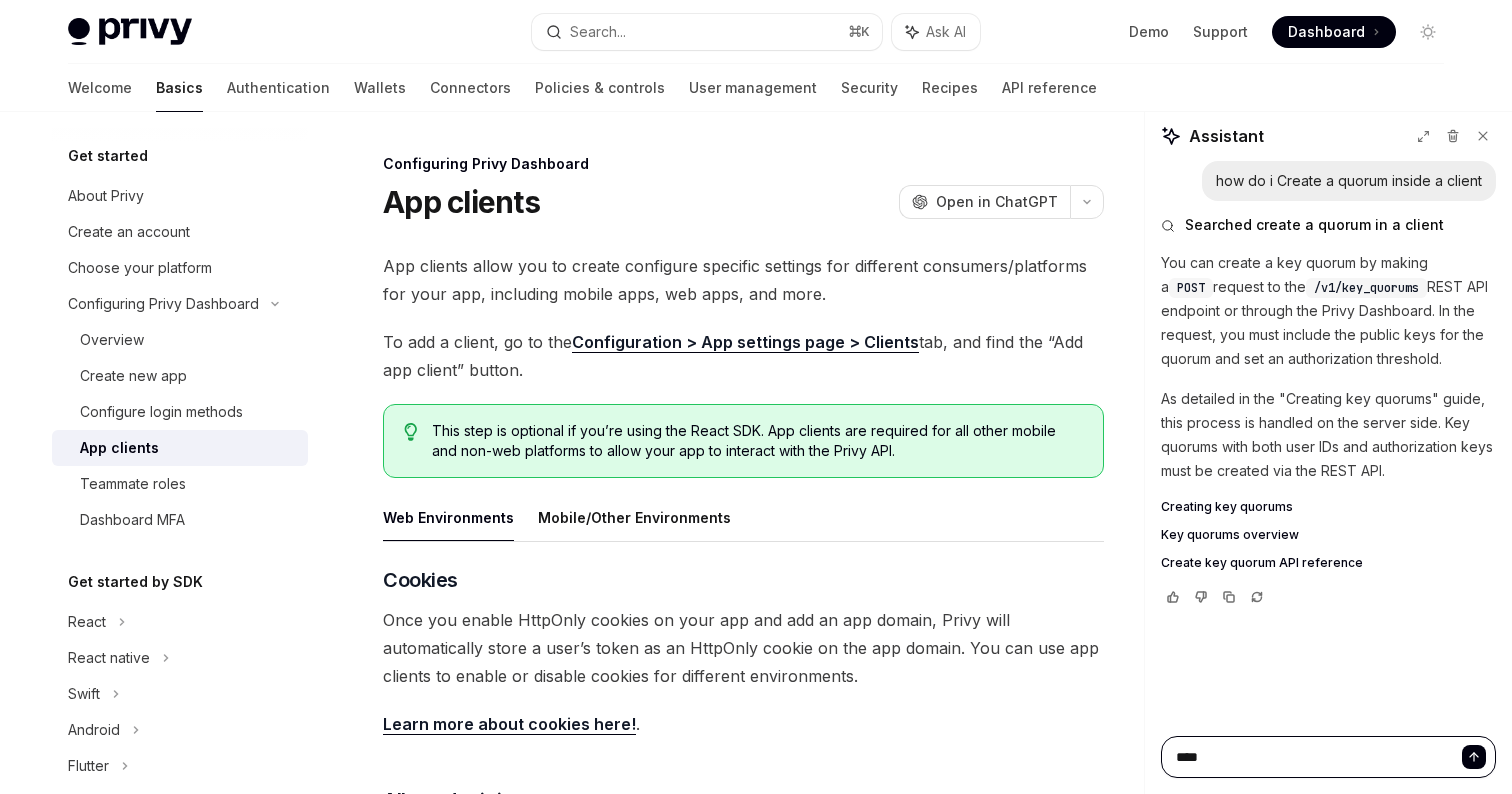 type on "*****" 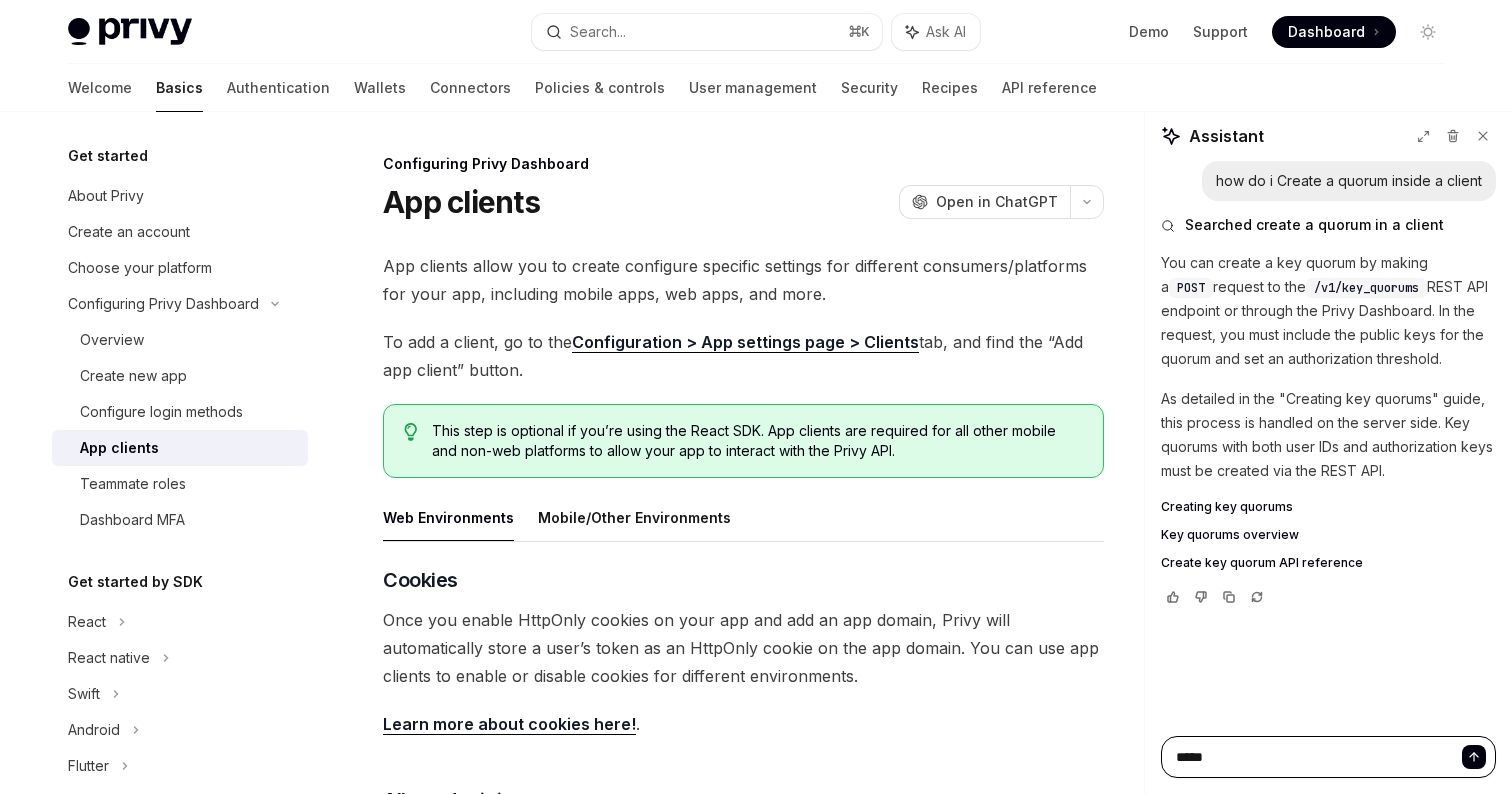 type on "*" 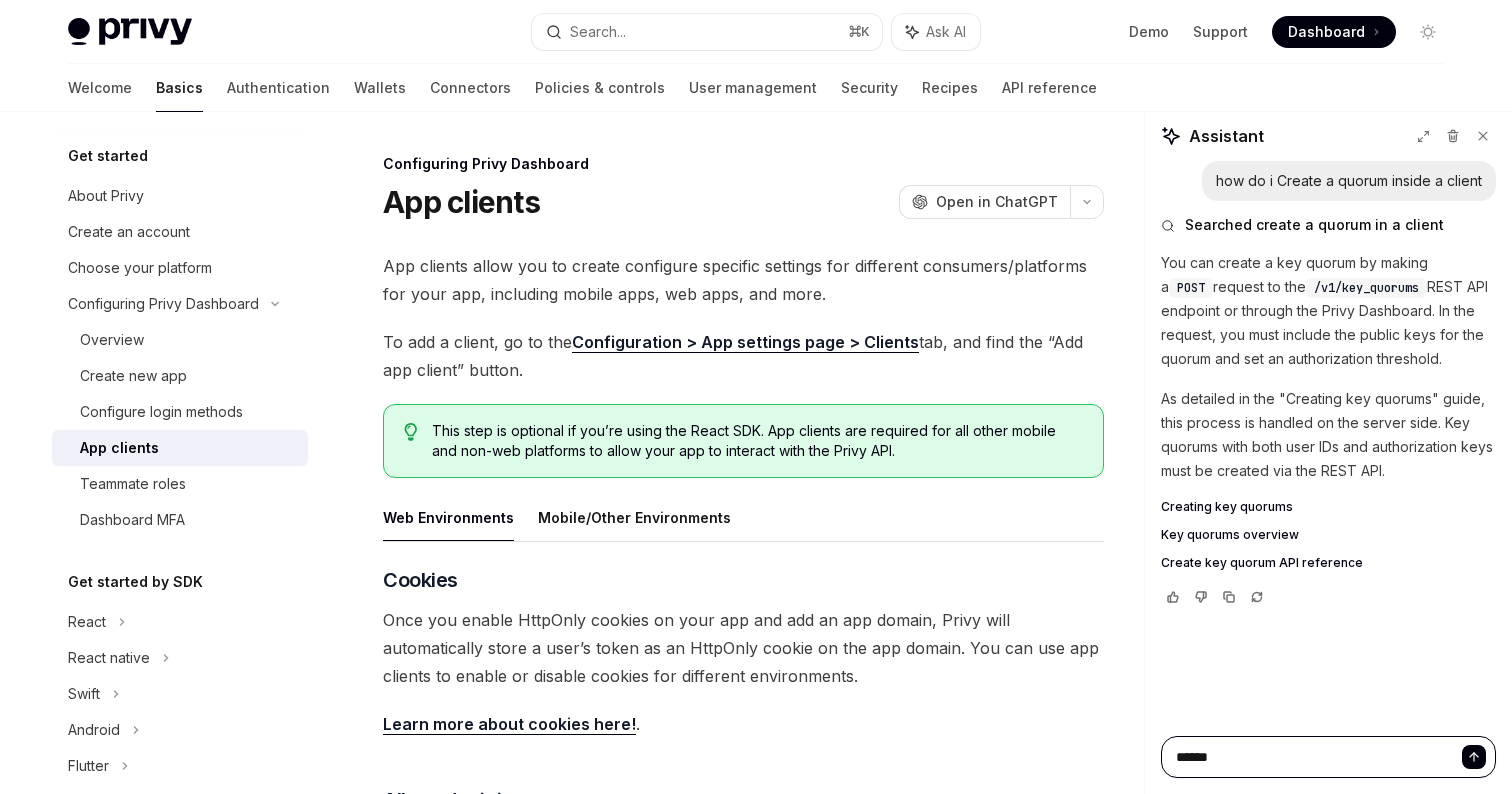type on "*" 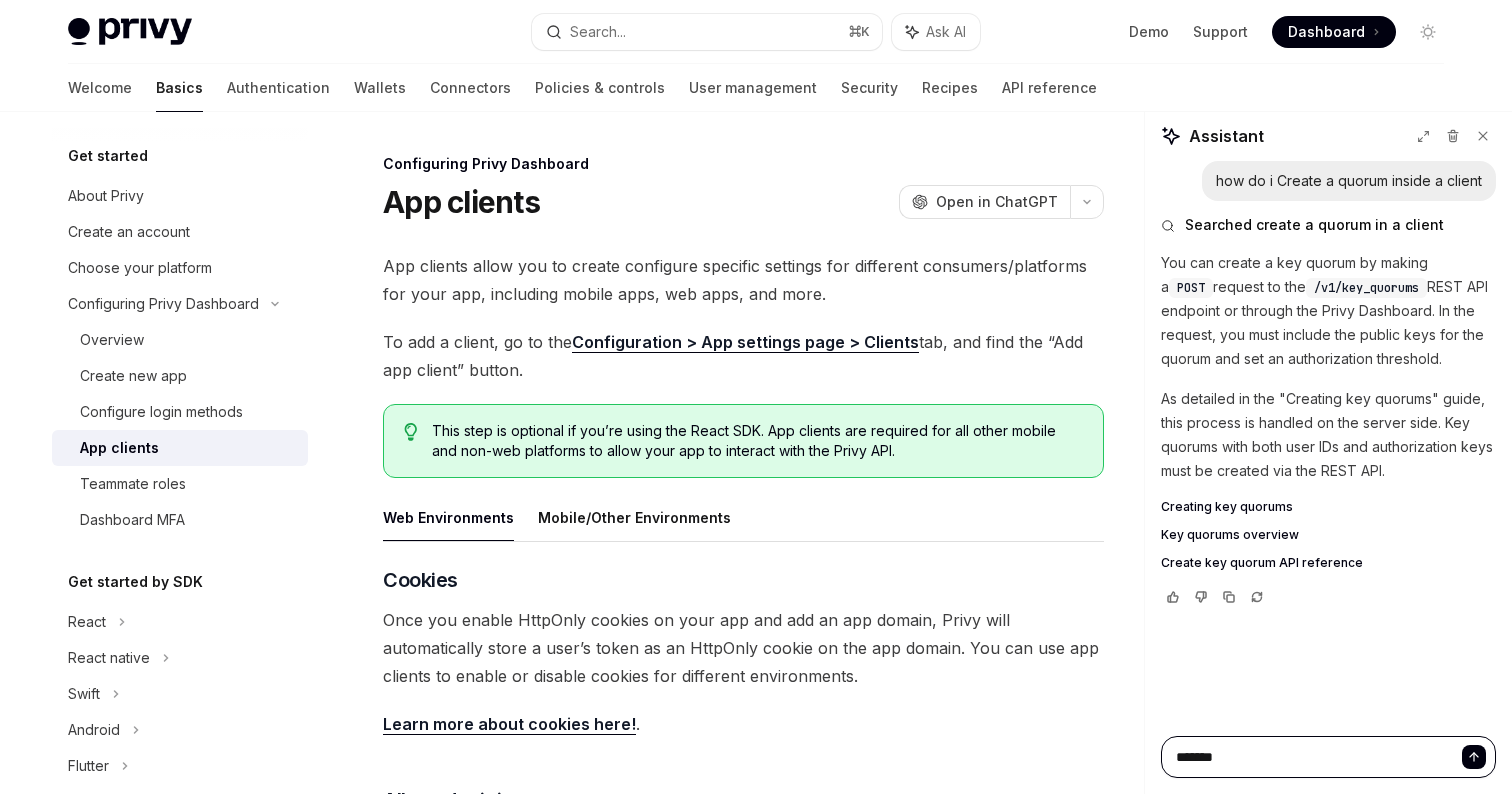 type on "*" 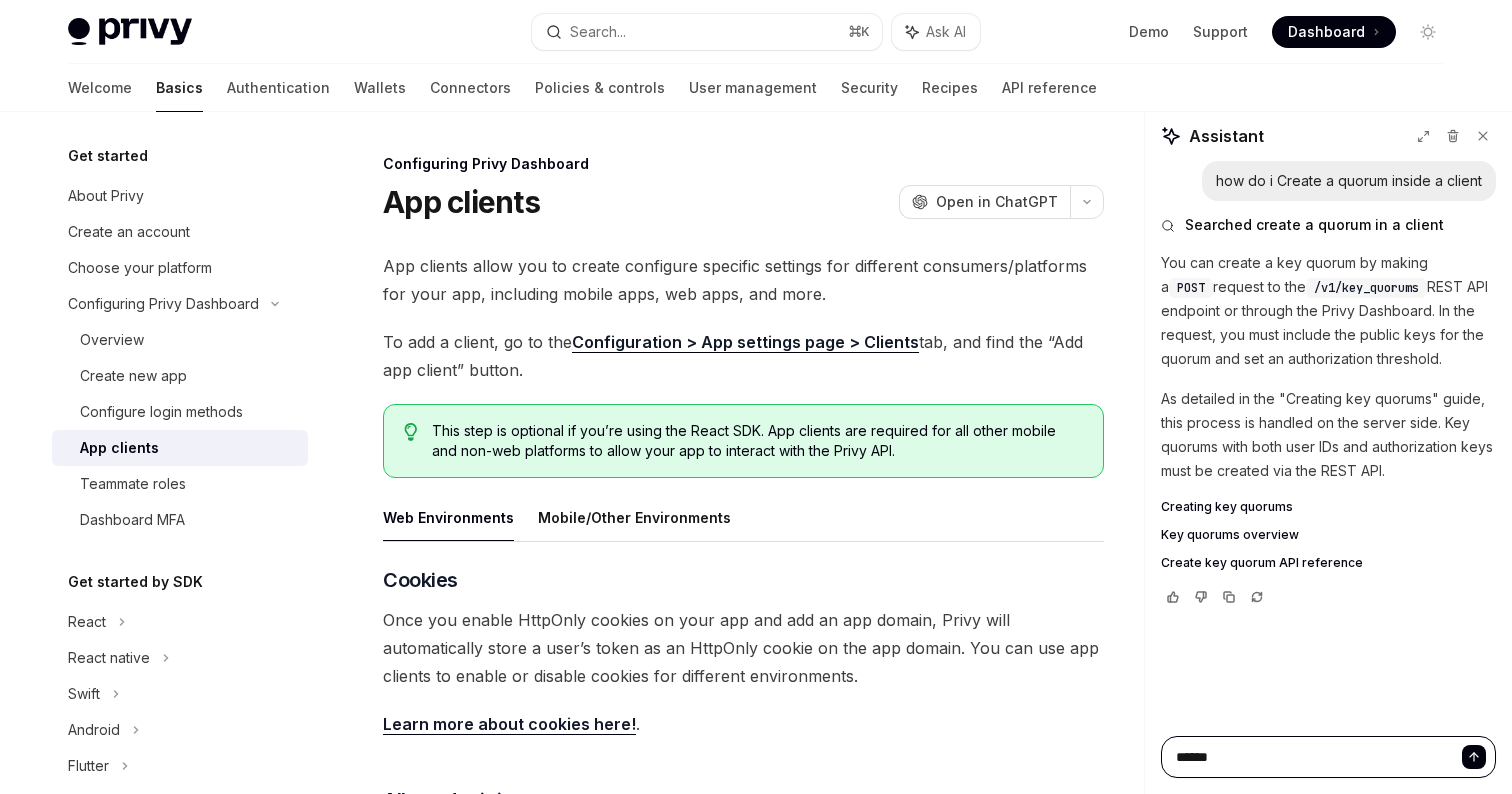 type on "*" 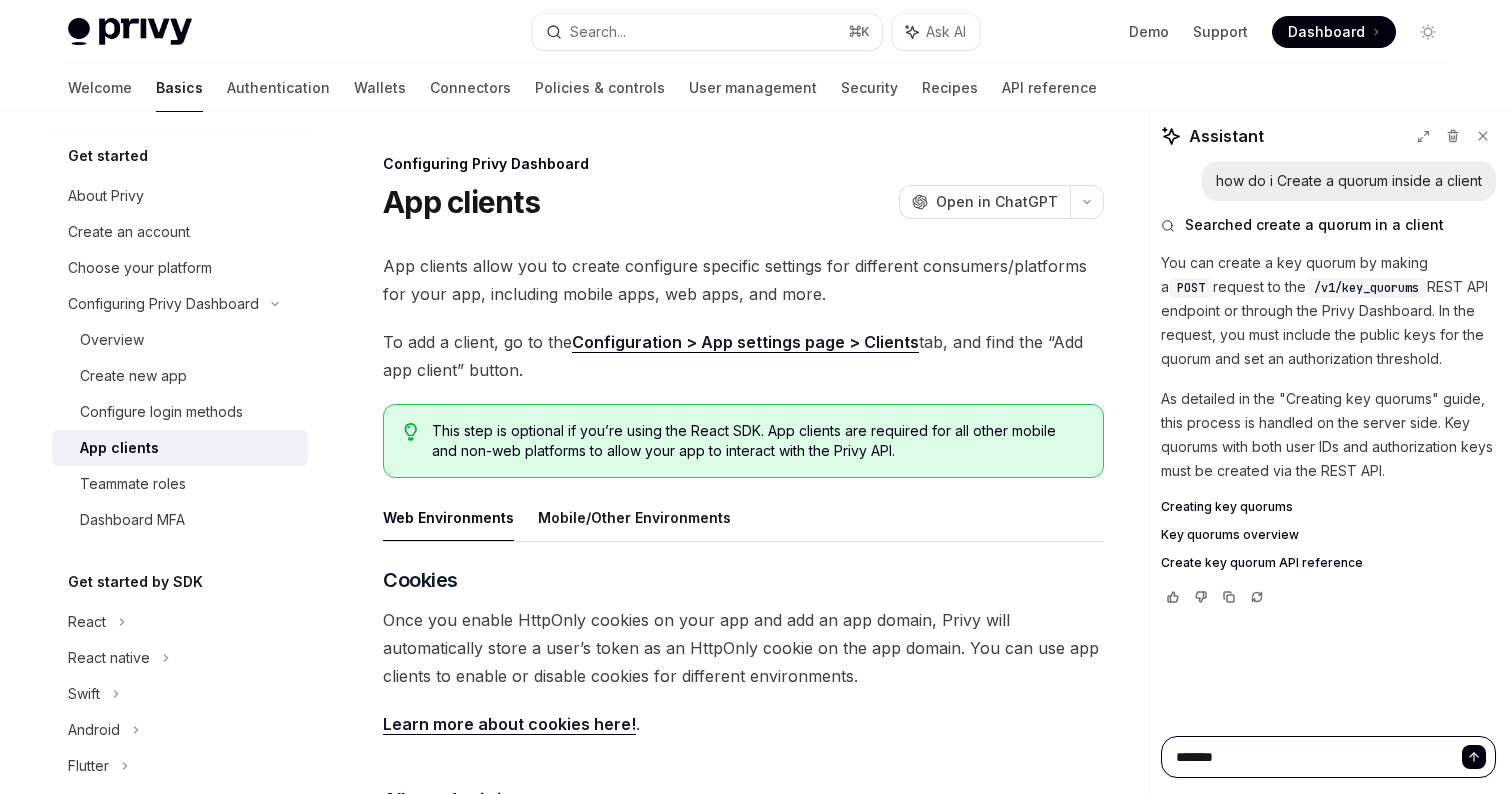type on "*" 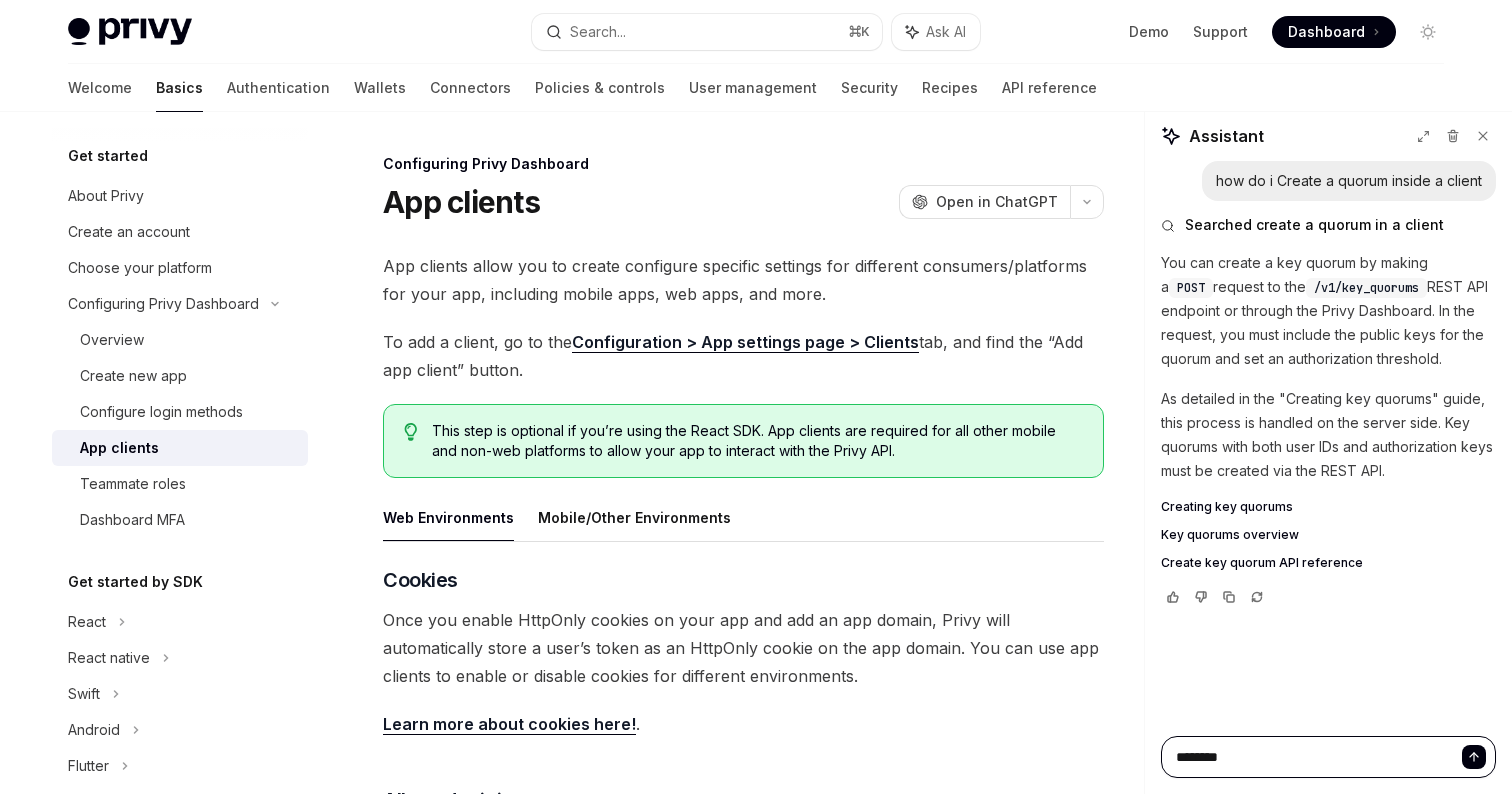 type on "*" 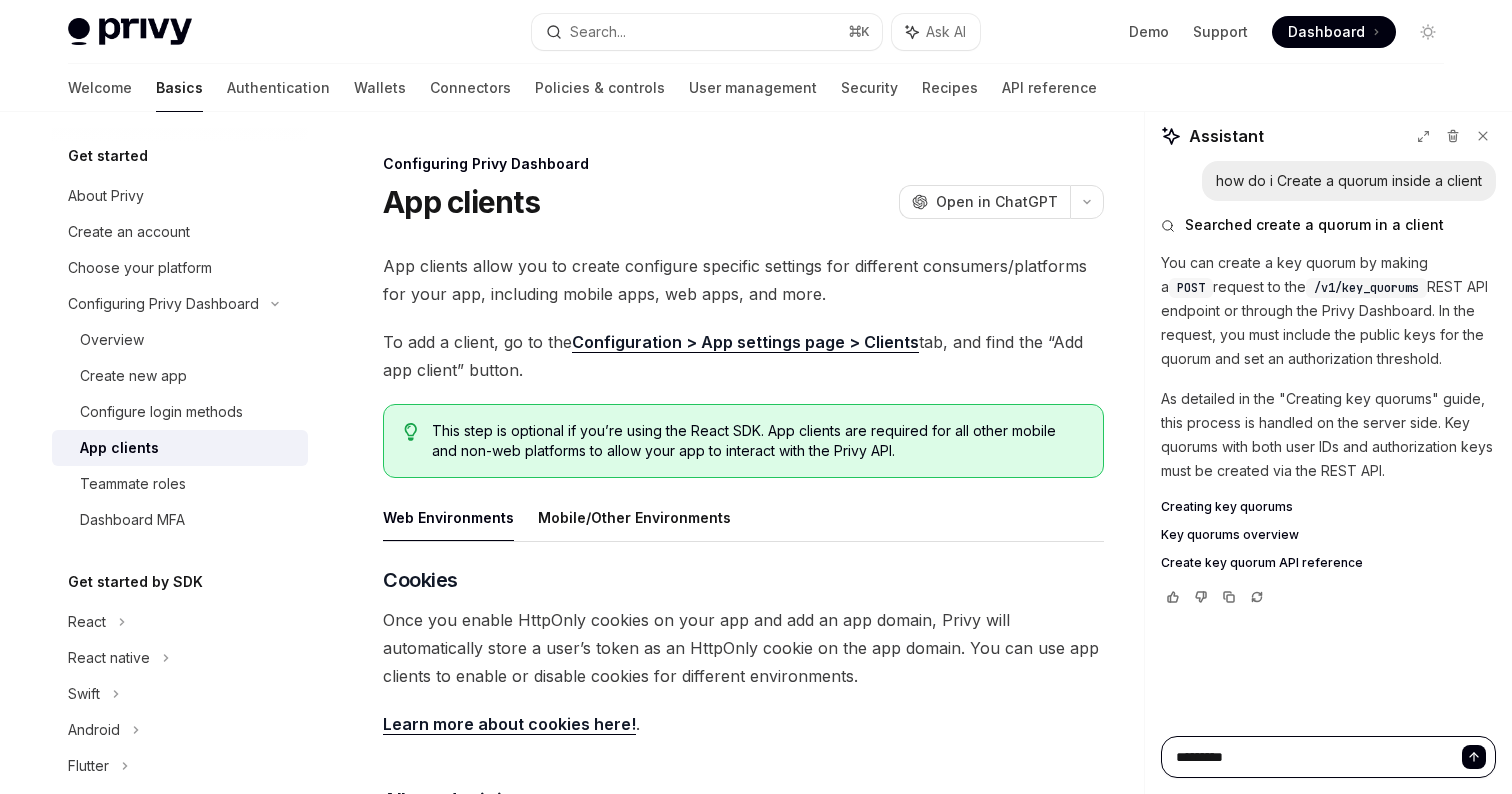type on "*" 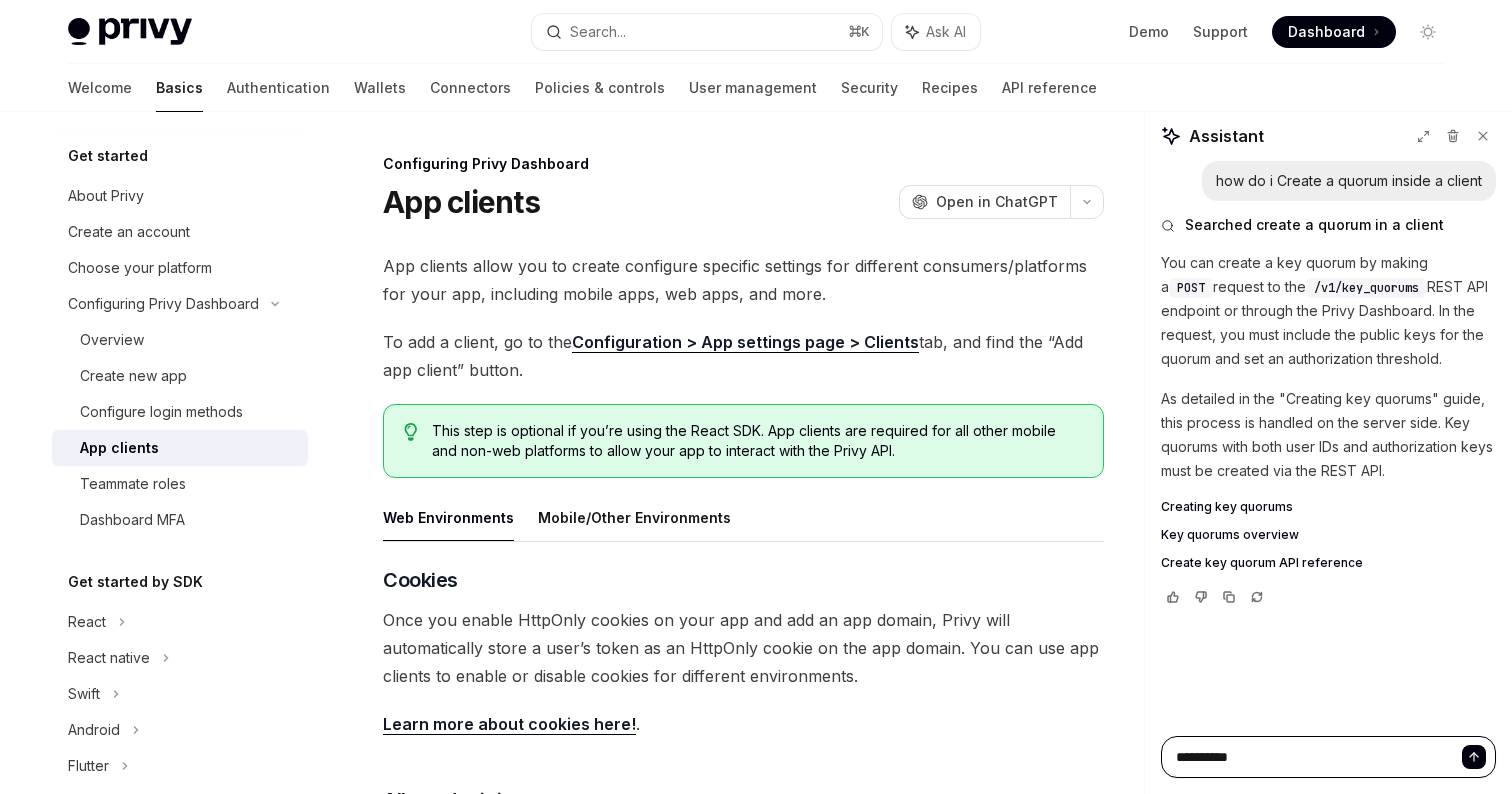 type on "*" 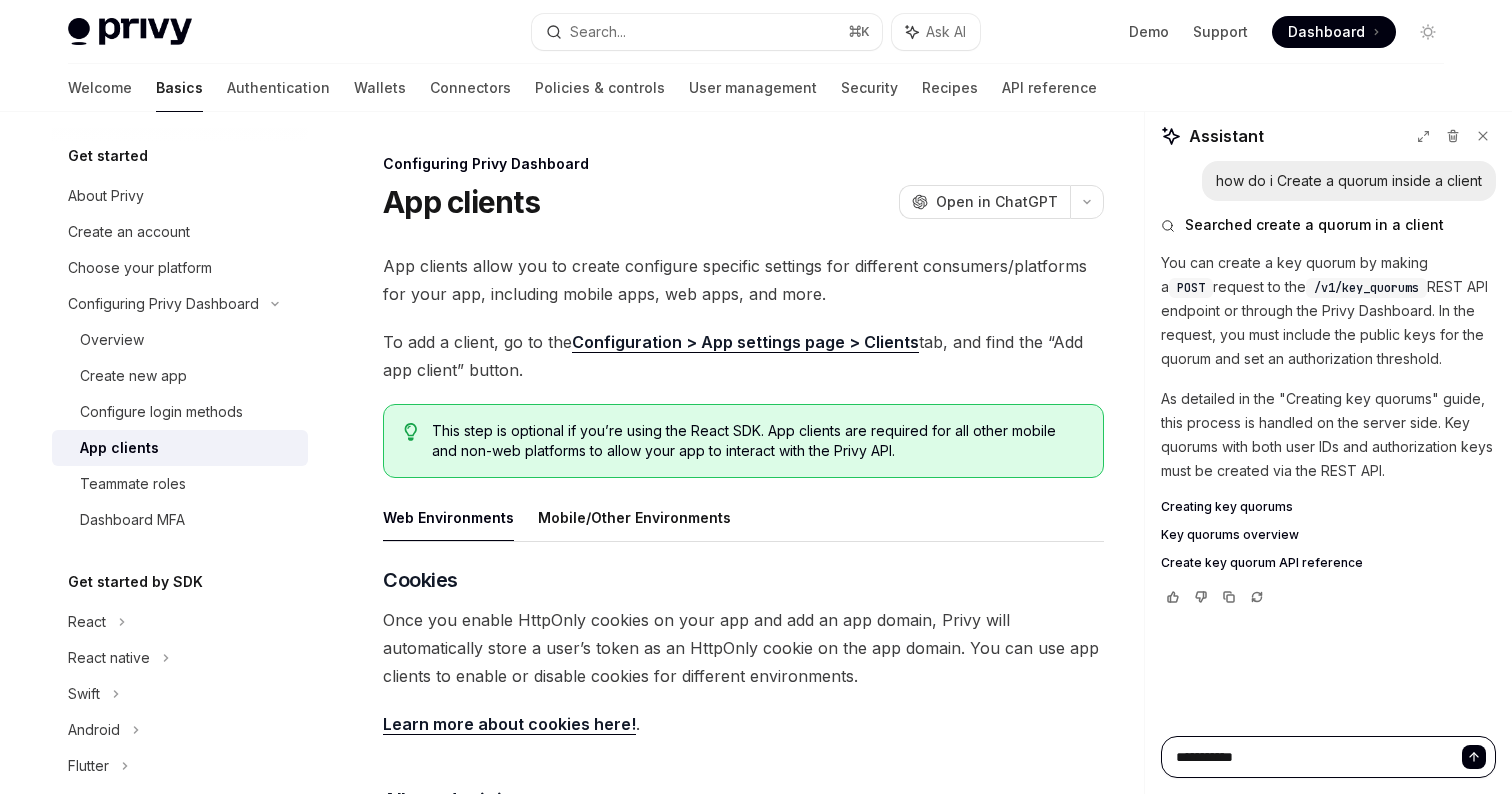 type on "*" 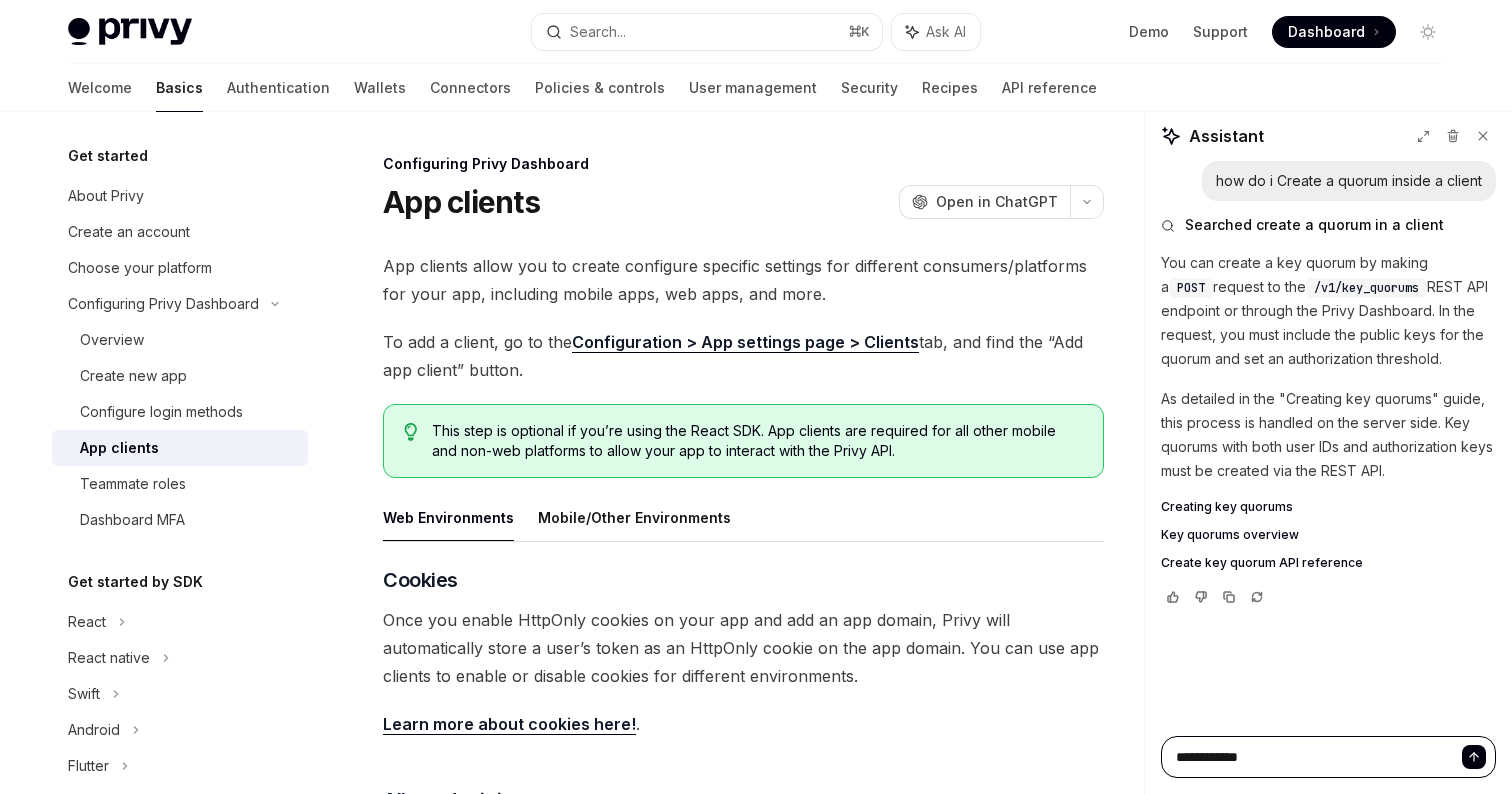 type on "*" 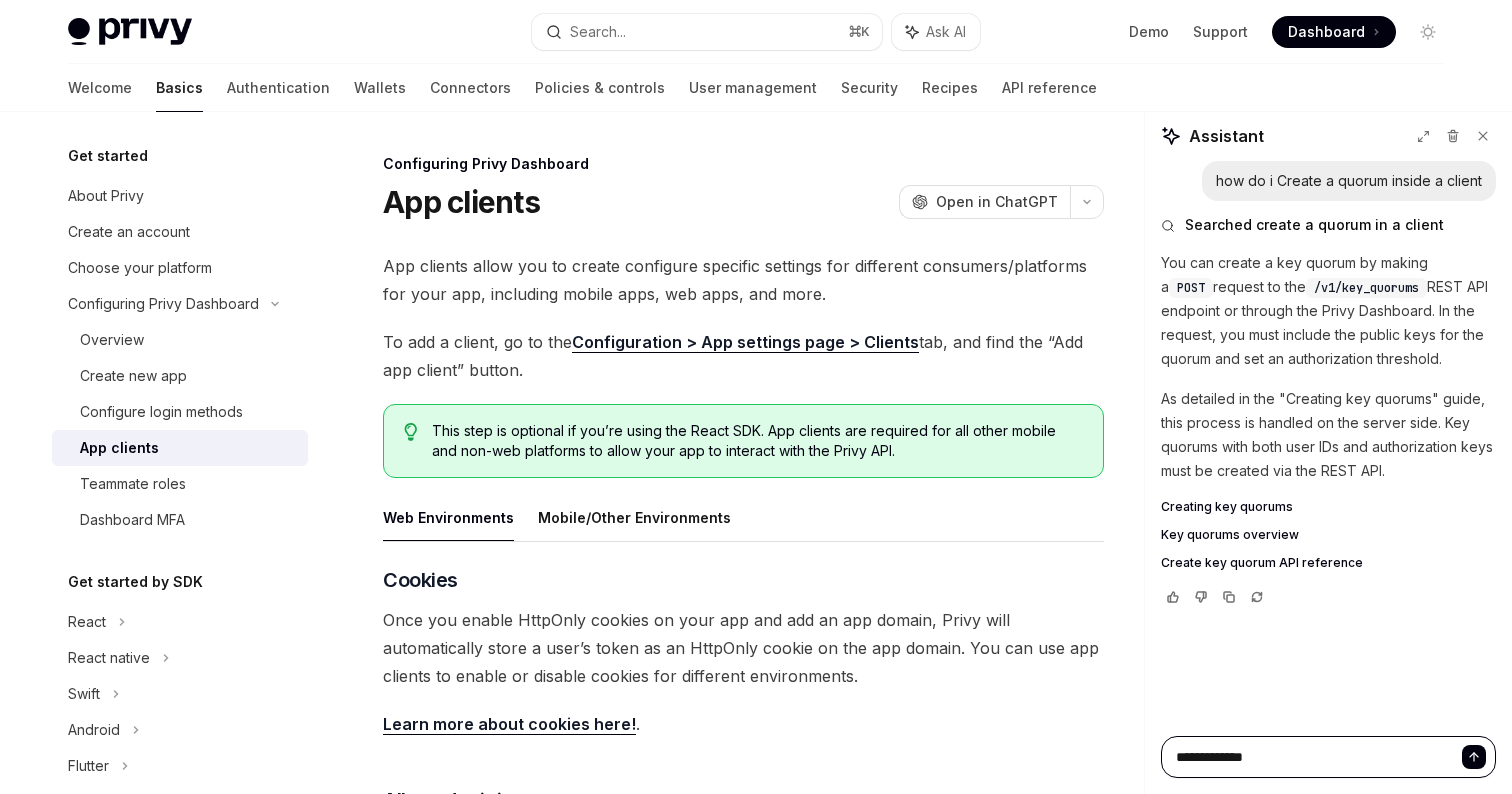 type on "*" 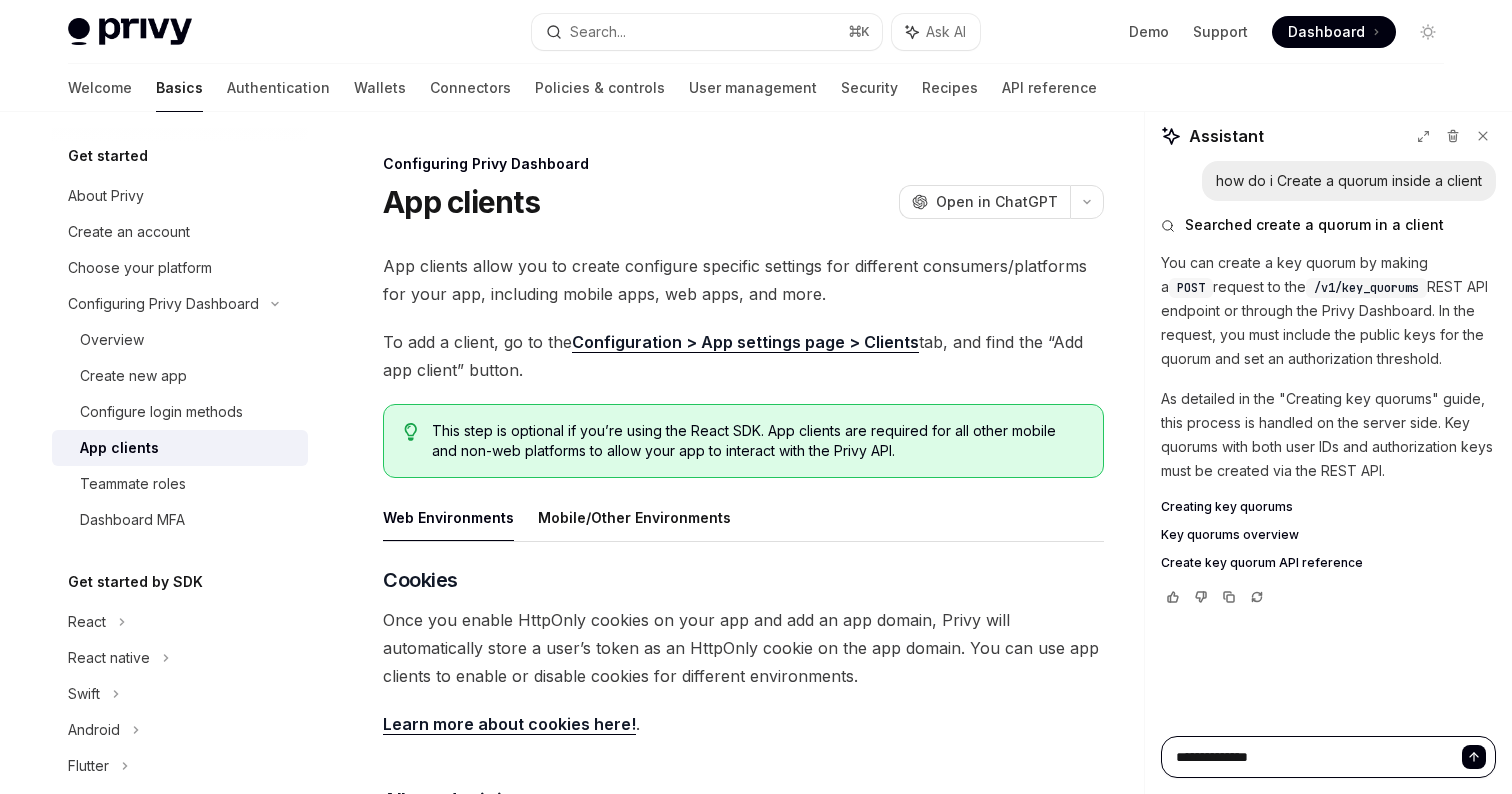 type on "*" 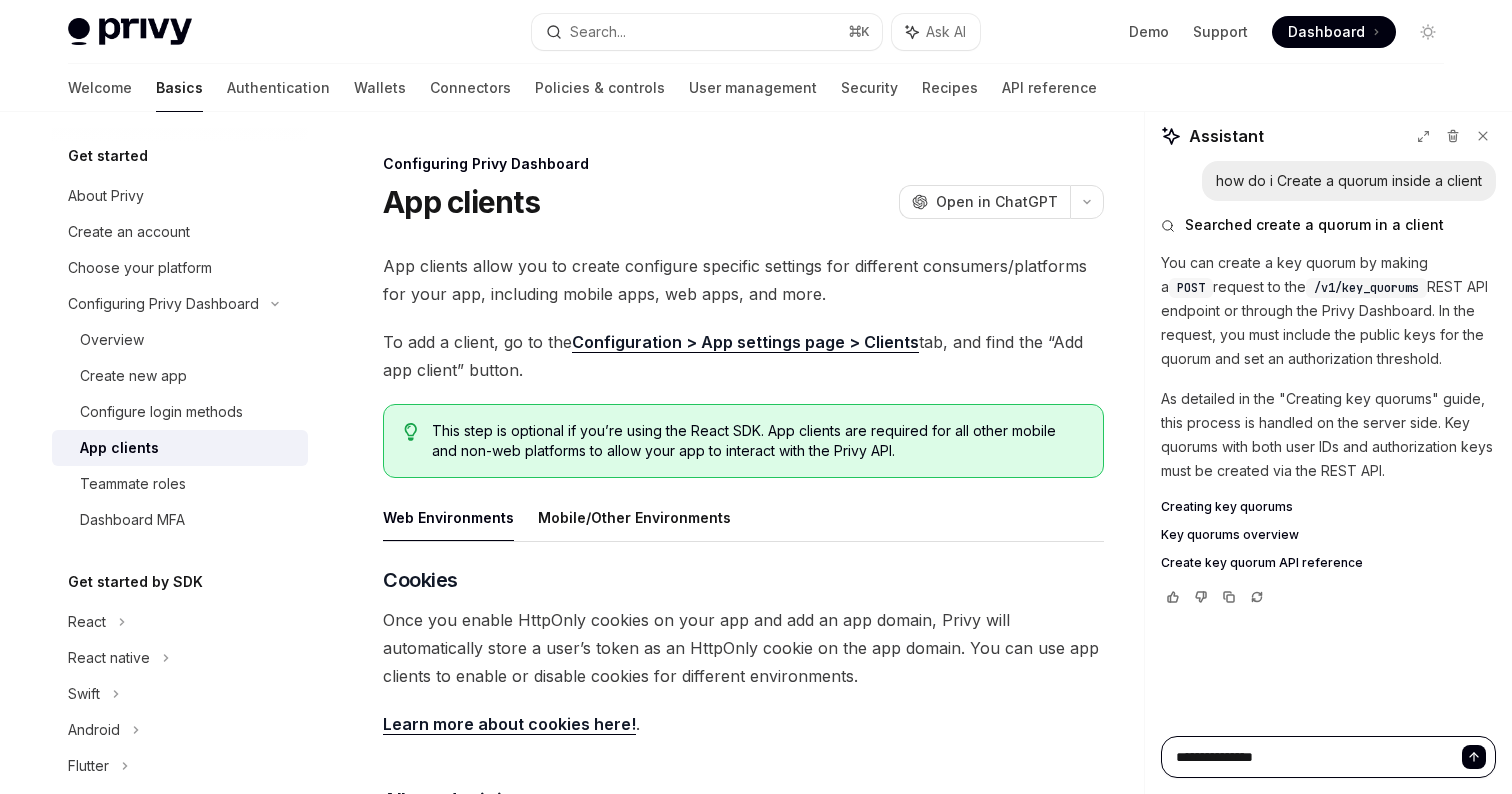 type on "*" 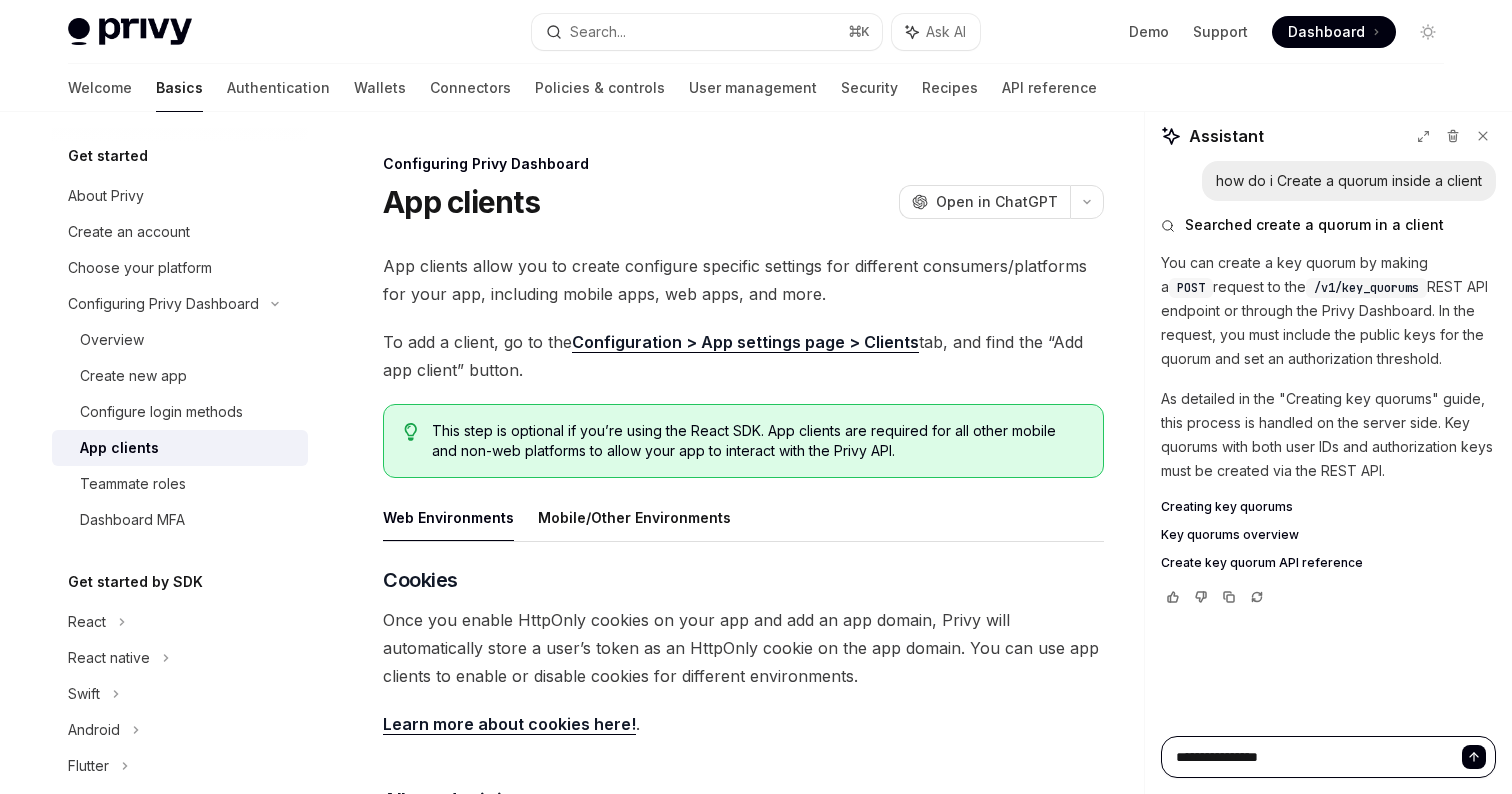 type on "**********" 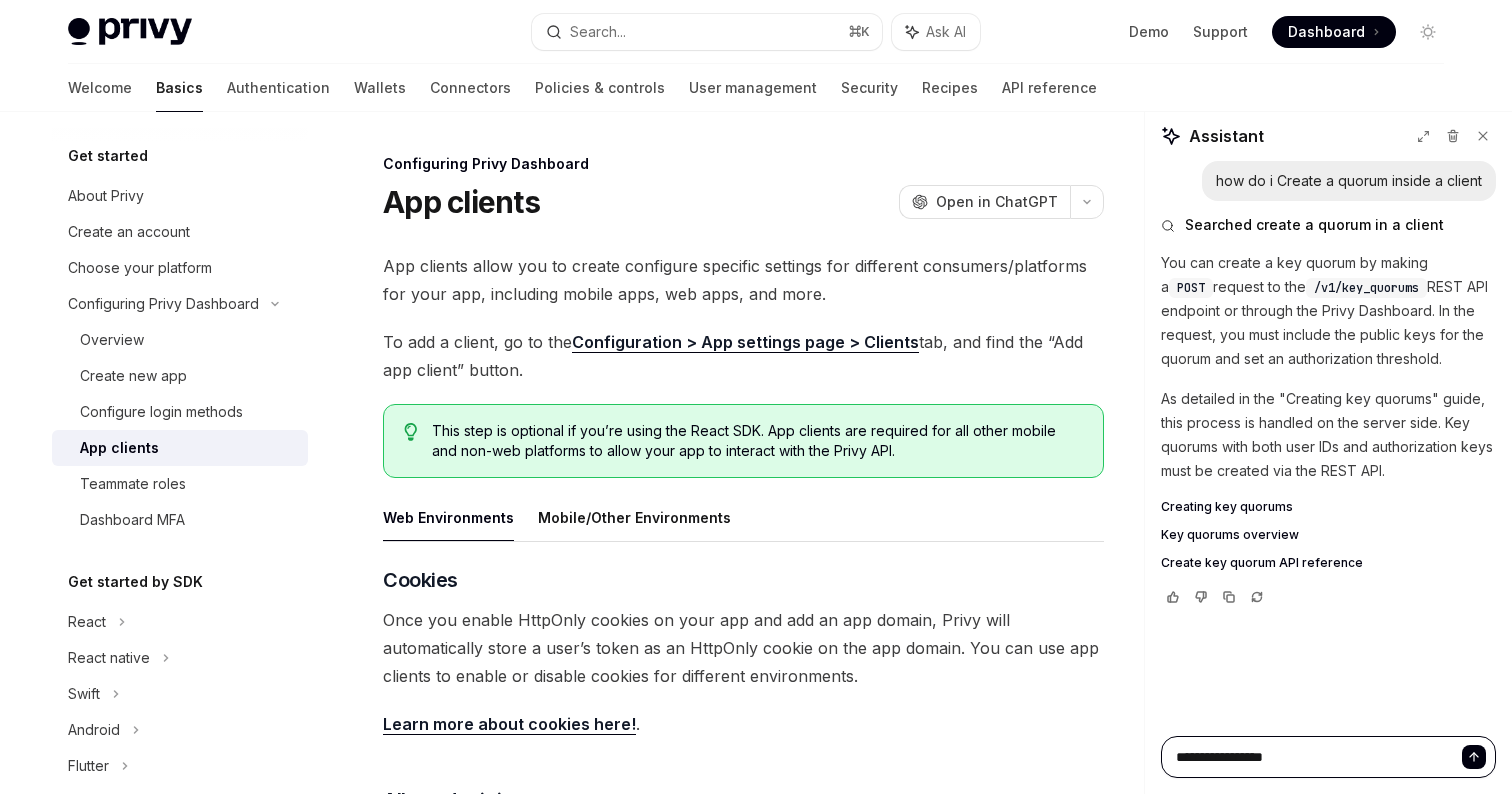 type on "*" 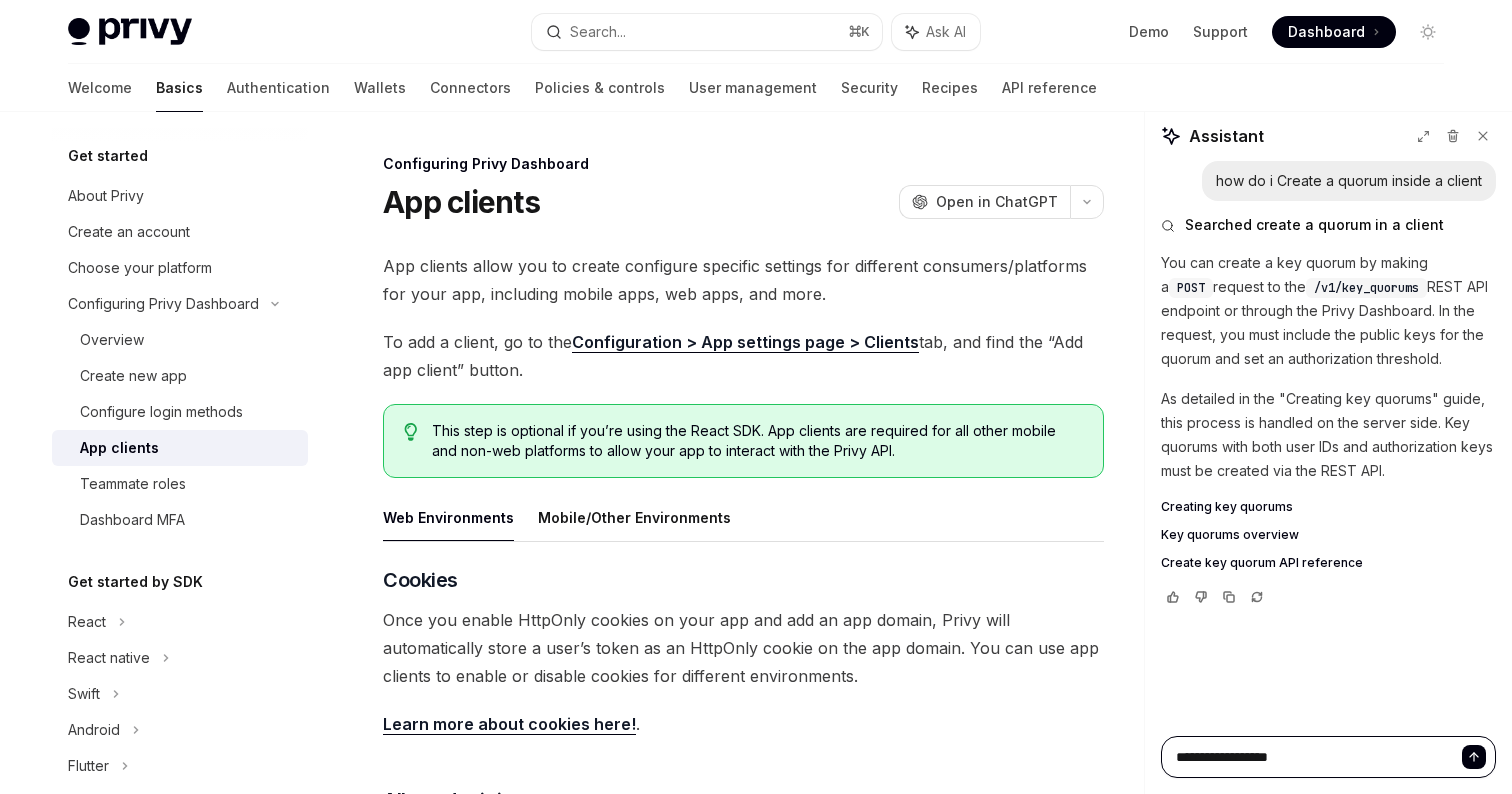 type on "*" 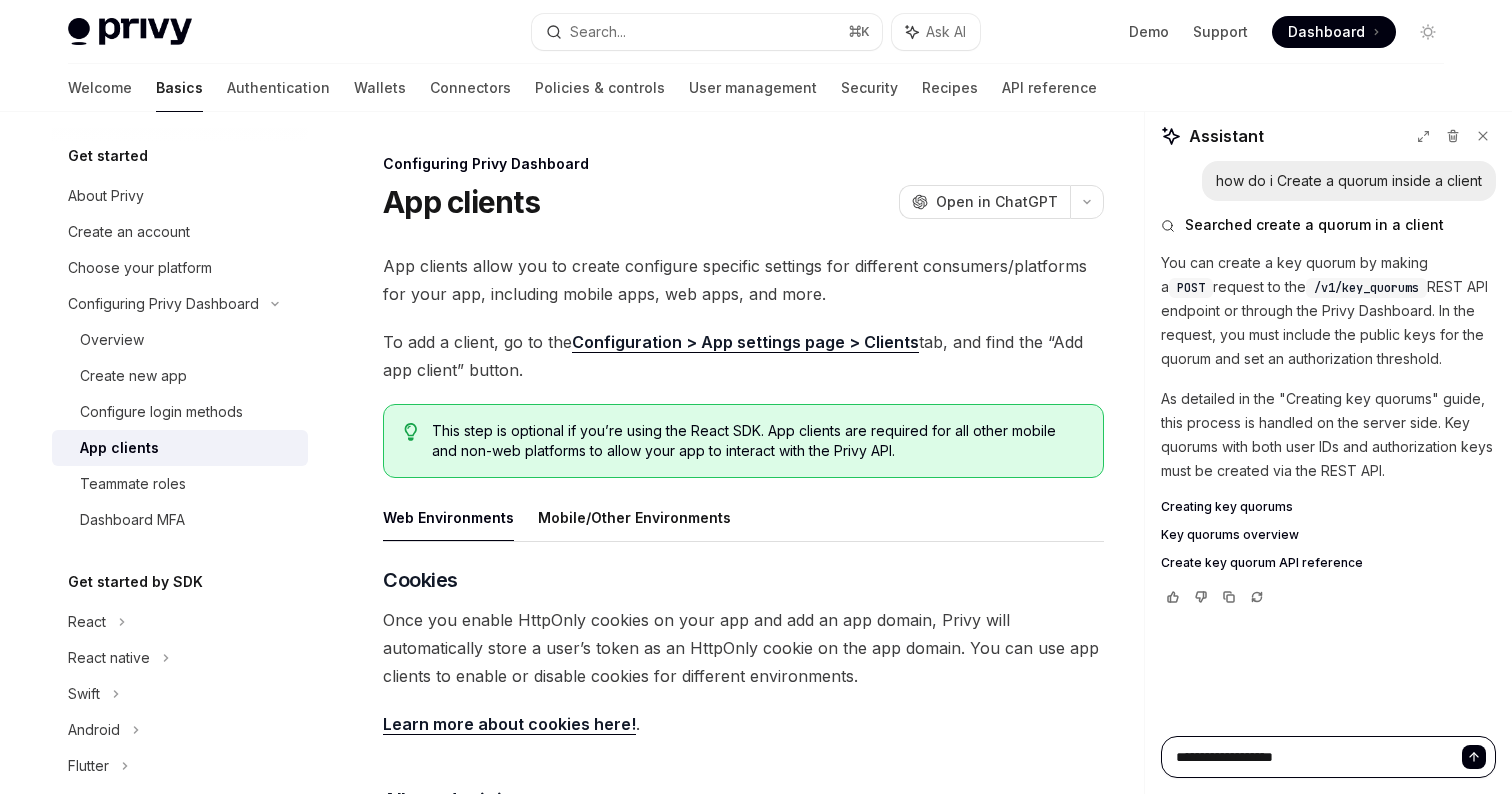type on "*" 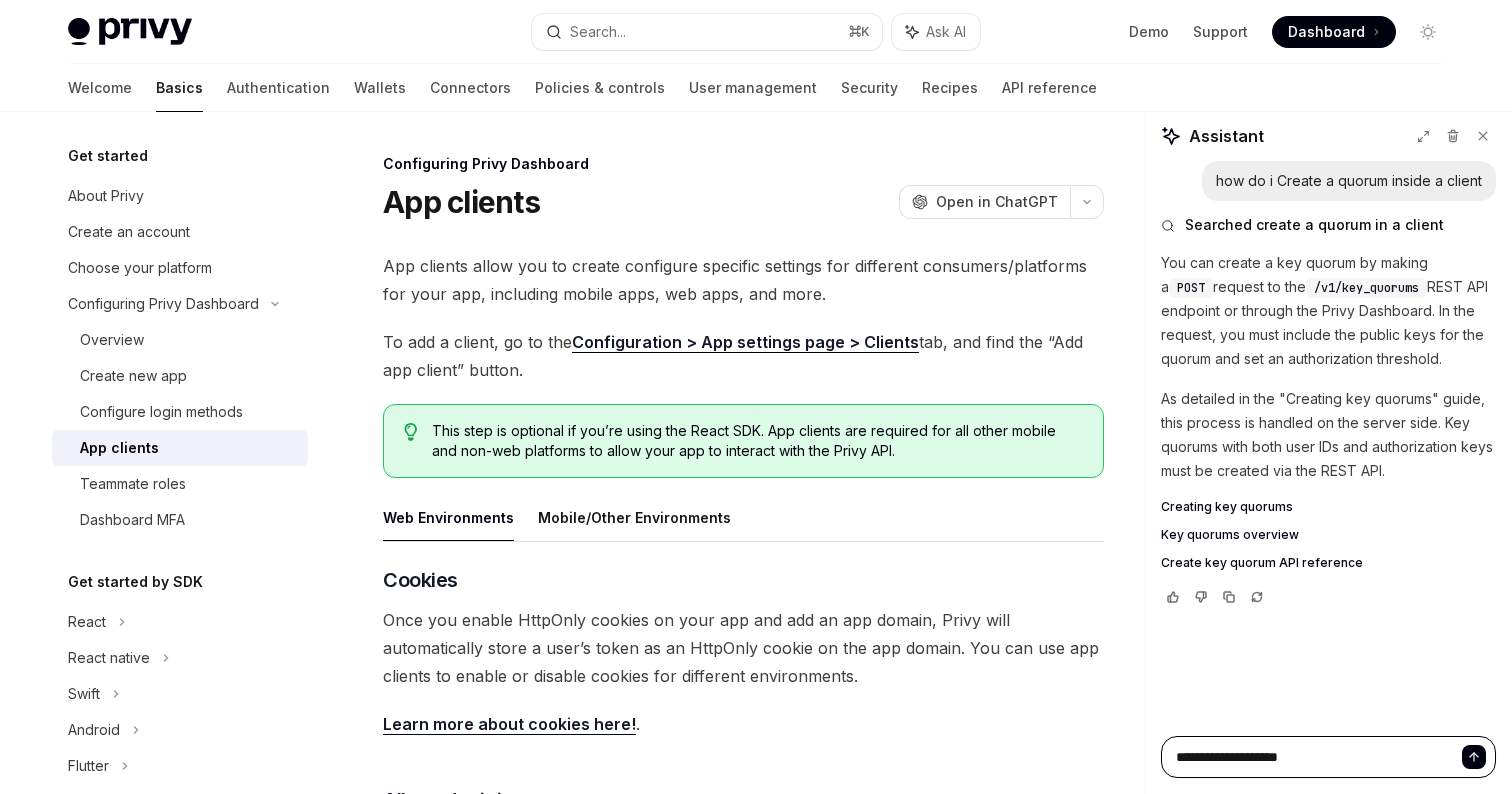 type on "*" 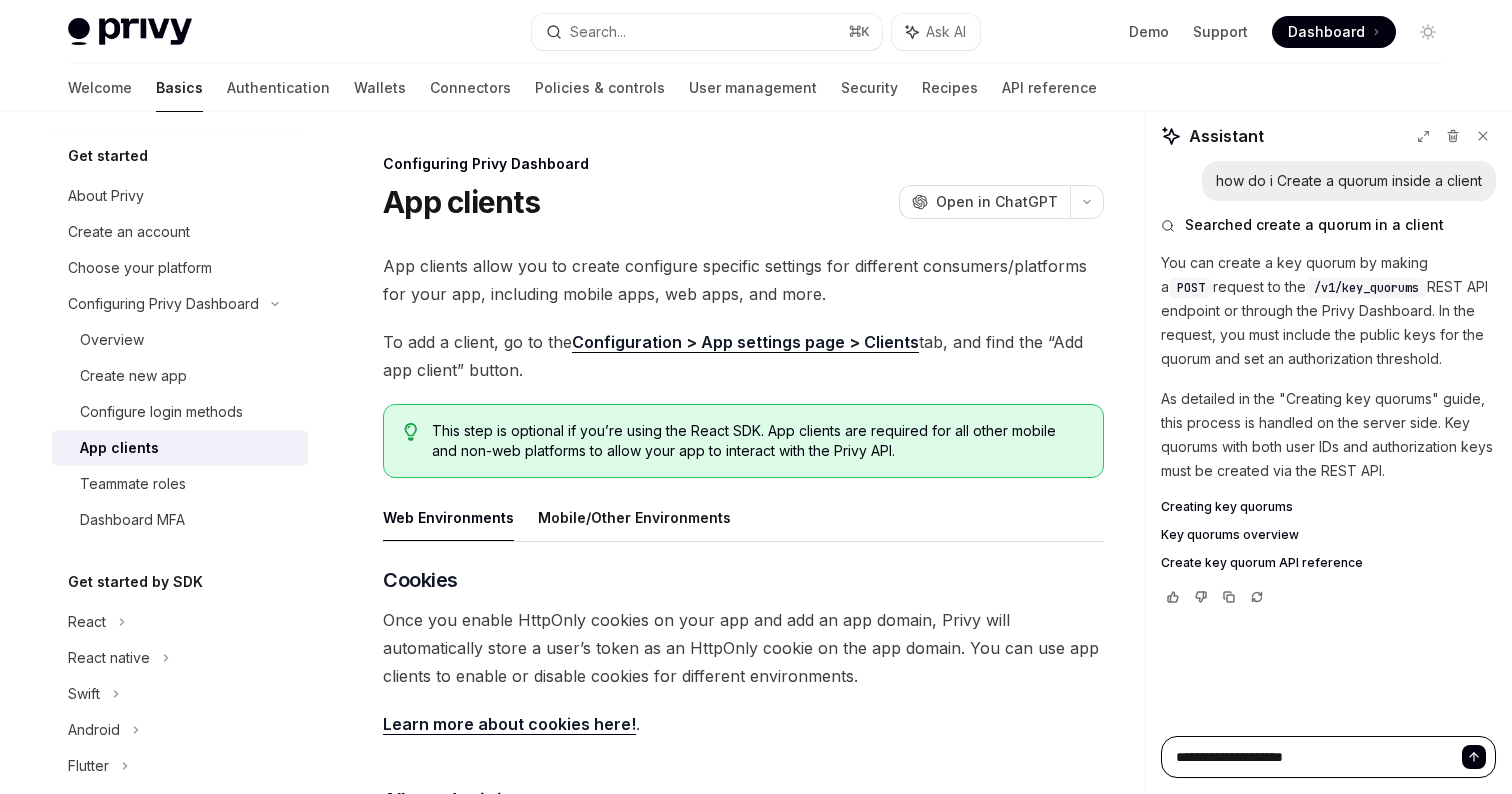 type on "*" 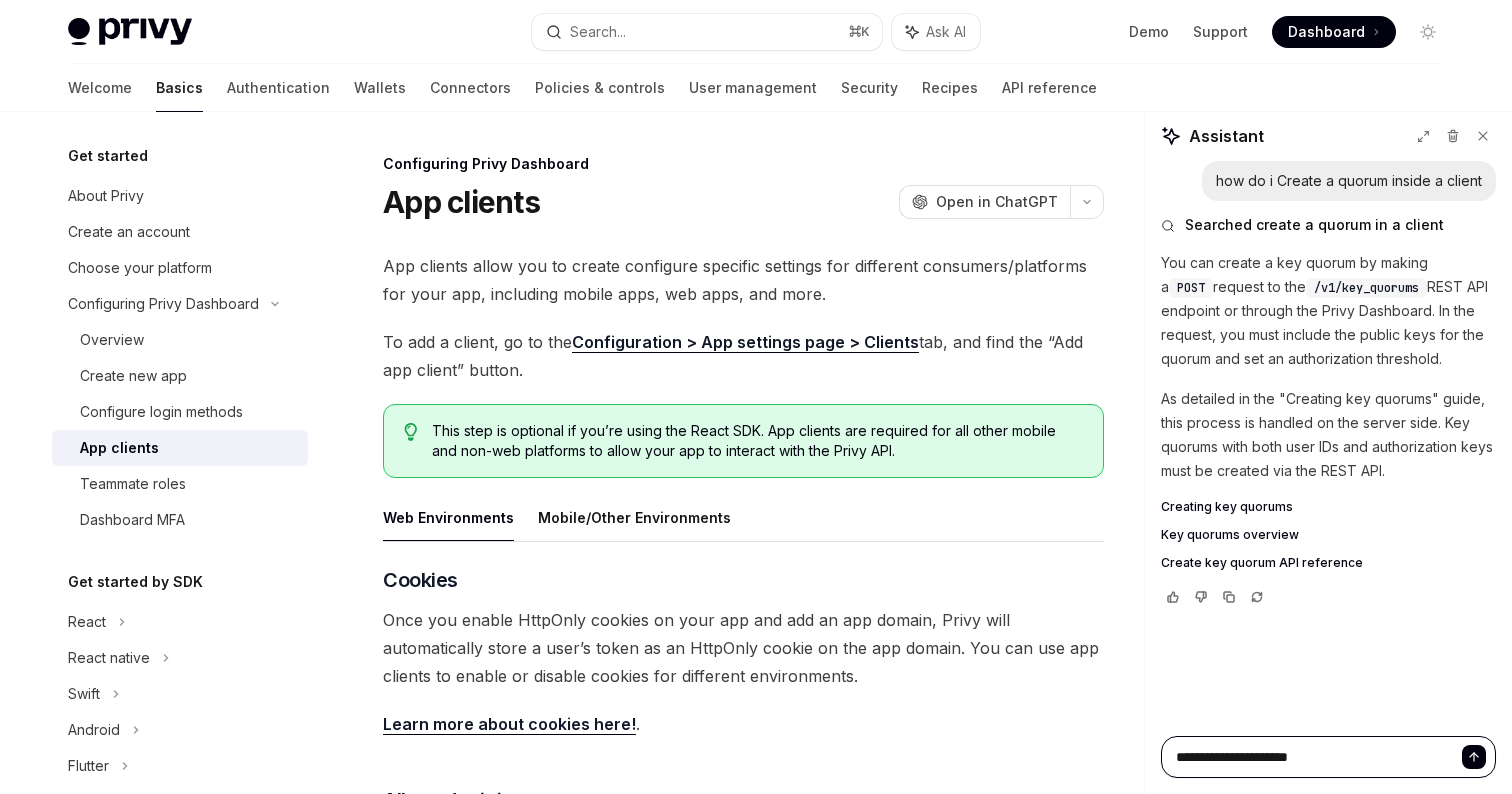 type on "**********" 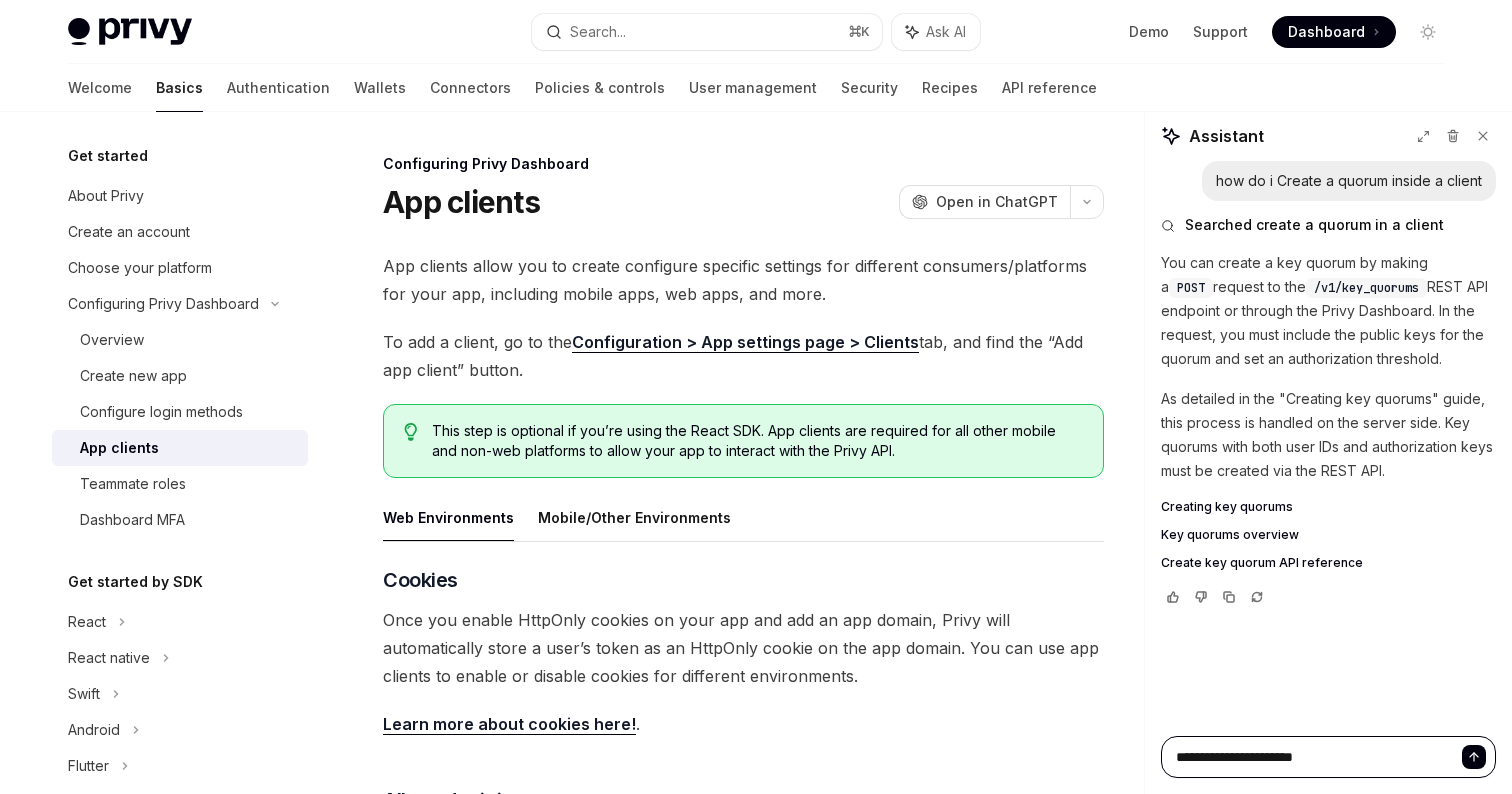 type on "**********" 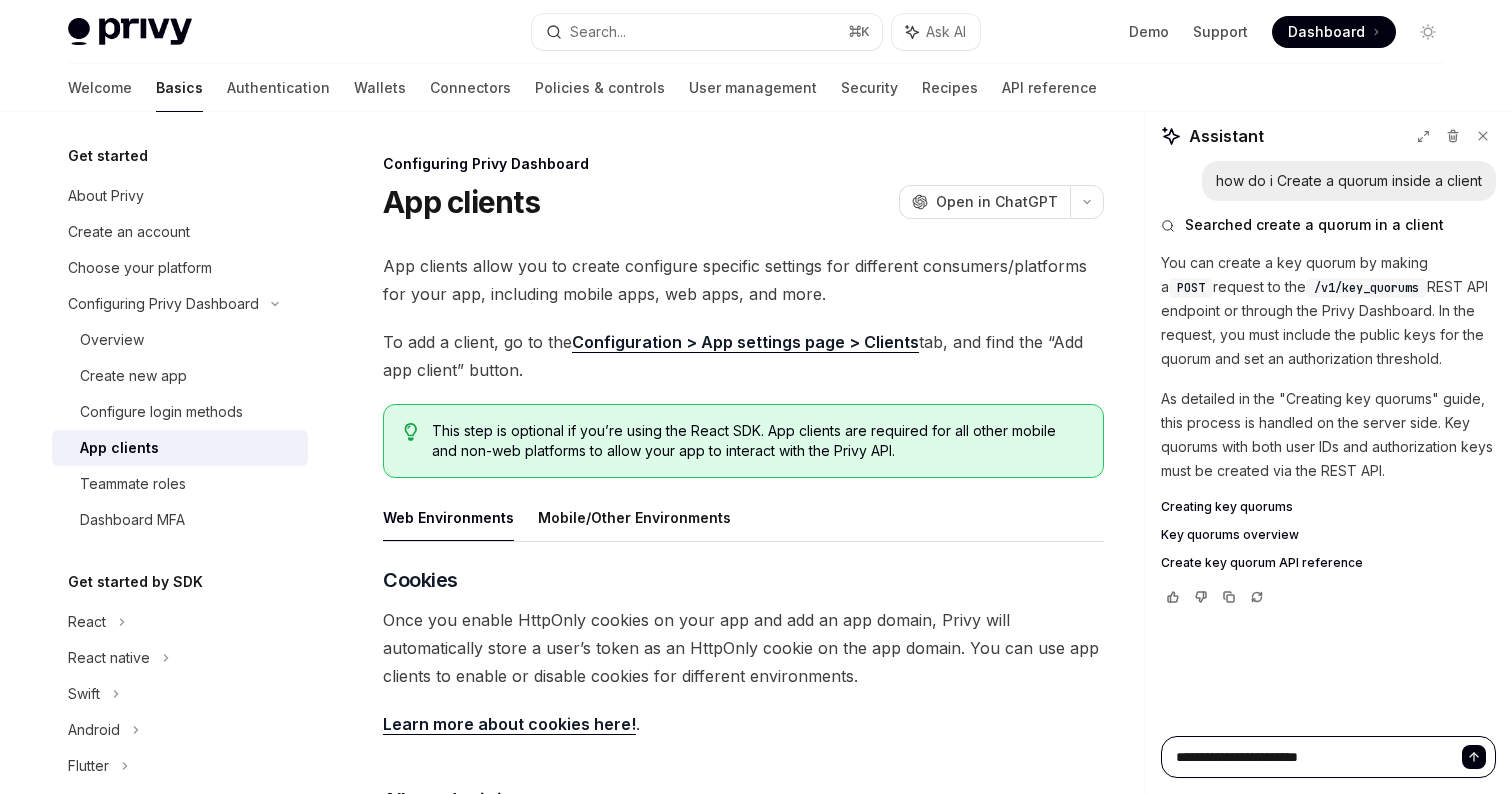 type on "*" 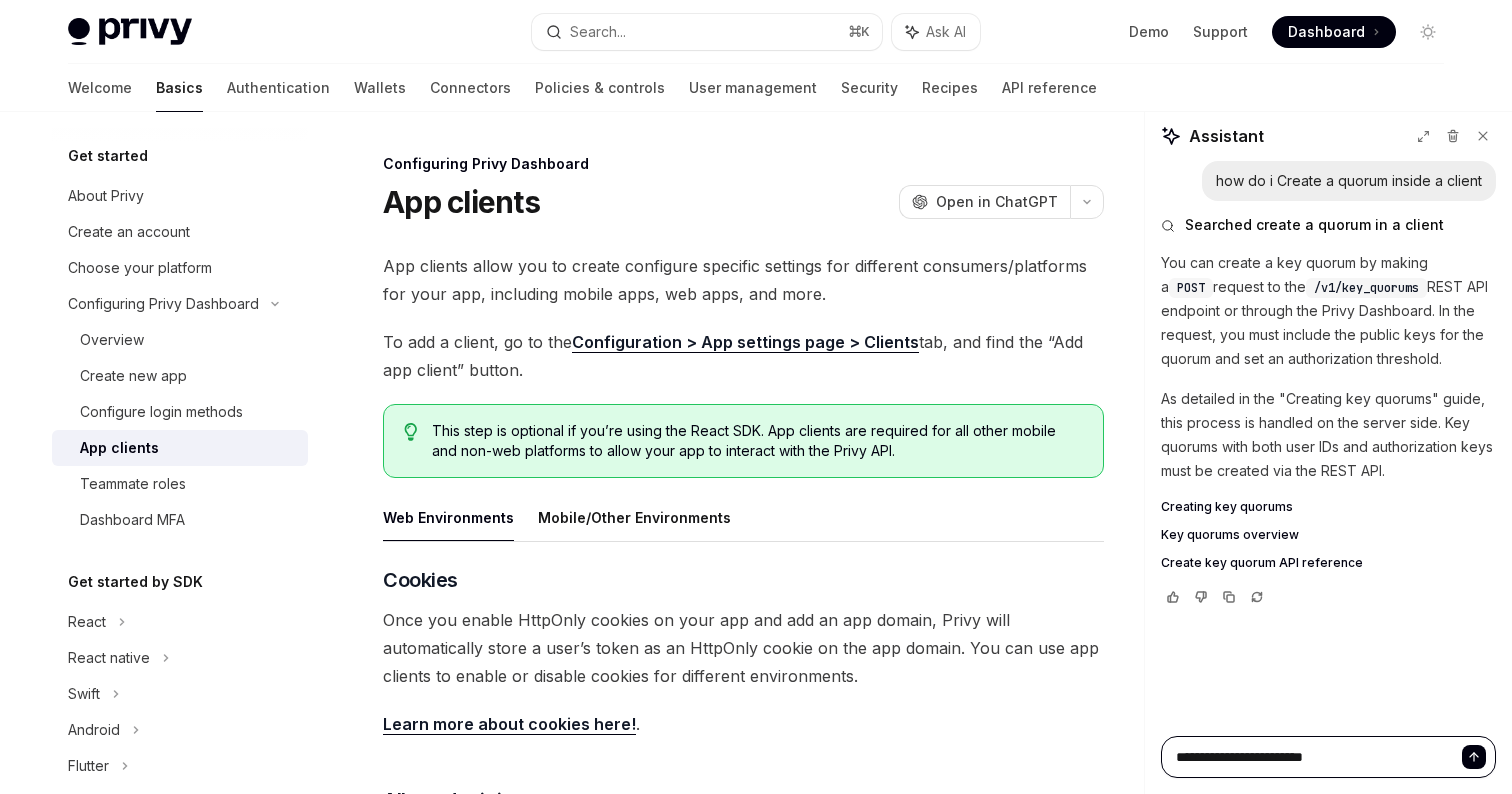 type on "*" 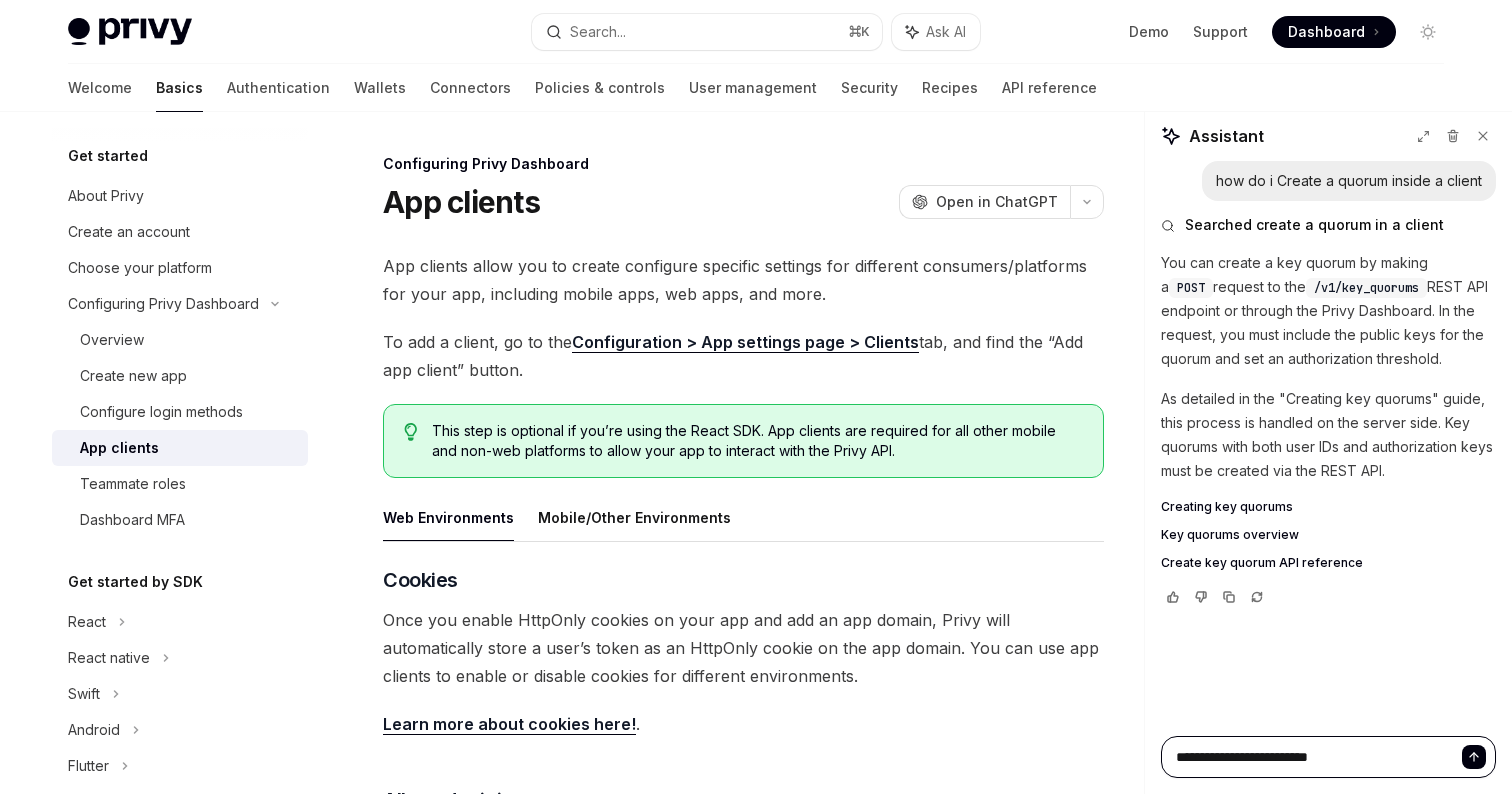type on "*" 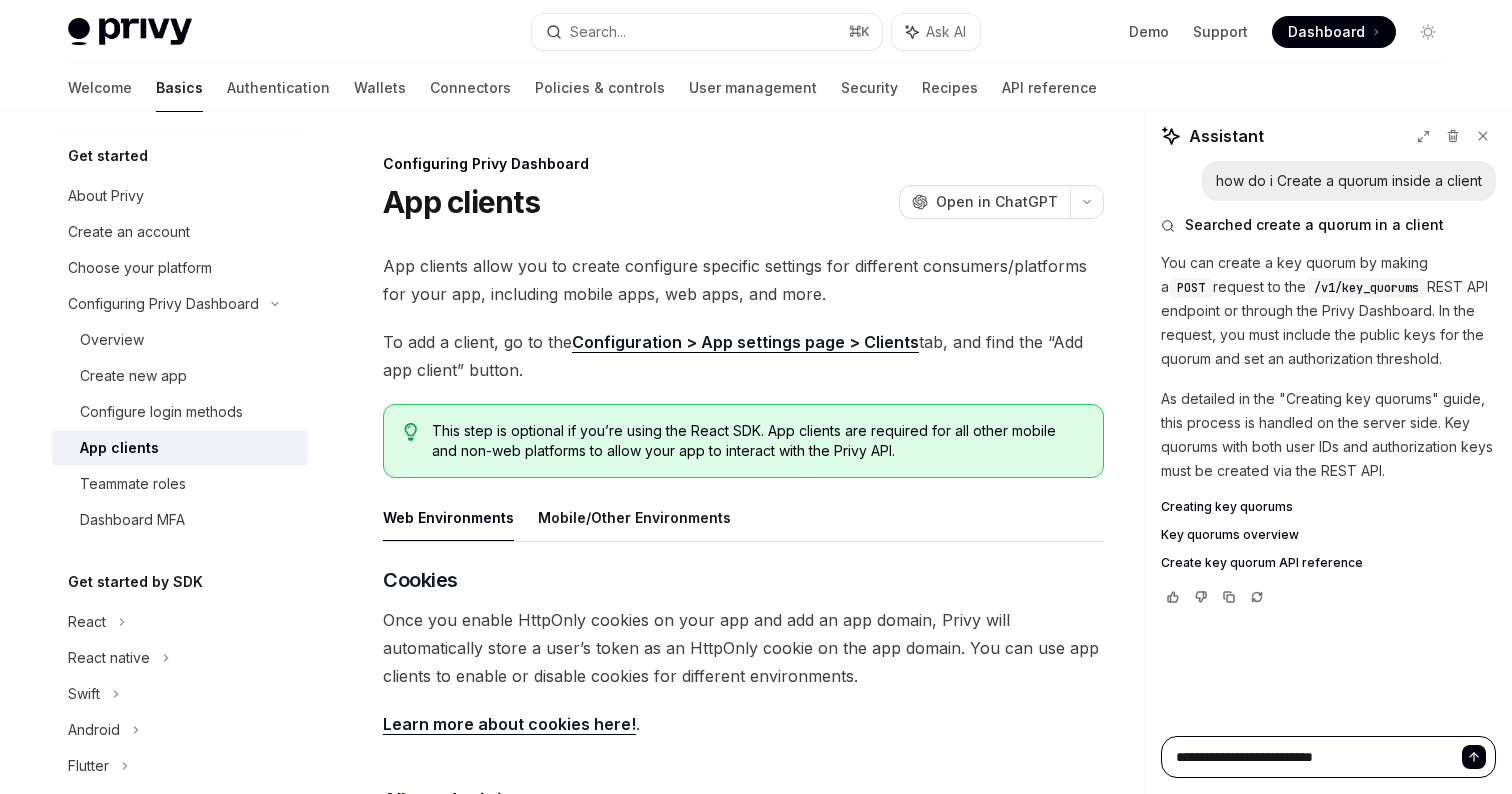 type on "**********" 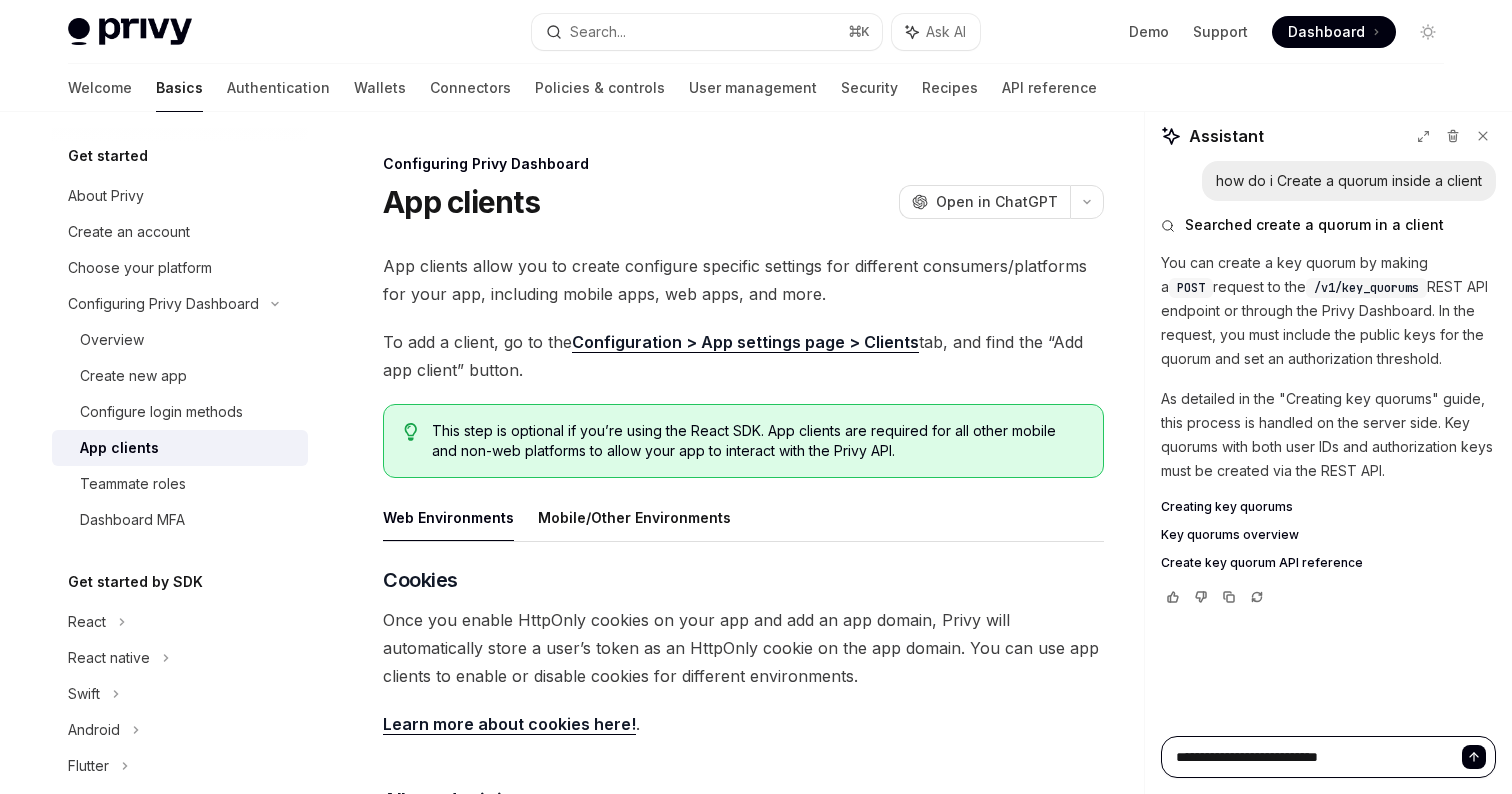 type on "*" 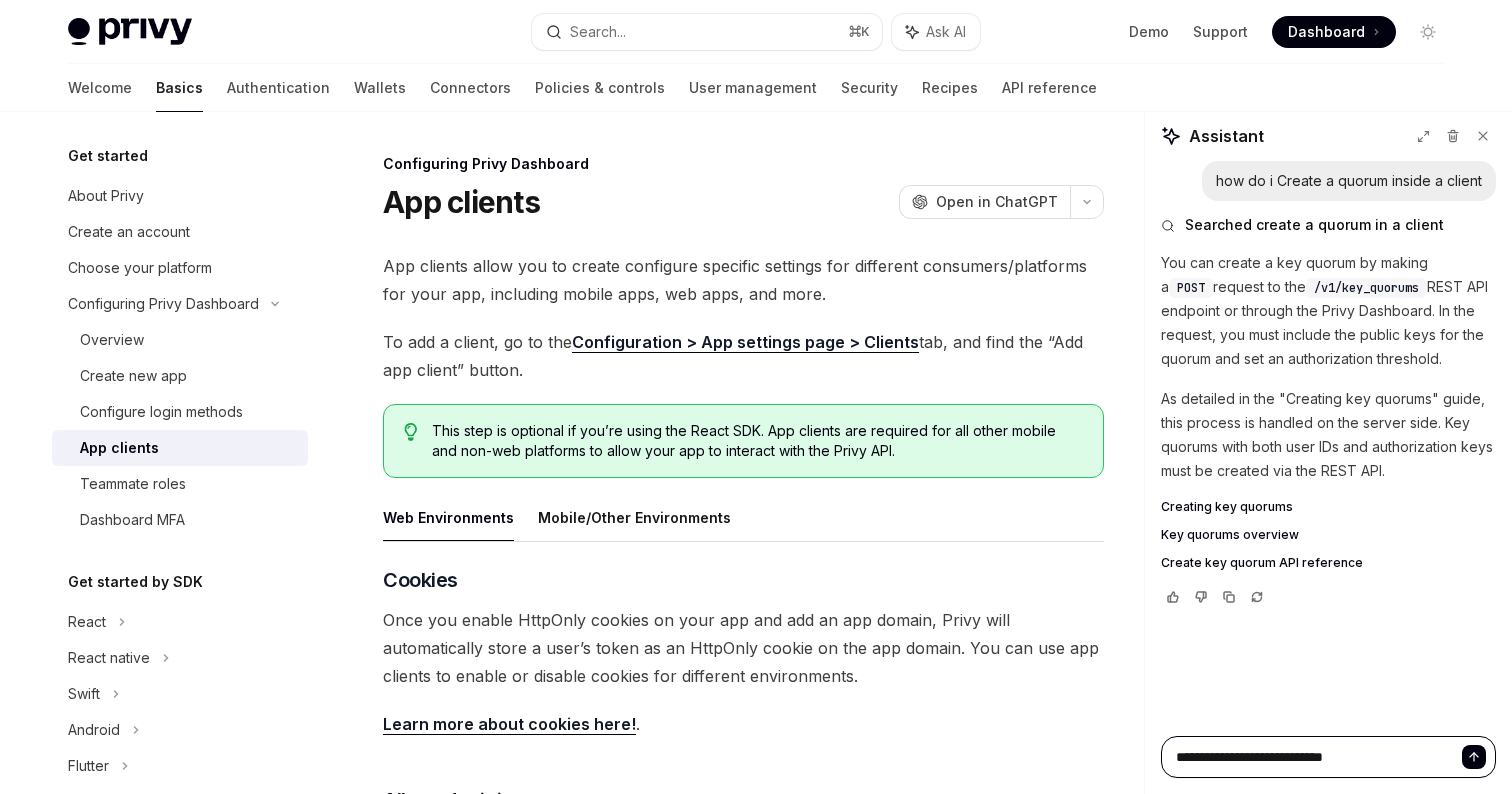 type on "**********" 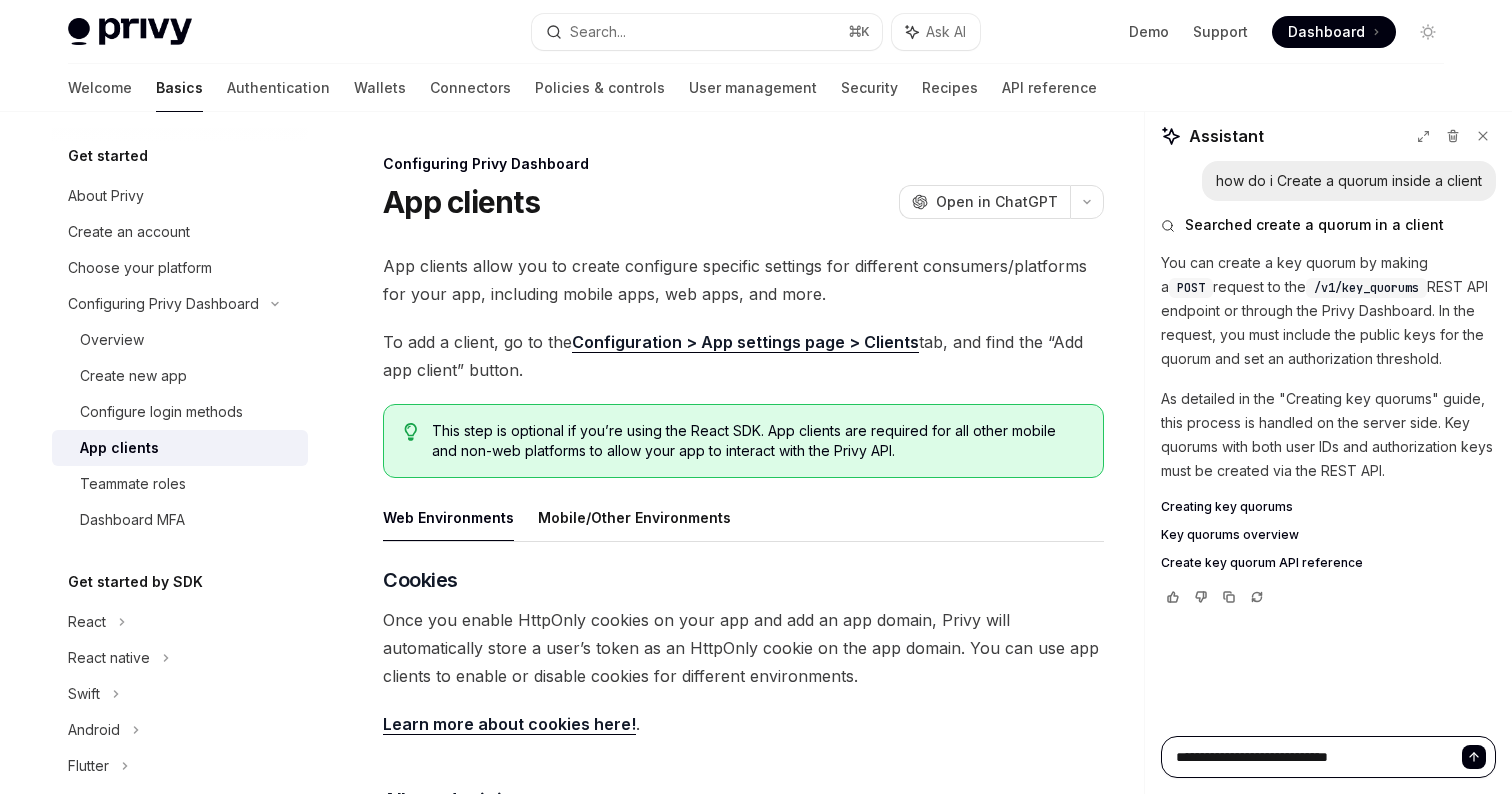type on "**********" 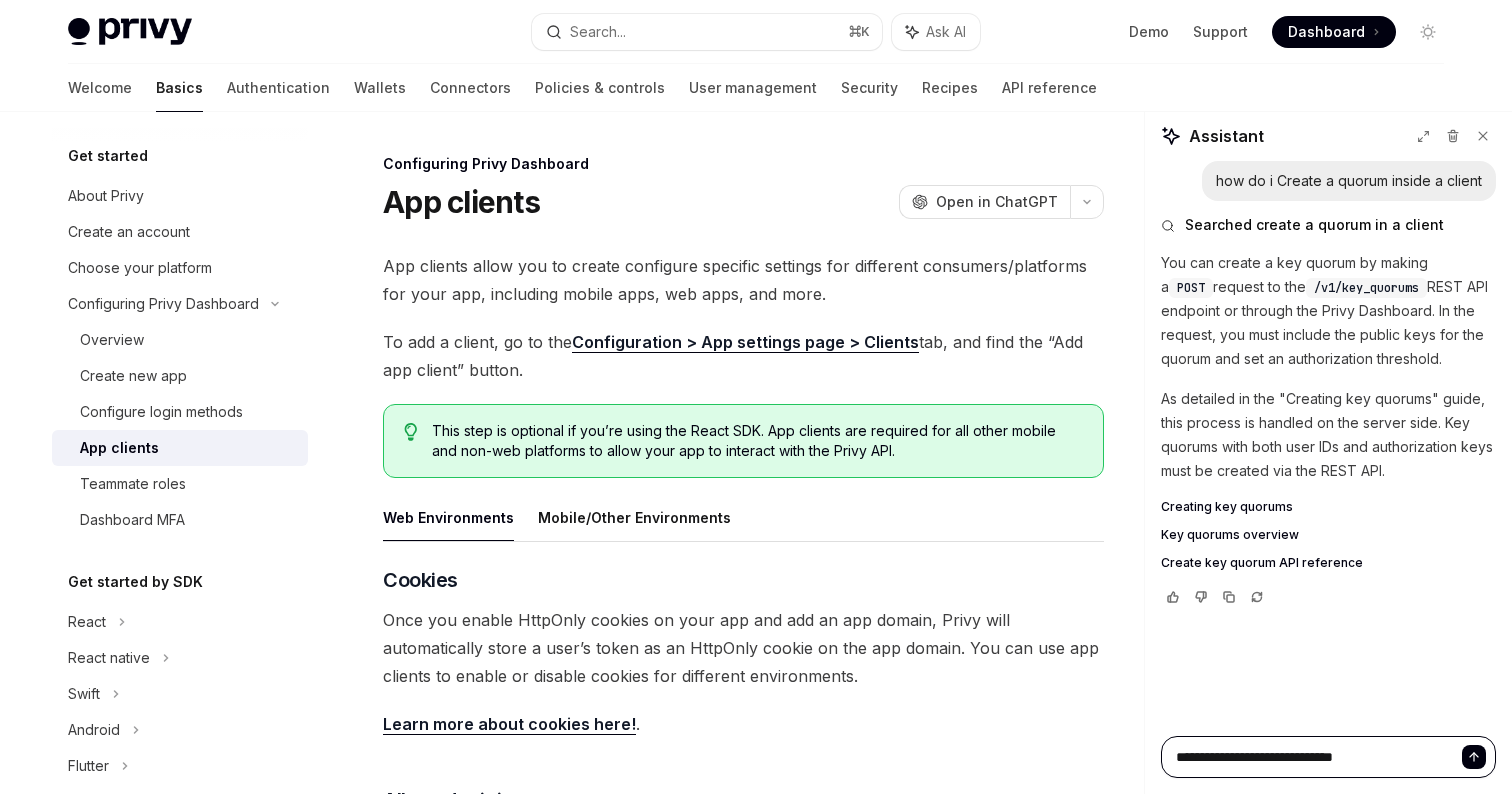 type on "*" 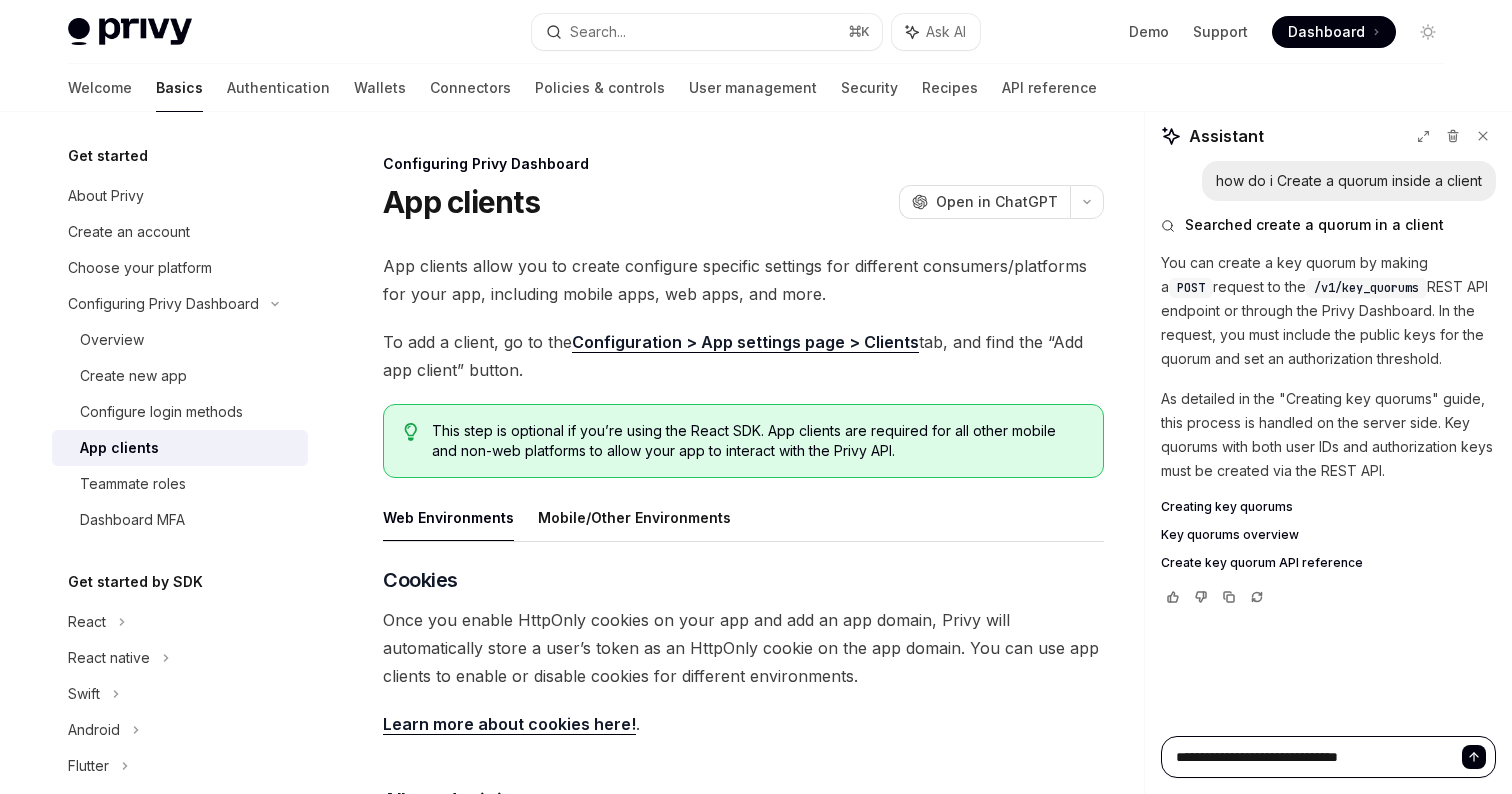 type on "**********" 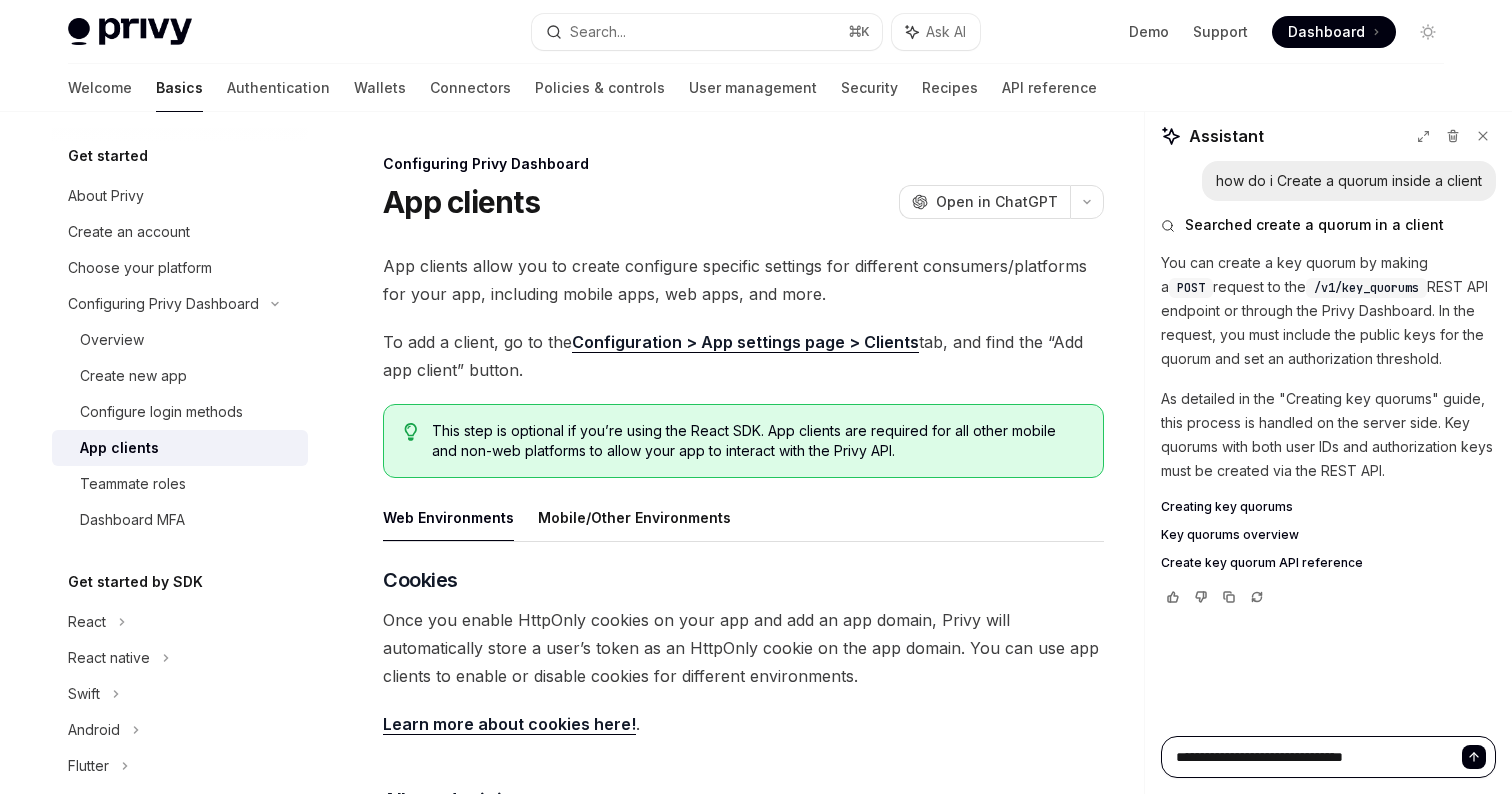 type on "*" 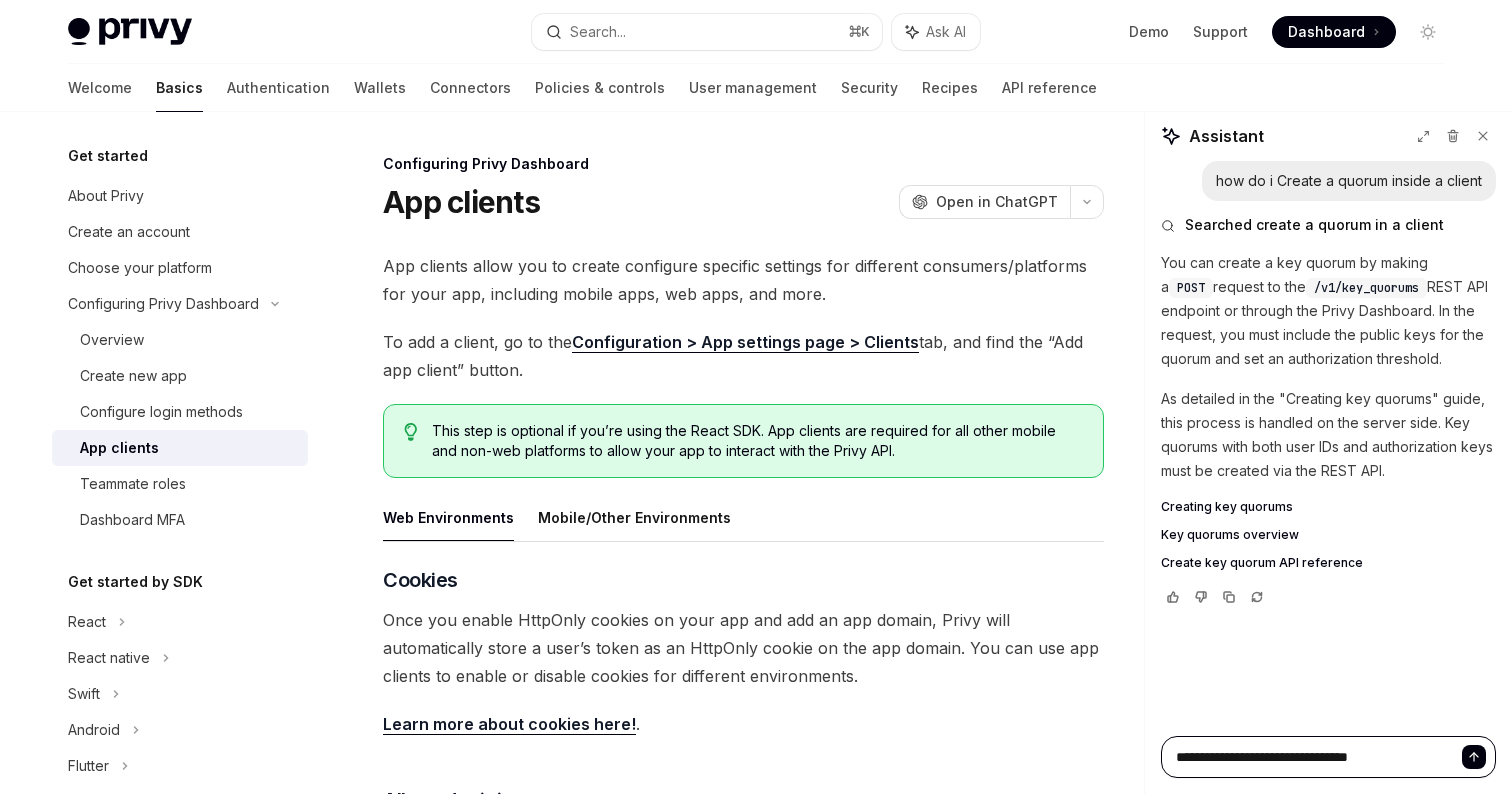 type on "*" 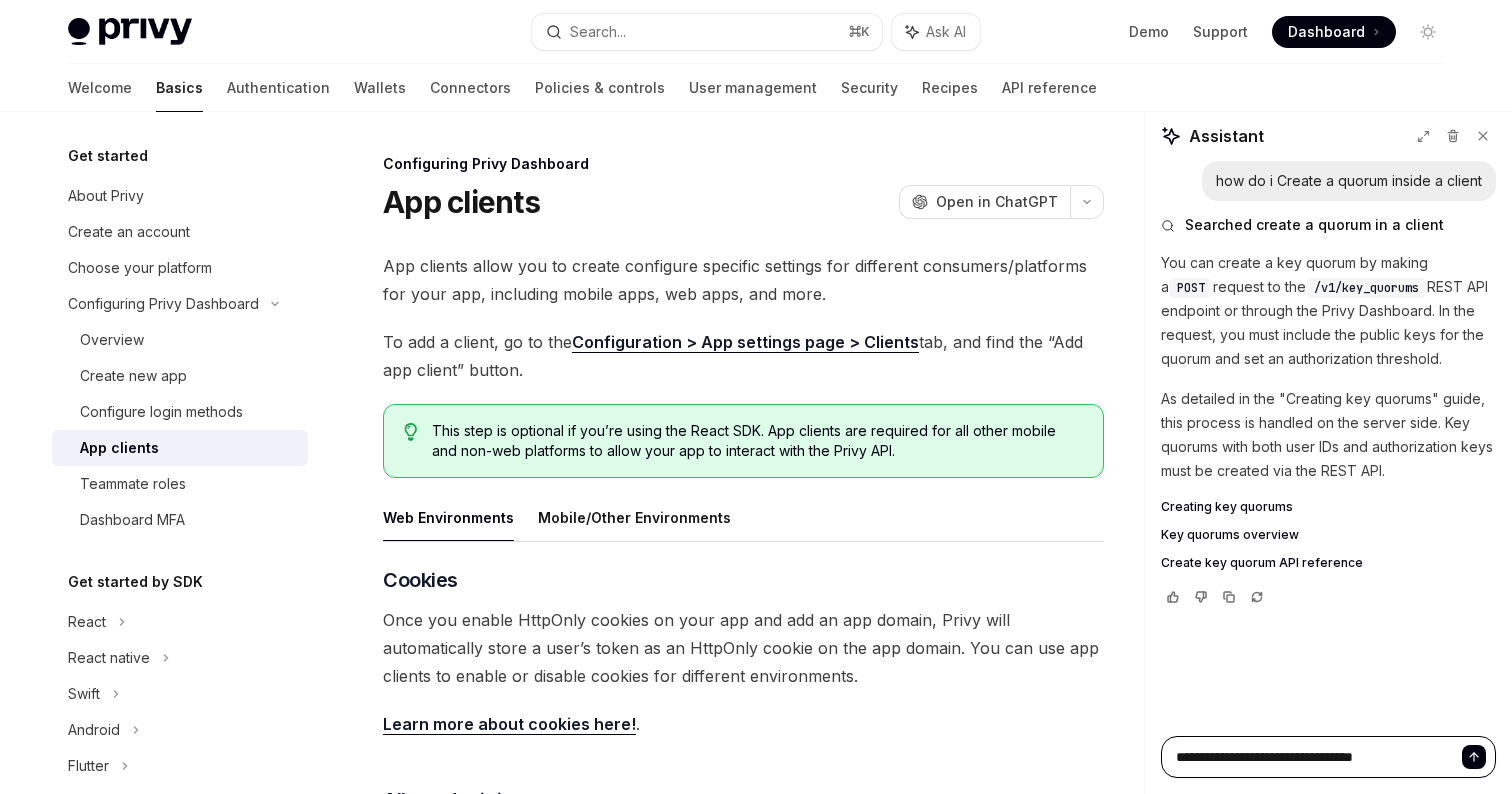 type on "*" 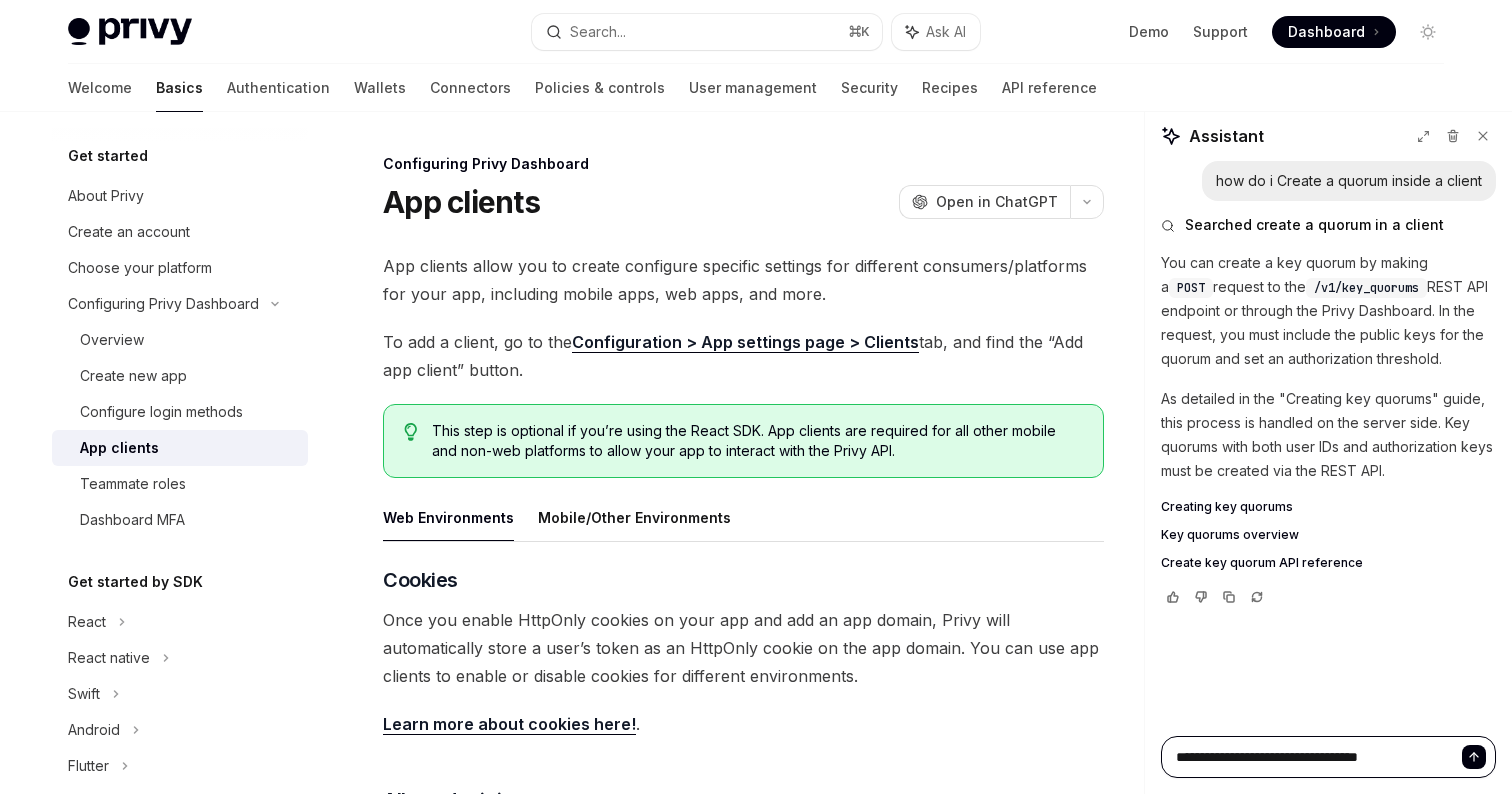 type on "*" 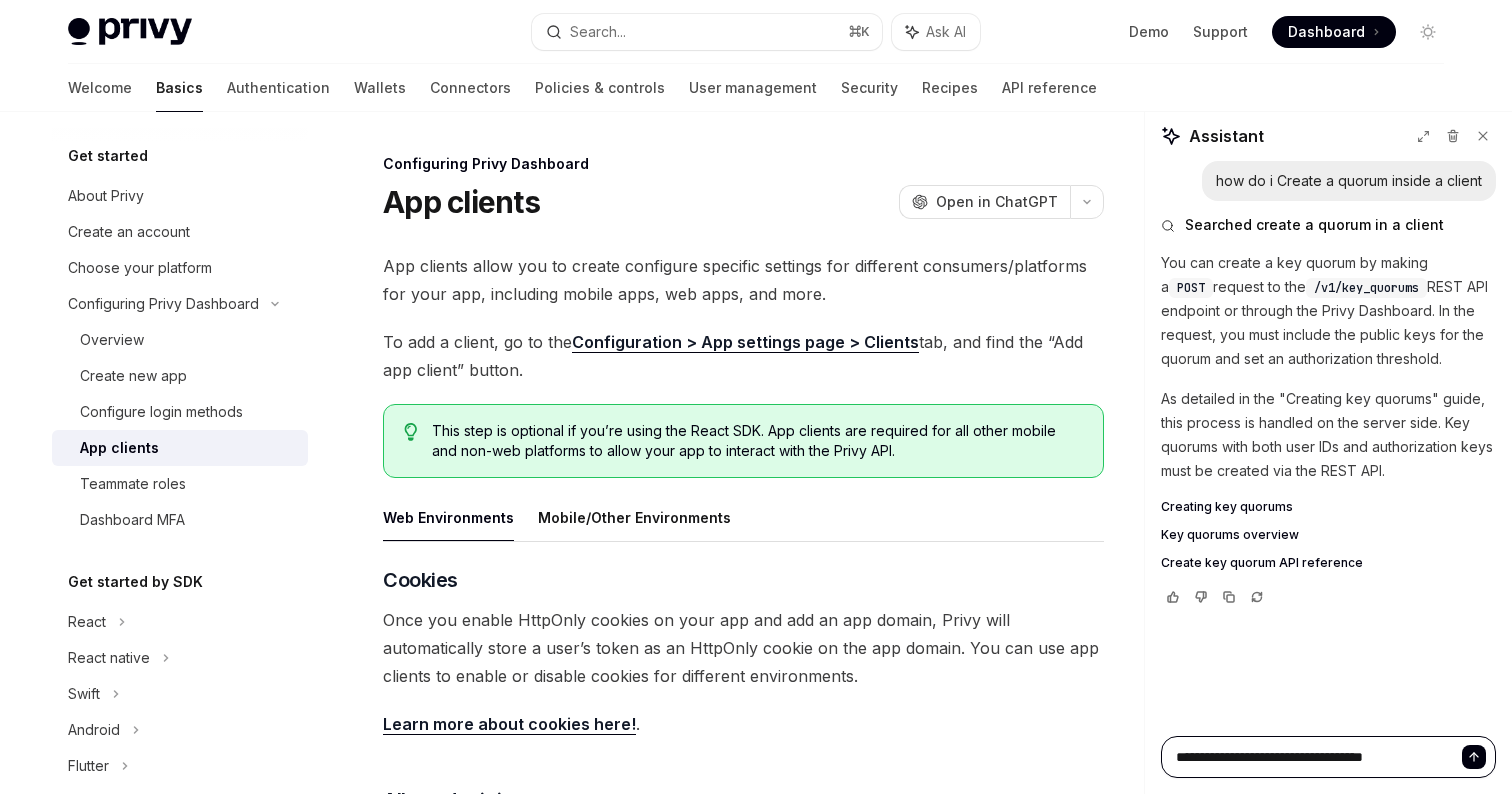 type on "*" 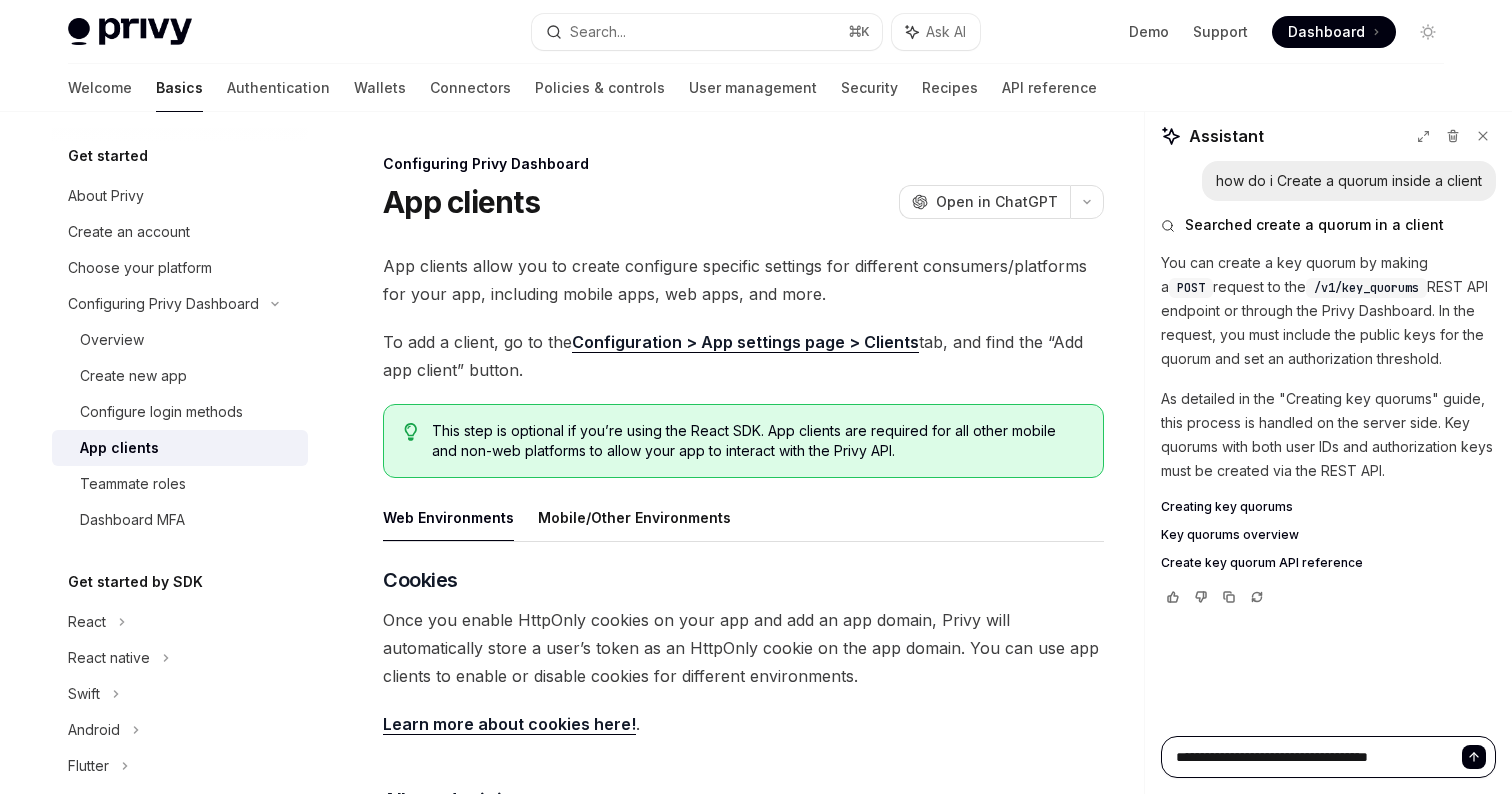 type on "*" 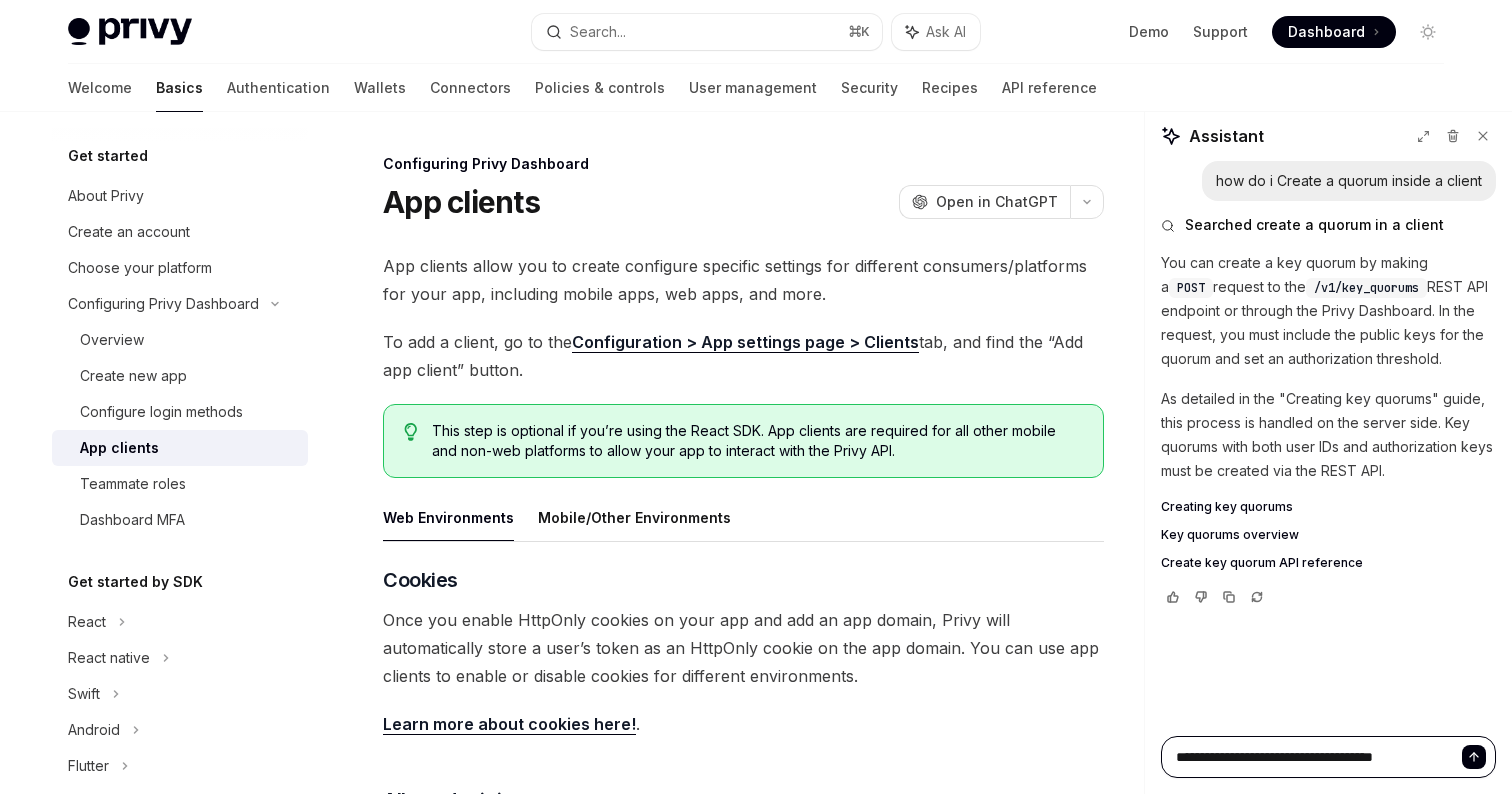 type on "*" 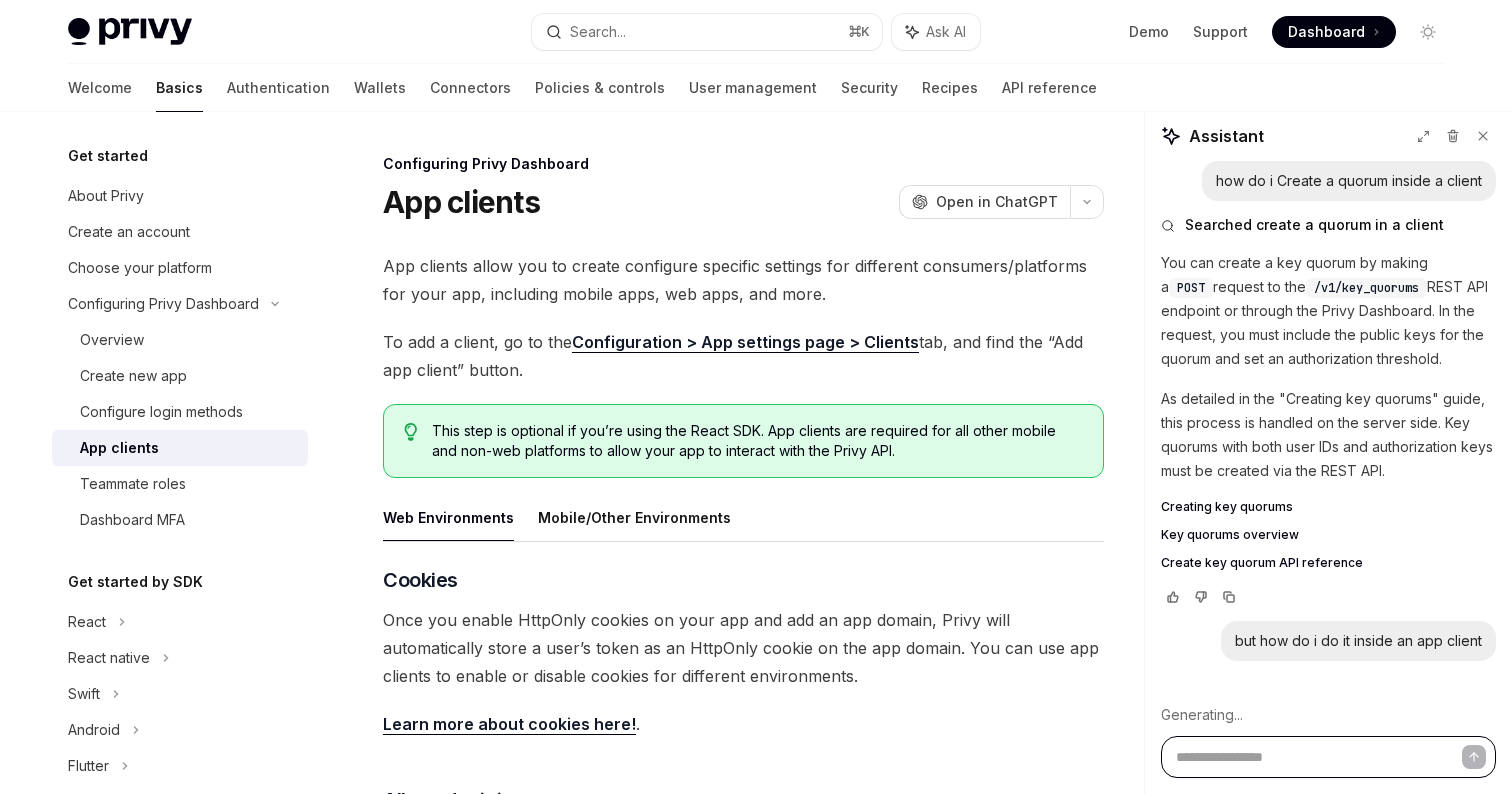 scroll, scrollTop: 13, scrollLeft: 0, axis: vertical 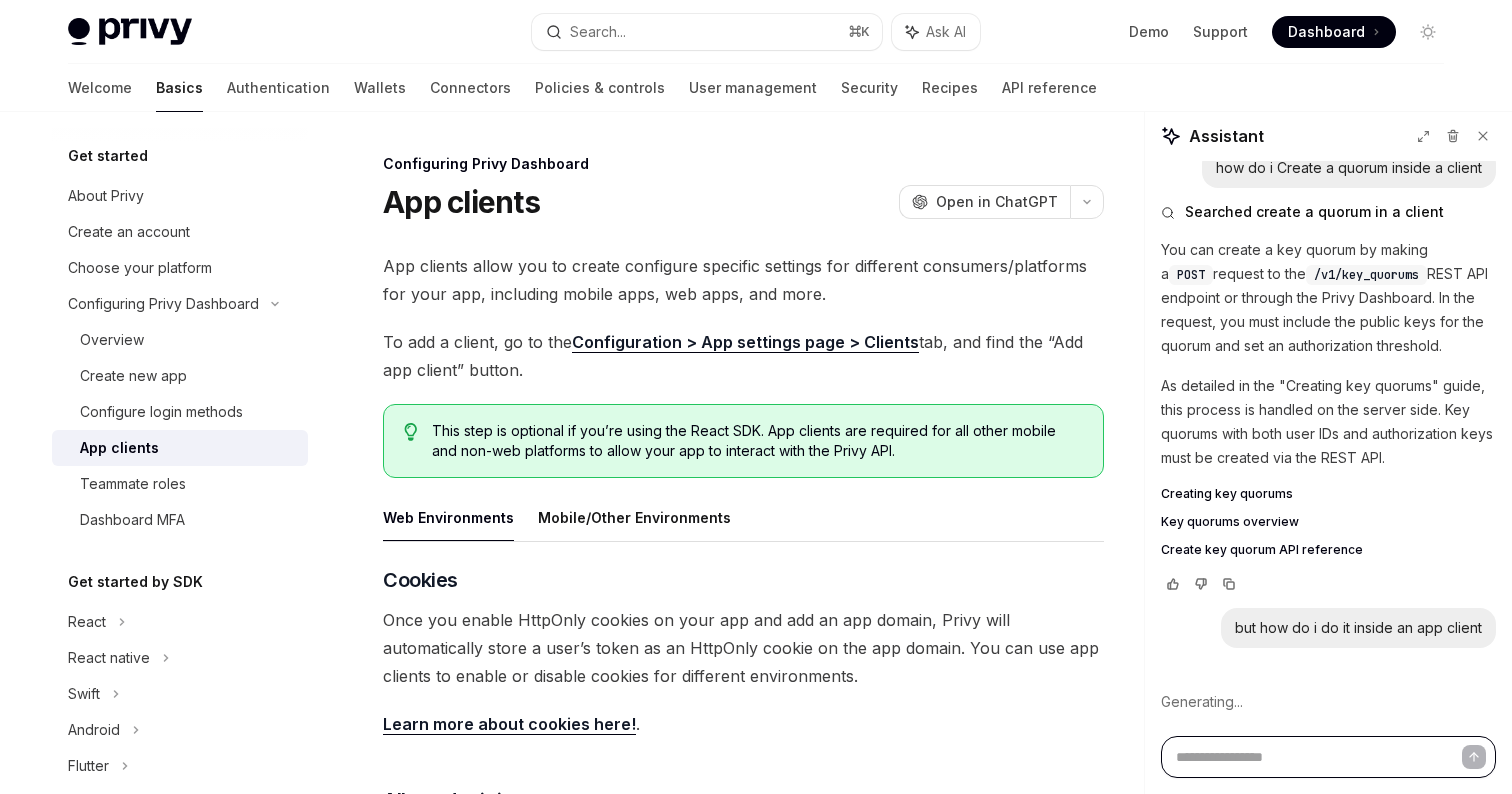 type on "*" 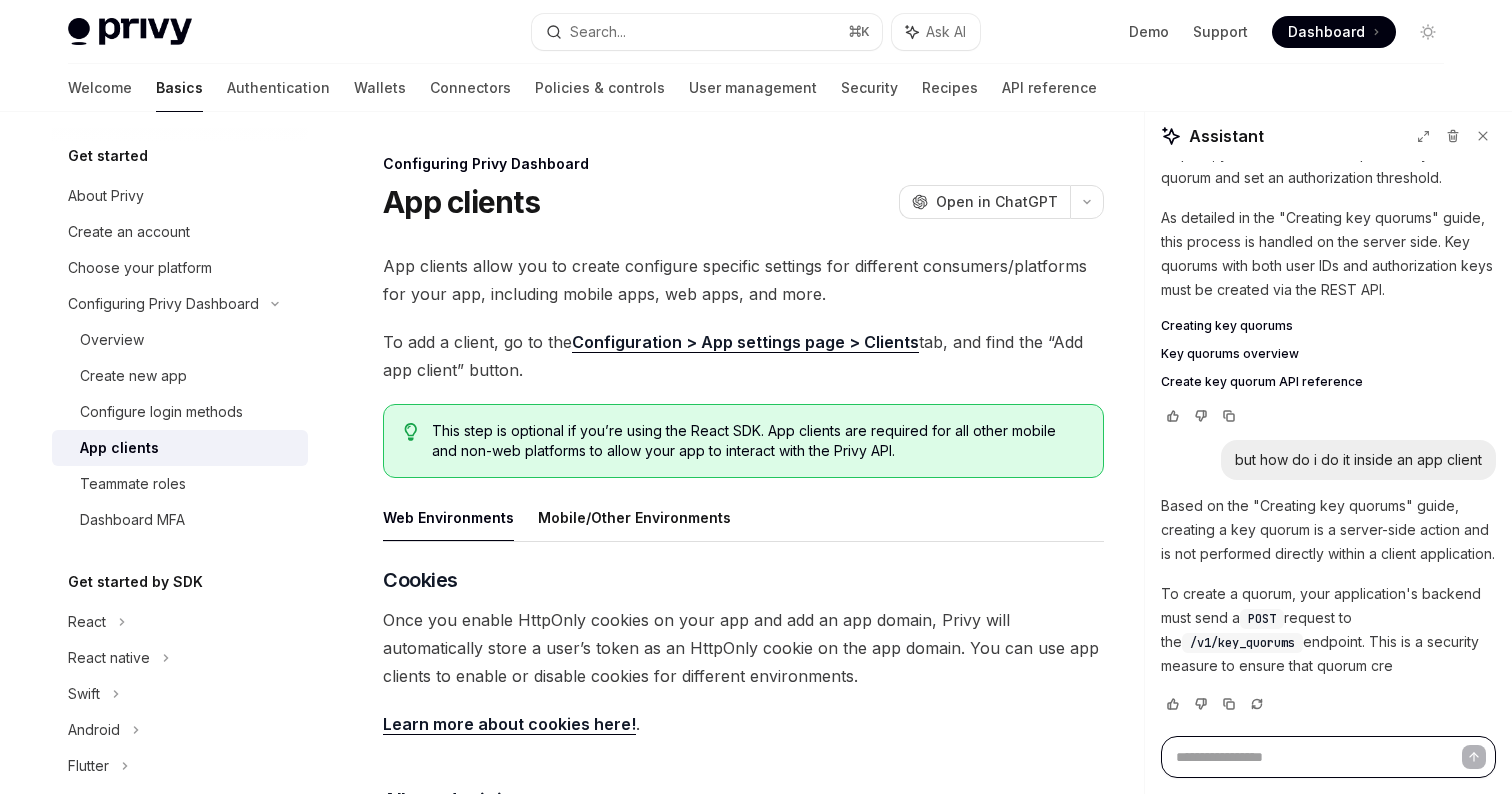 scroll, scrollTop: 229, scrollLeft: 0, axis: vertical 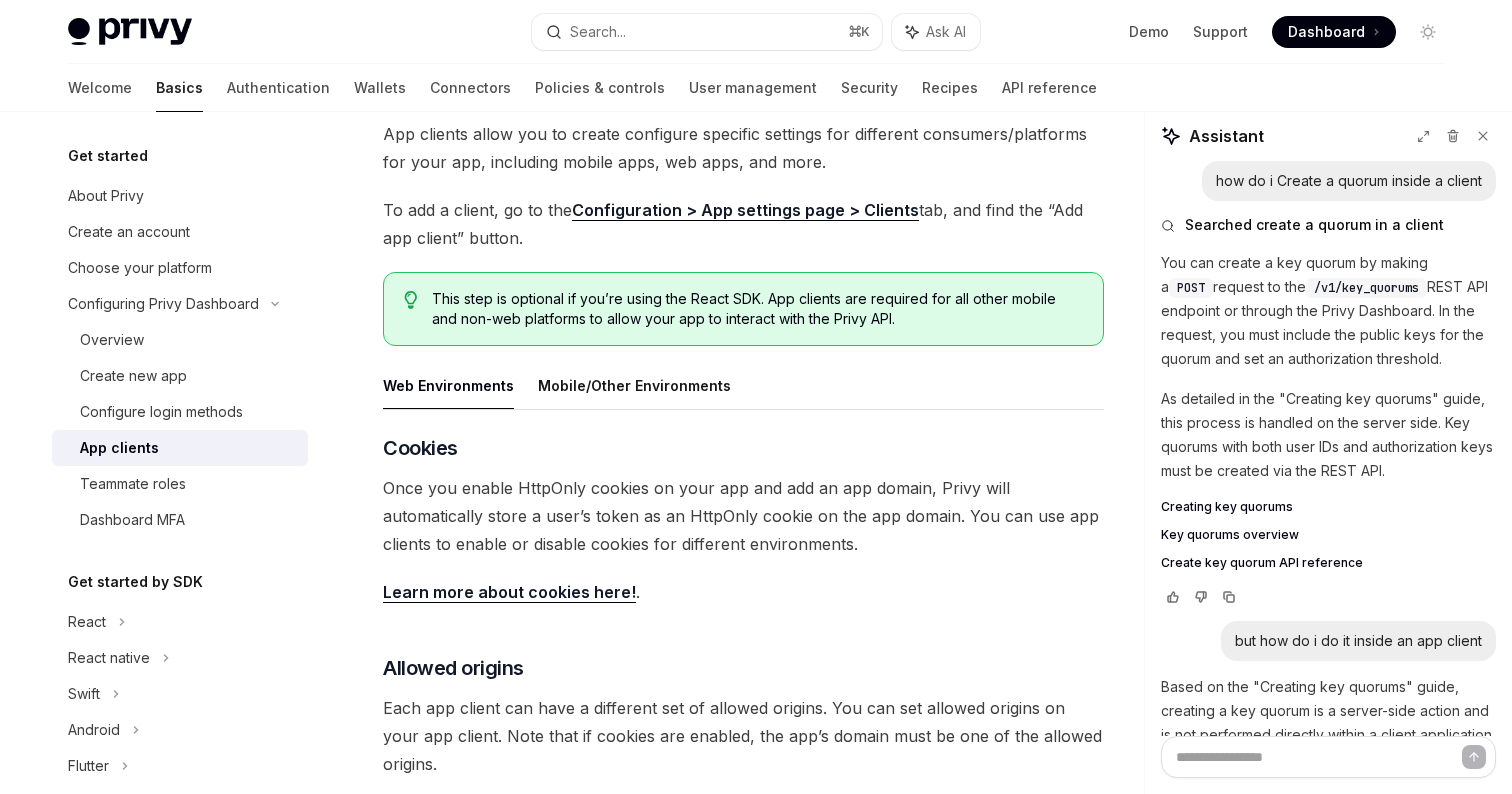 drag, startPoint x: 1391, startPoint y: 669, endPoint x: 1185, endPoint y: 126, distance: 580.76245 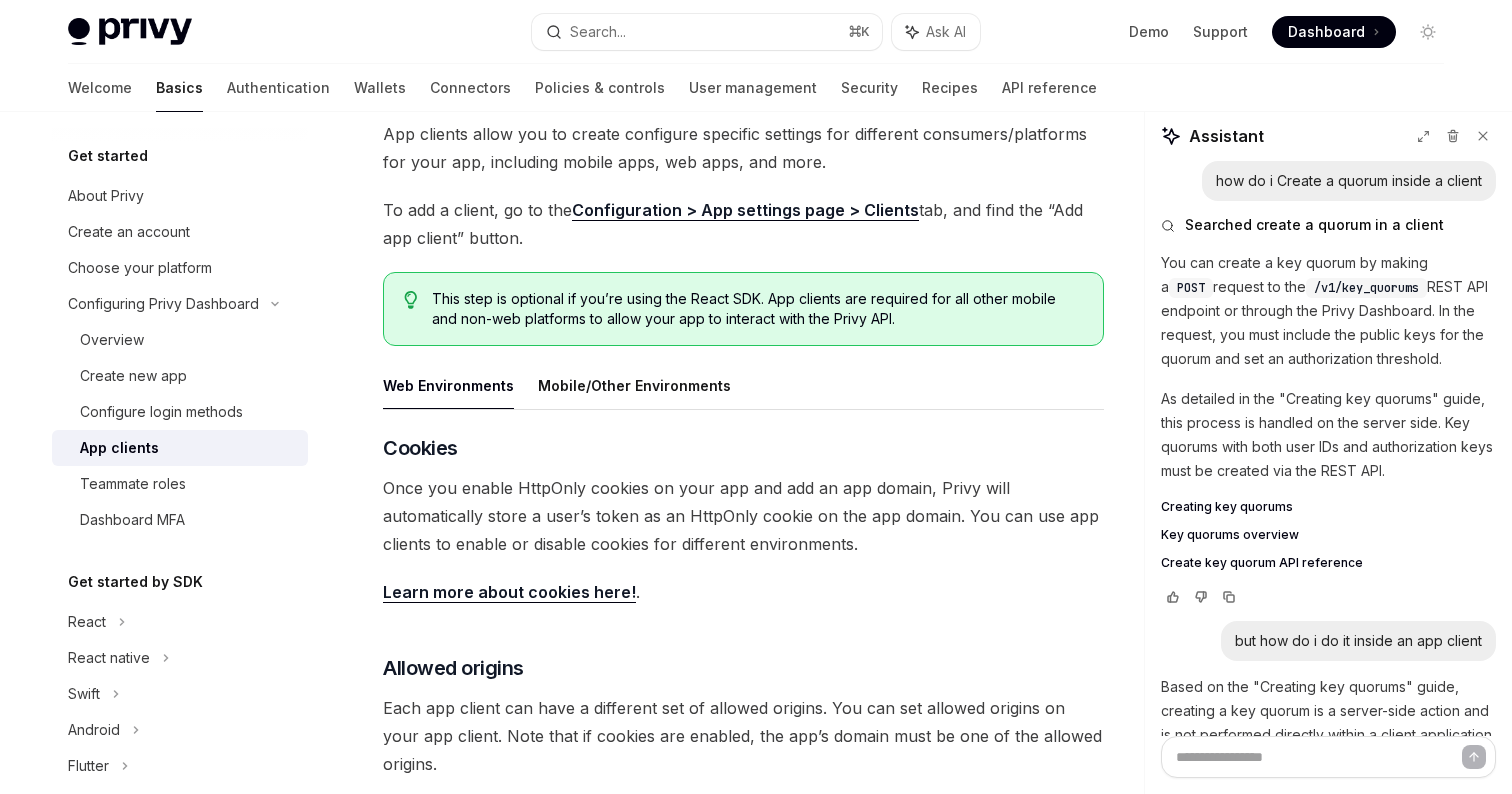scroll, scrollTop: 0, scrollLeft: 0, axis: both 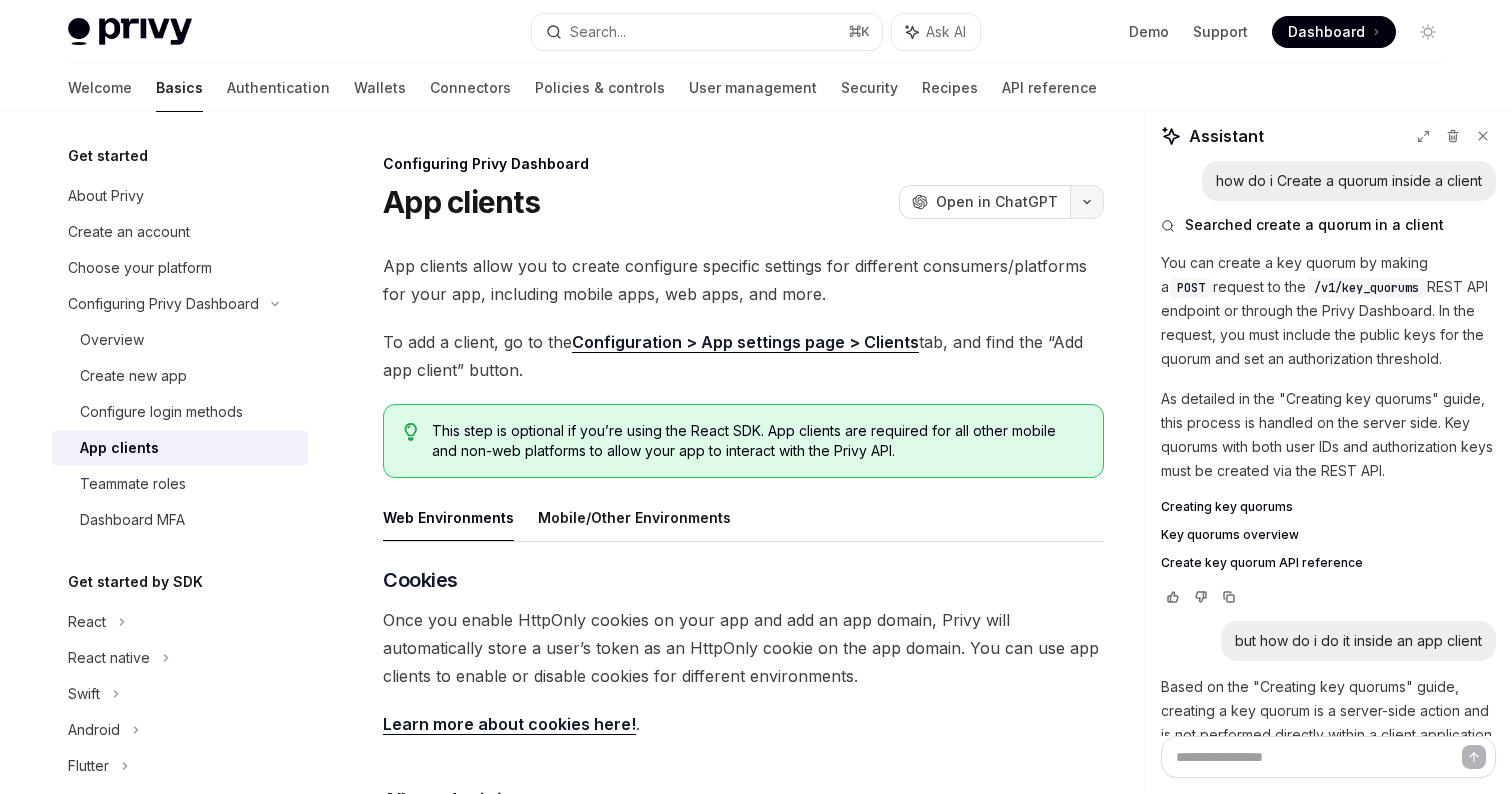 click at bounding box center [1087, 202] 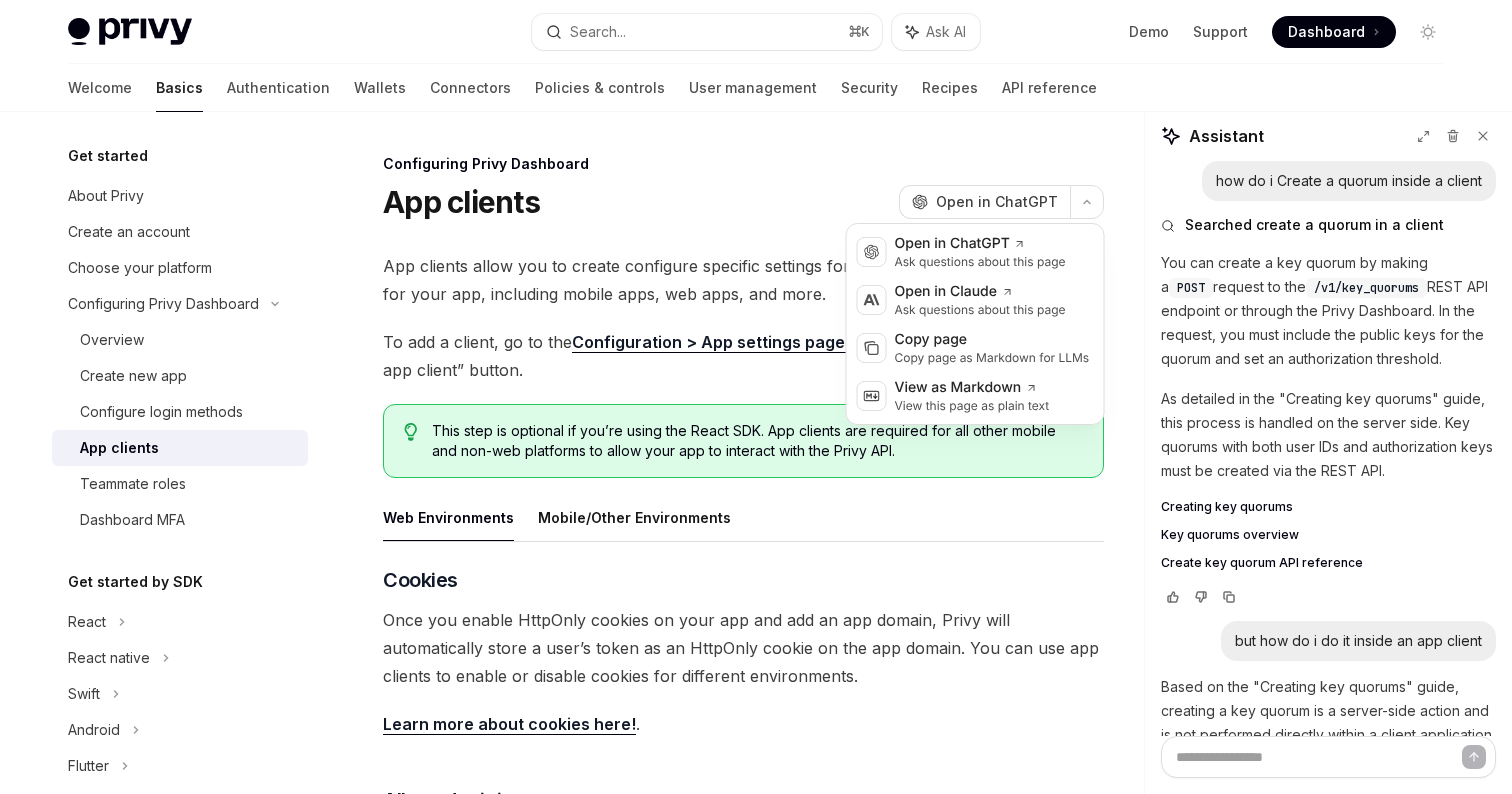 click on "This step is optional if you’re using the React SDK. App clients are required for all other mobile
and non-web platforms to allow your app to interact with the Privy API." at bounding box center [743, 441] 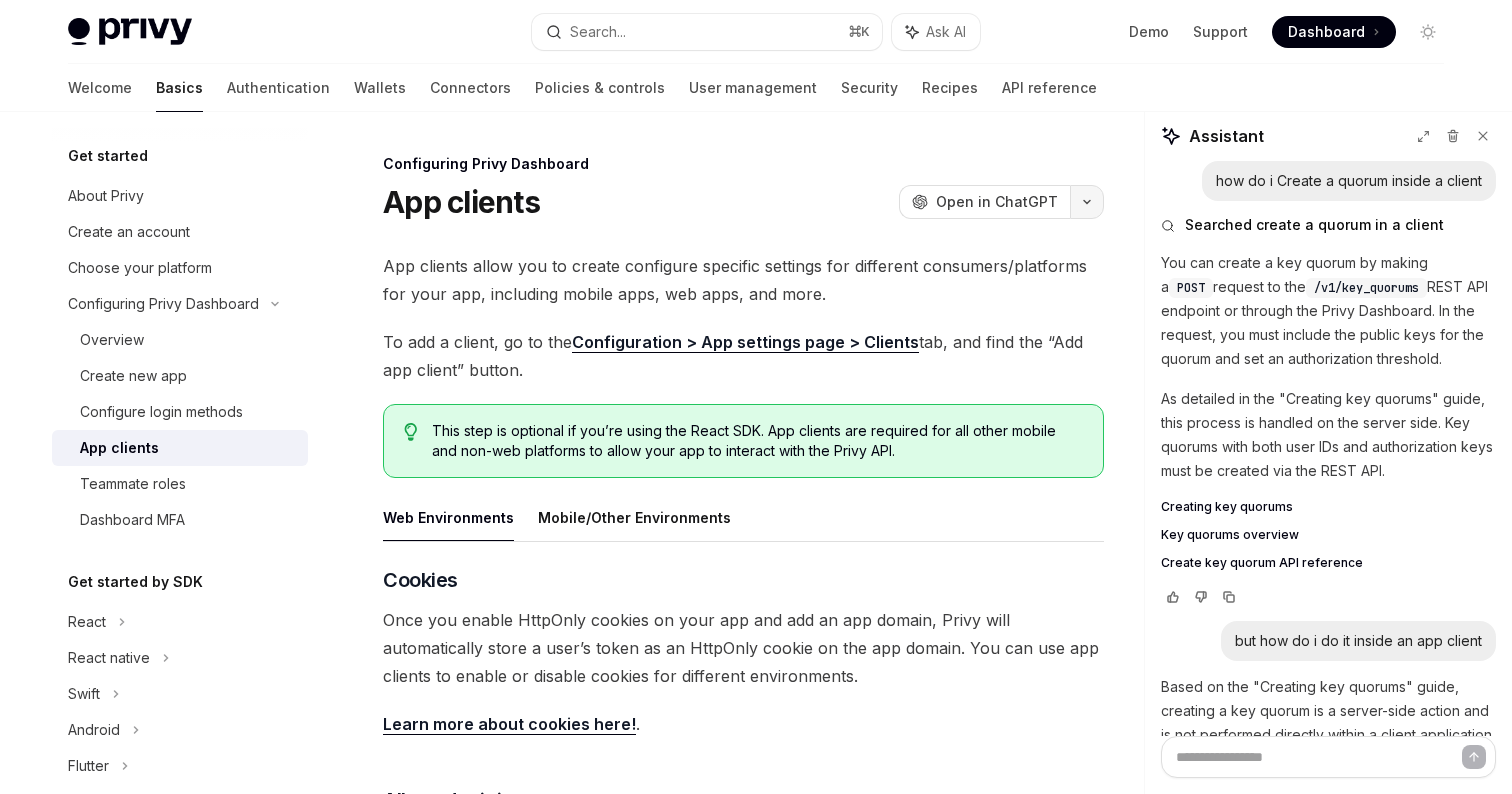 click at bounding box center (1087, 202) 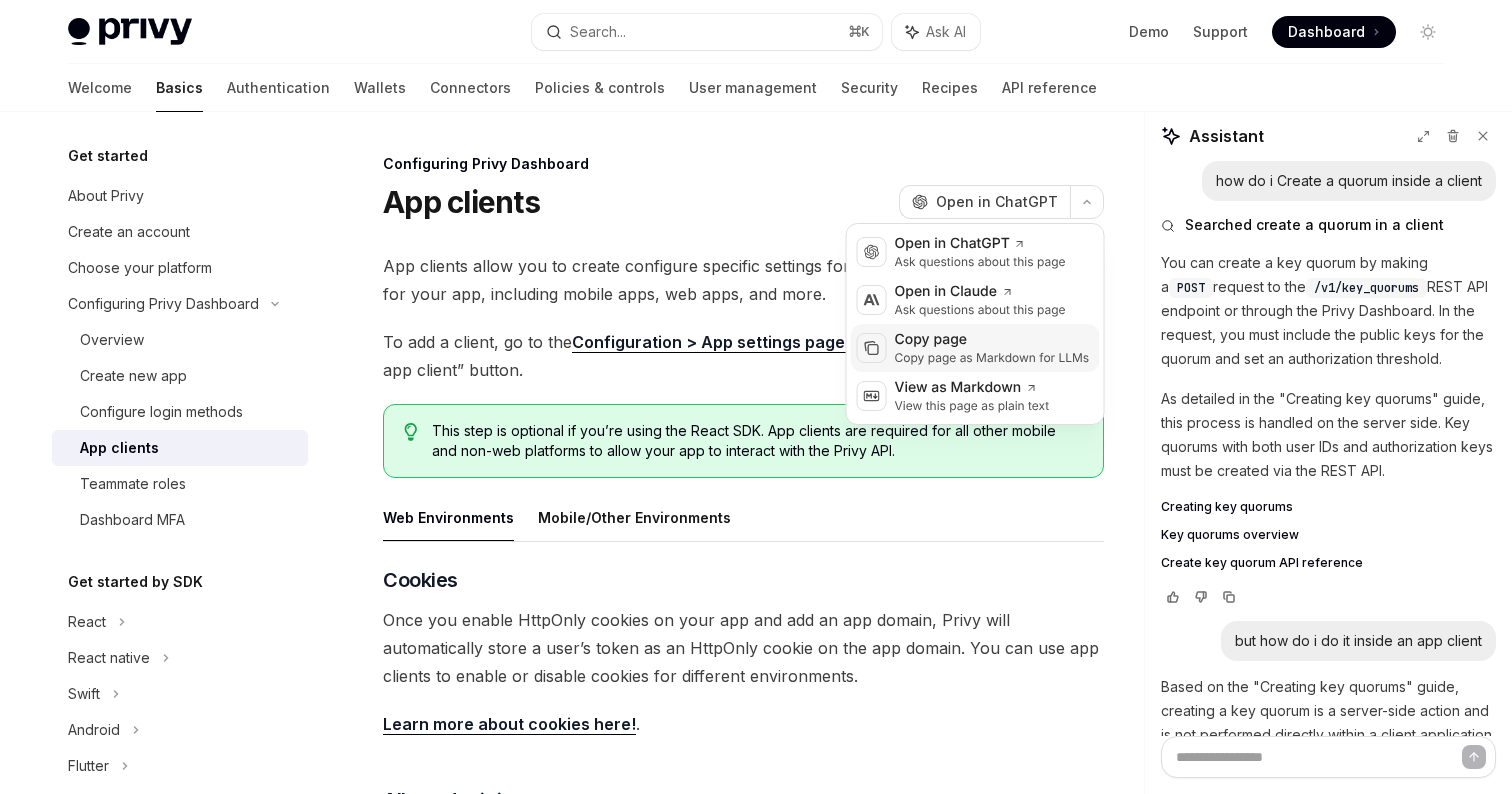click on "Copy page" at bounding box center (992, 340) 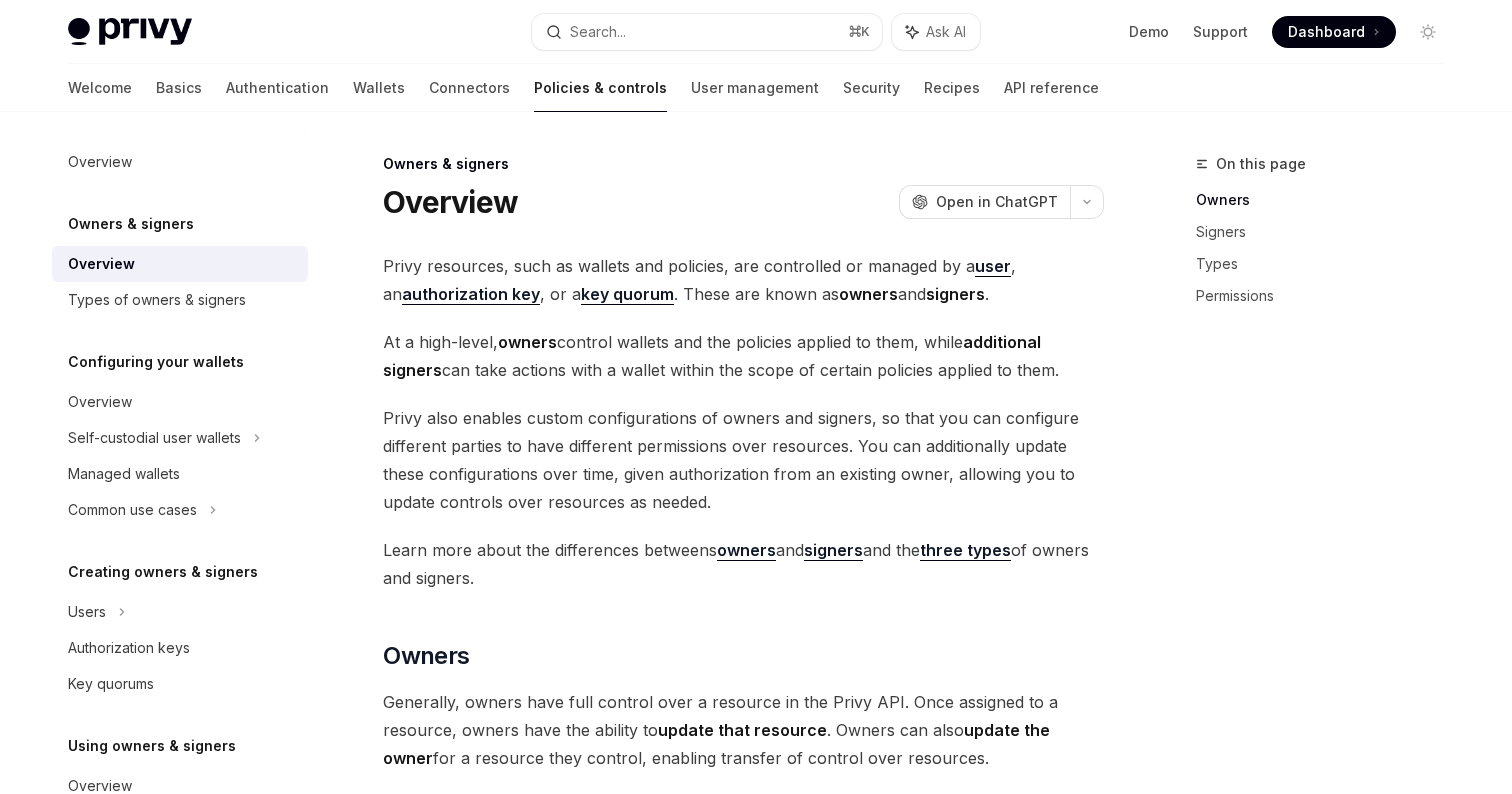 scroll, scrollTop: 22, scrollLeft: 0, axis: vertical 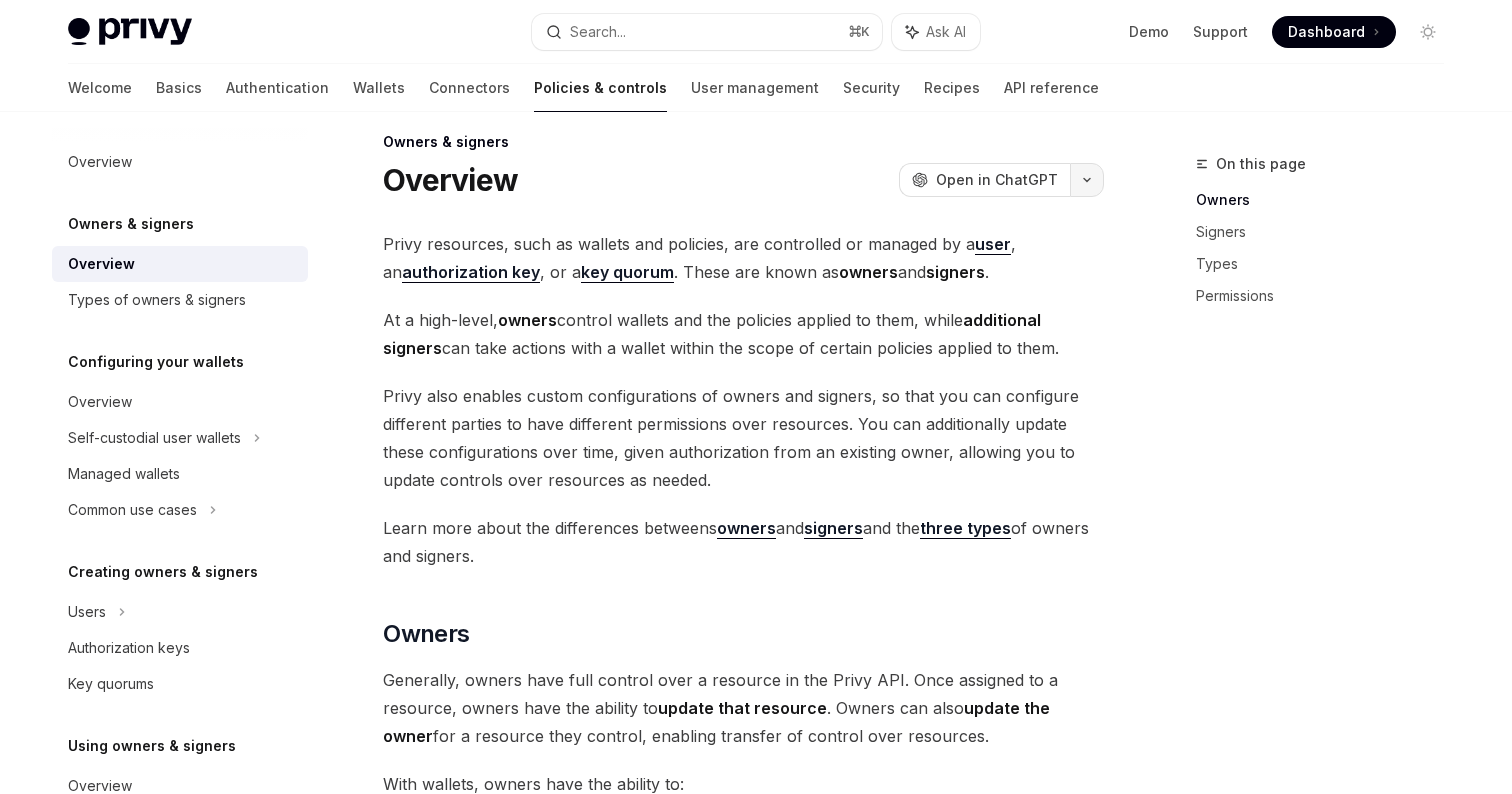 click at bounding box center (1087, 180) 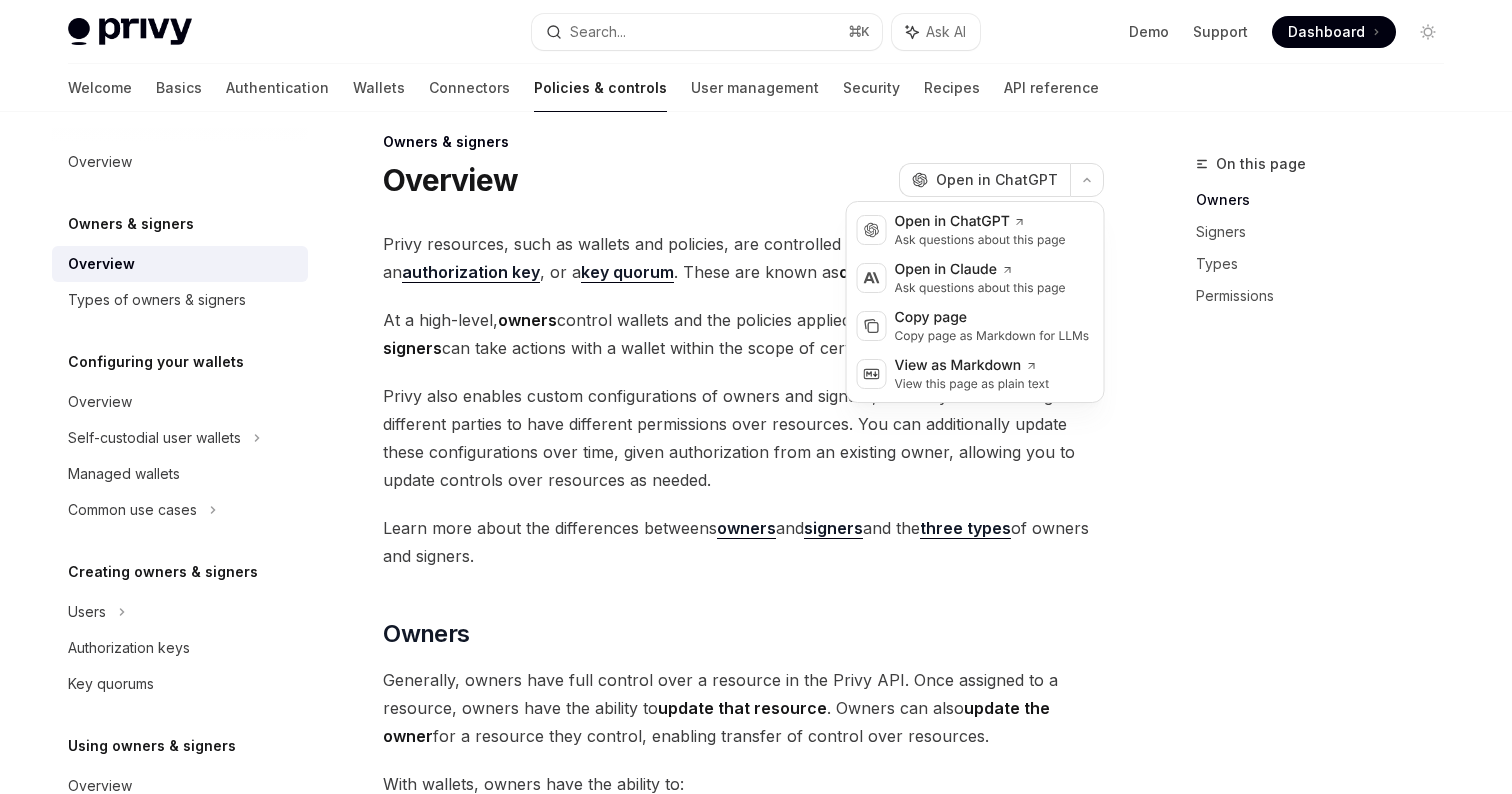 click on "authorization key" at bounding box center (471, 272) 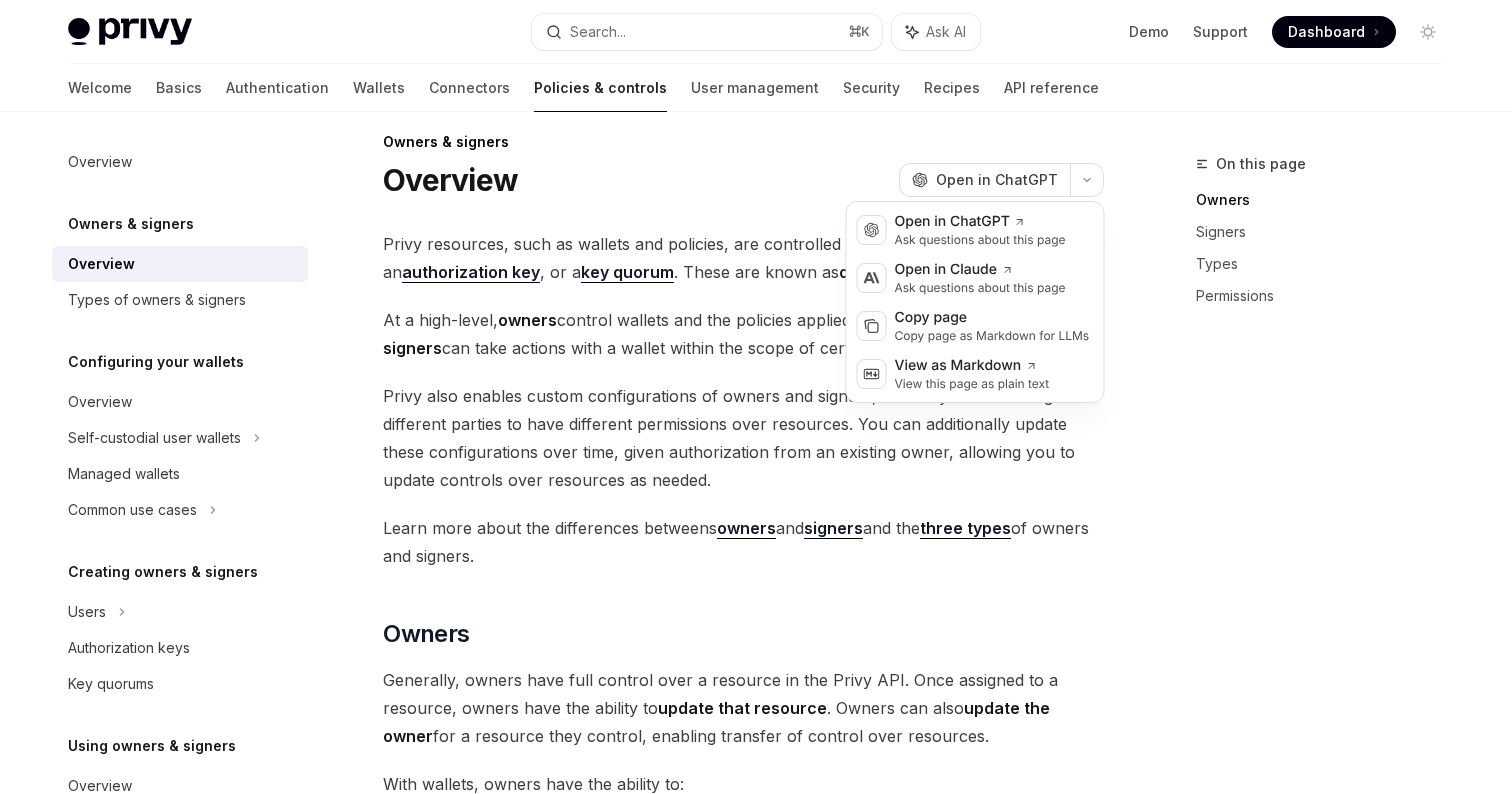 type on "*" 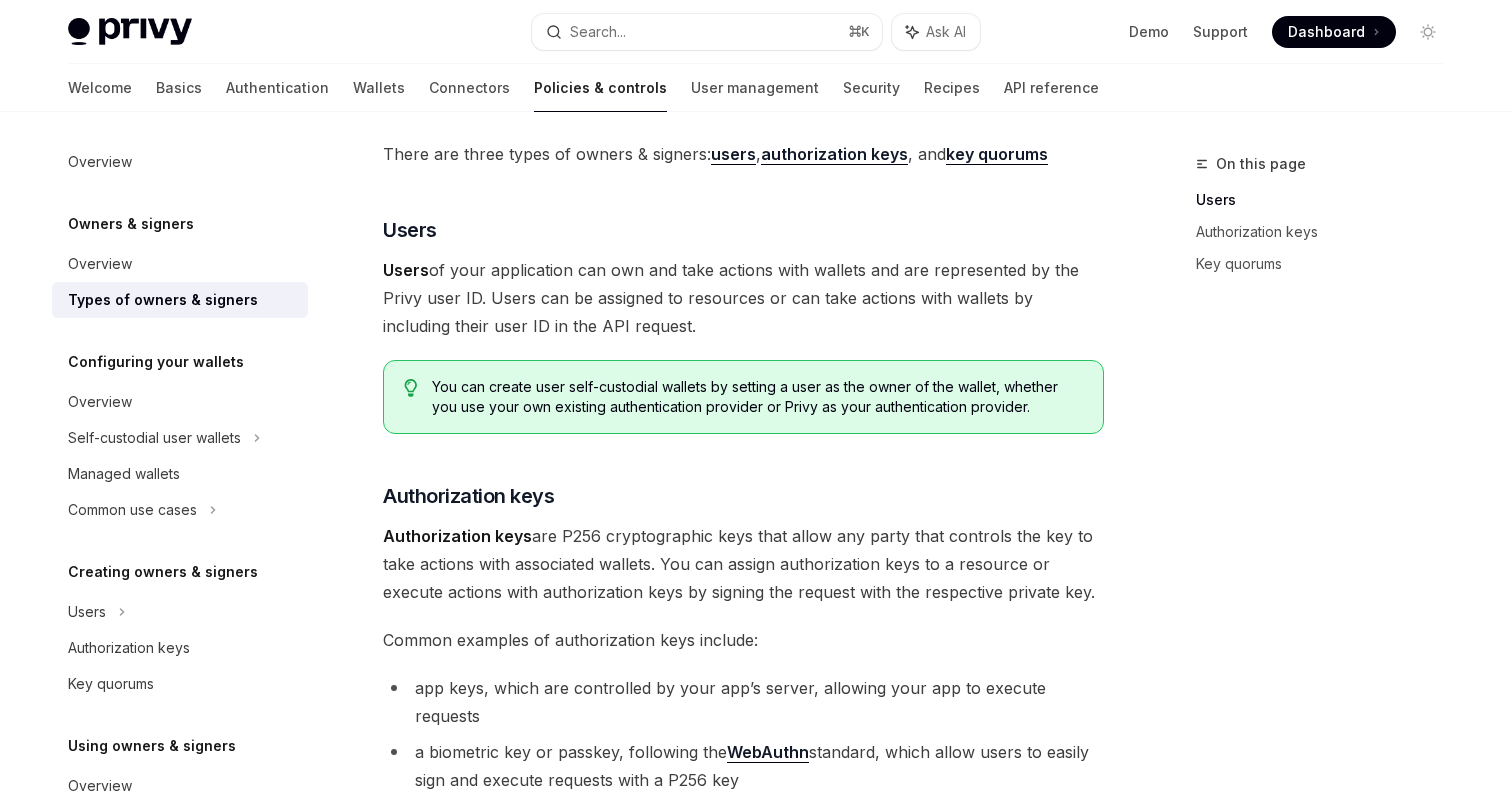 click on "authorization keys" at bounding box center [834, 154] 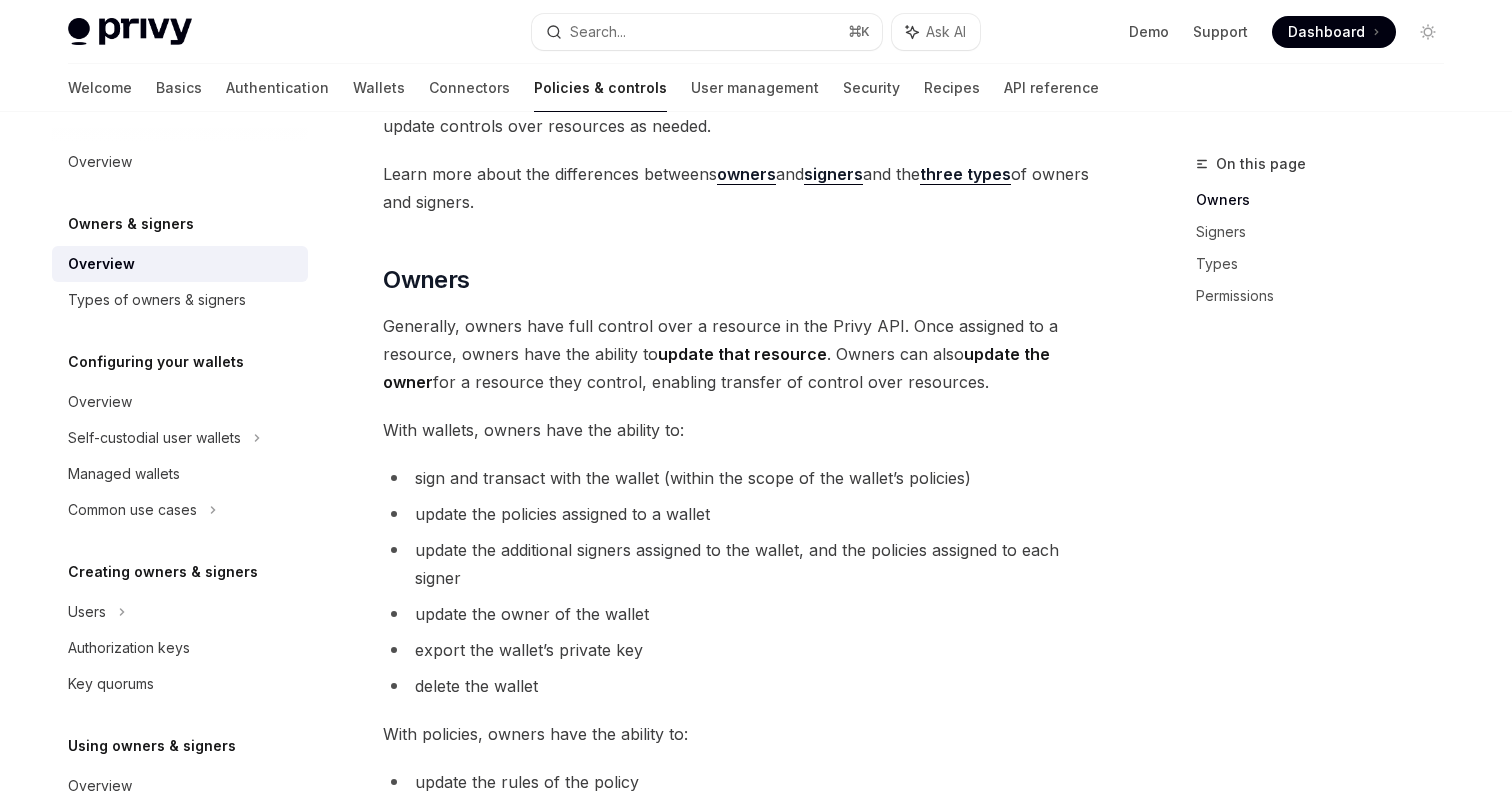 scroll, scrollTop: 384, scrollLeft: 0, axis: vertical 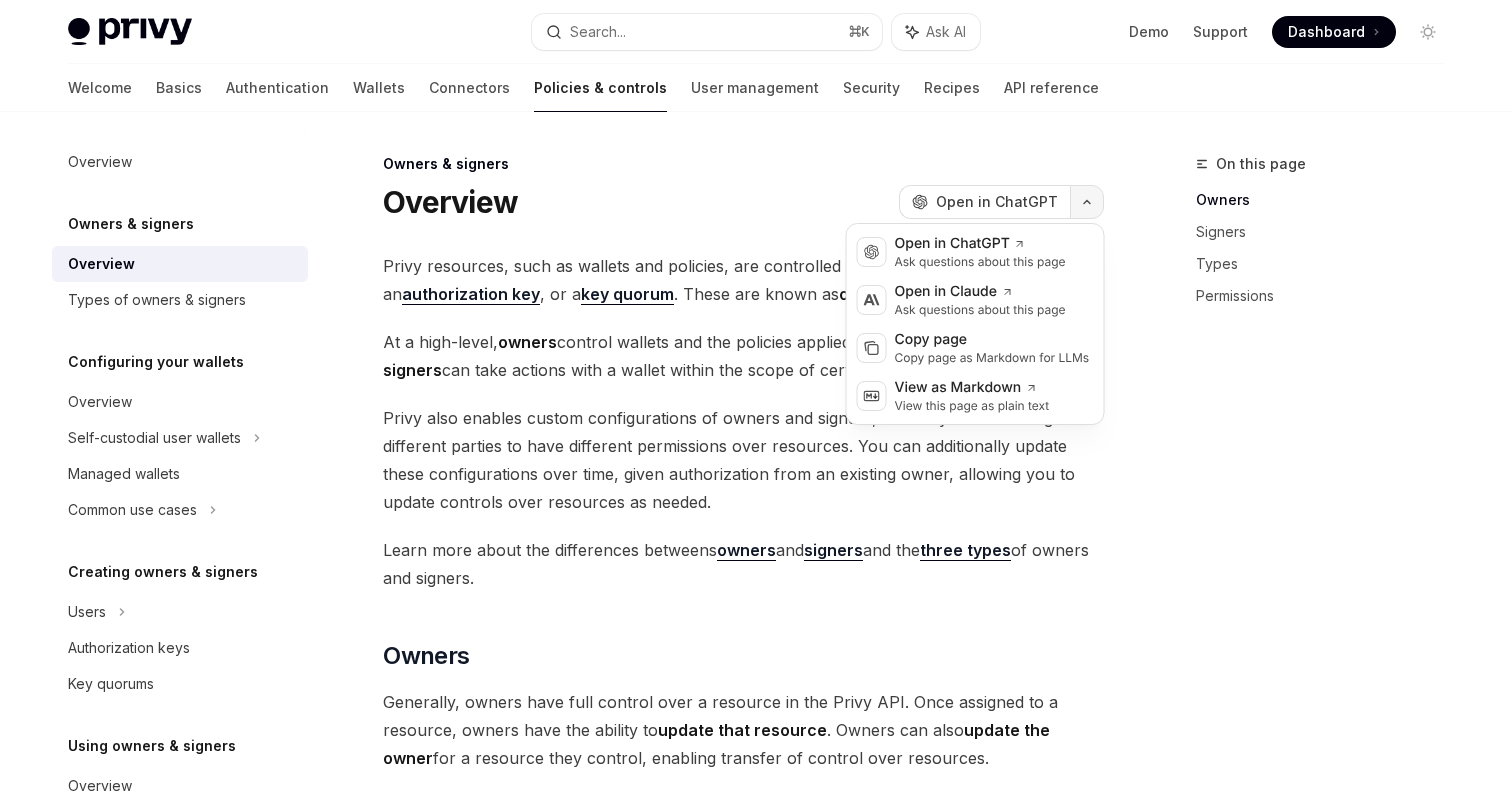 click at bounding box center [1087, 202] 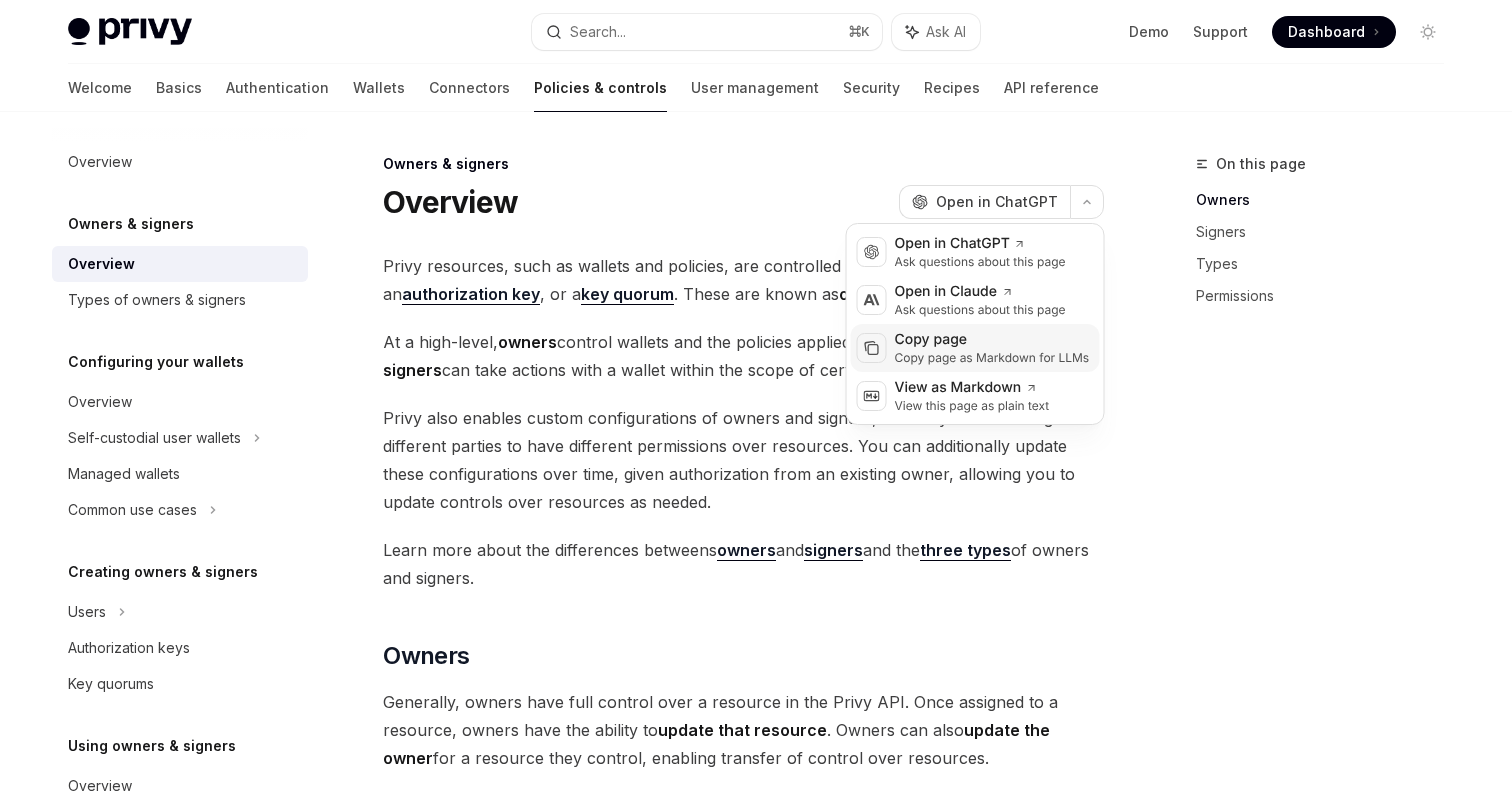 click on "Copy page as Markdown for LLMs" at bounding box center (992, 358) 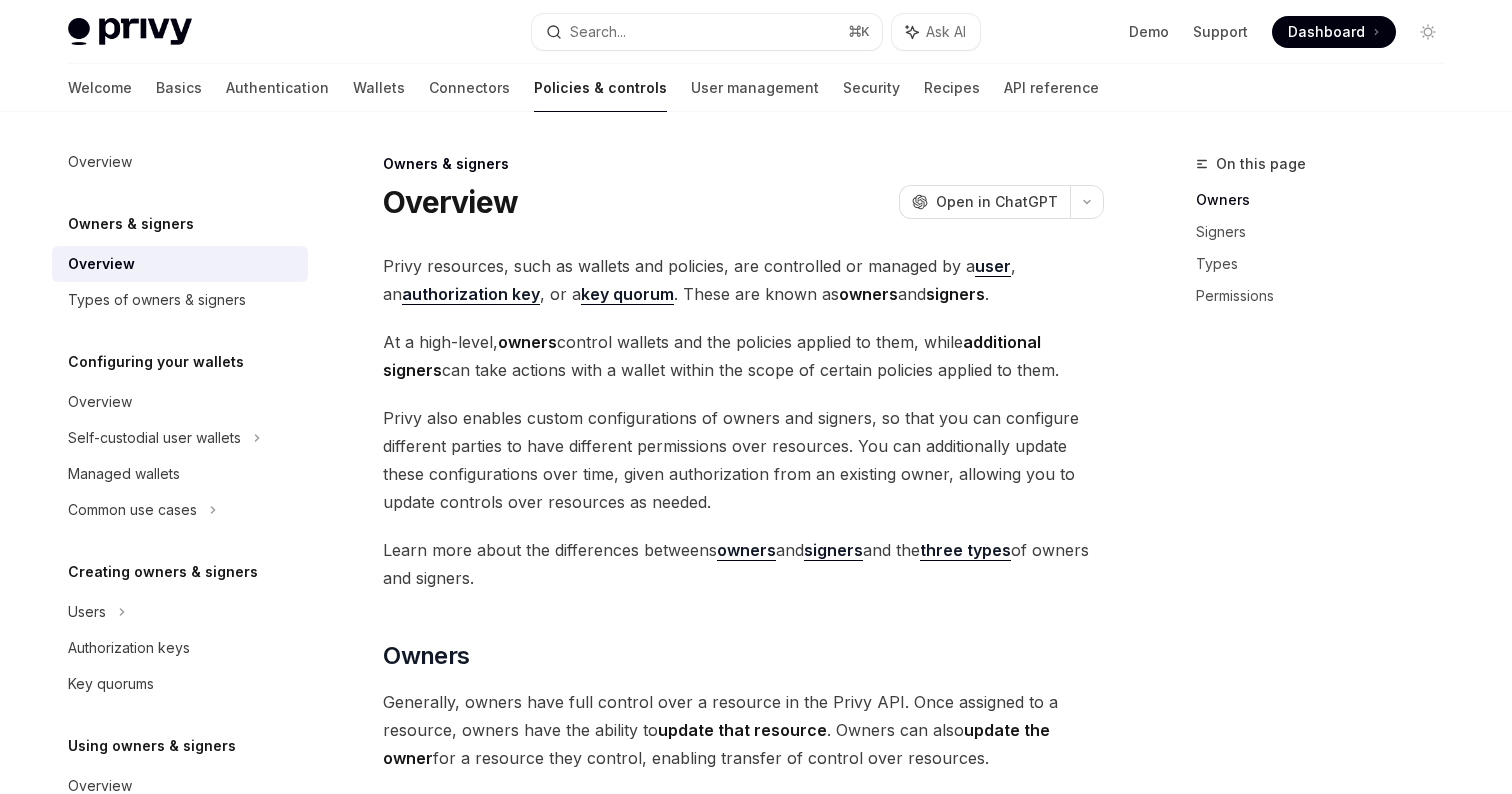 click on "key quorum" at bounding box center (627, 294) 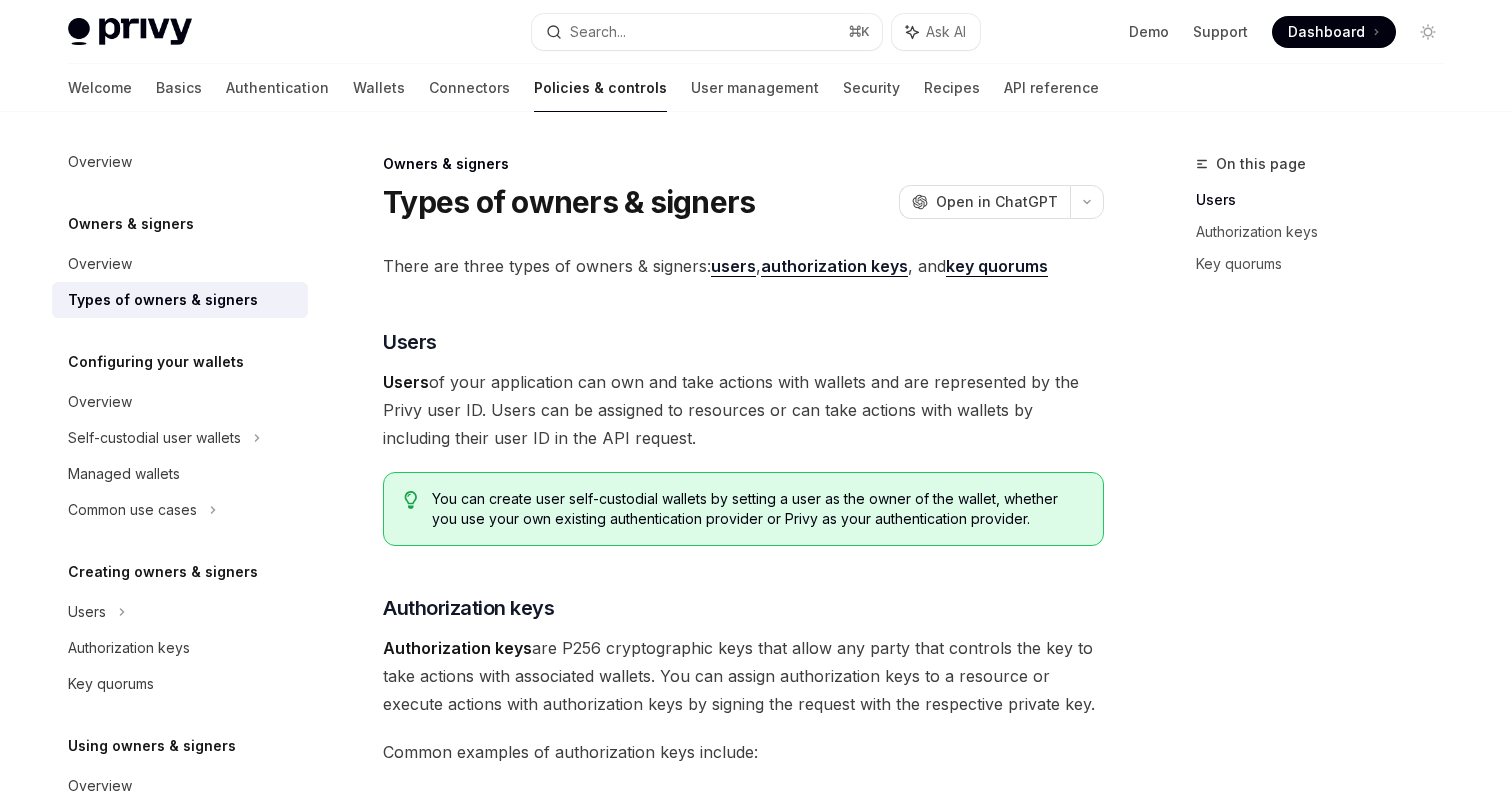 scroll, scrollTop: 112, scrollLeft: 0, axis: vertical 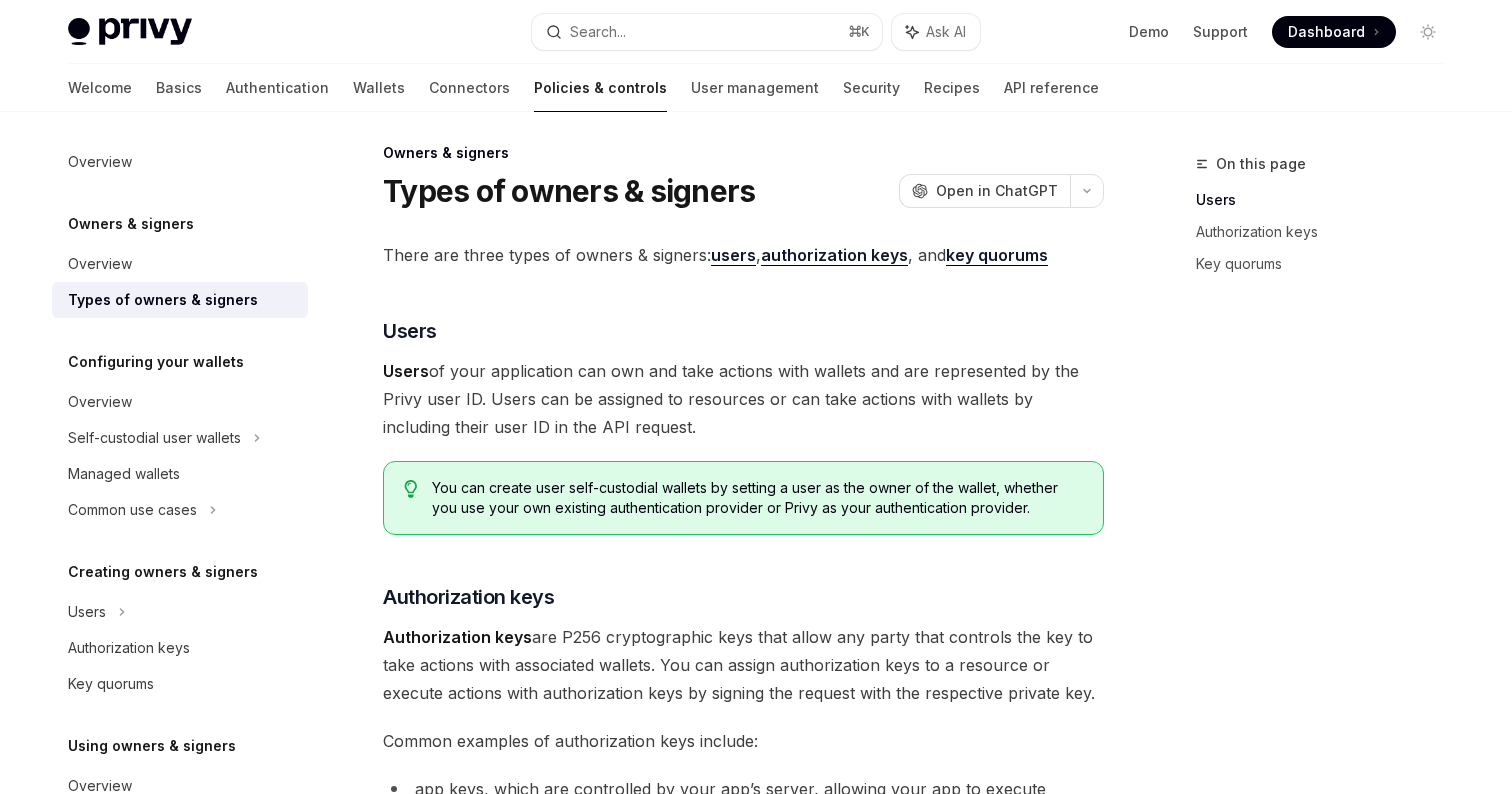 click on "key quorums" at bounding box center (997, 255) 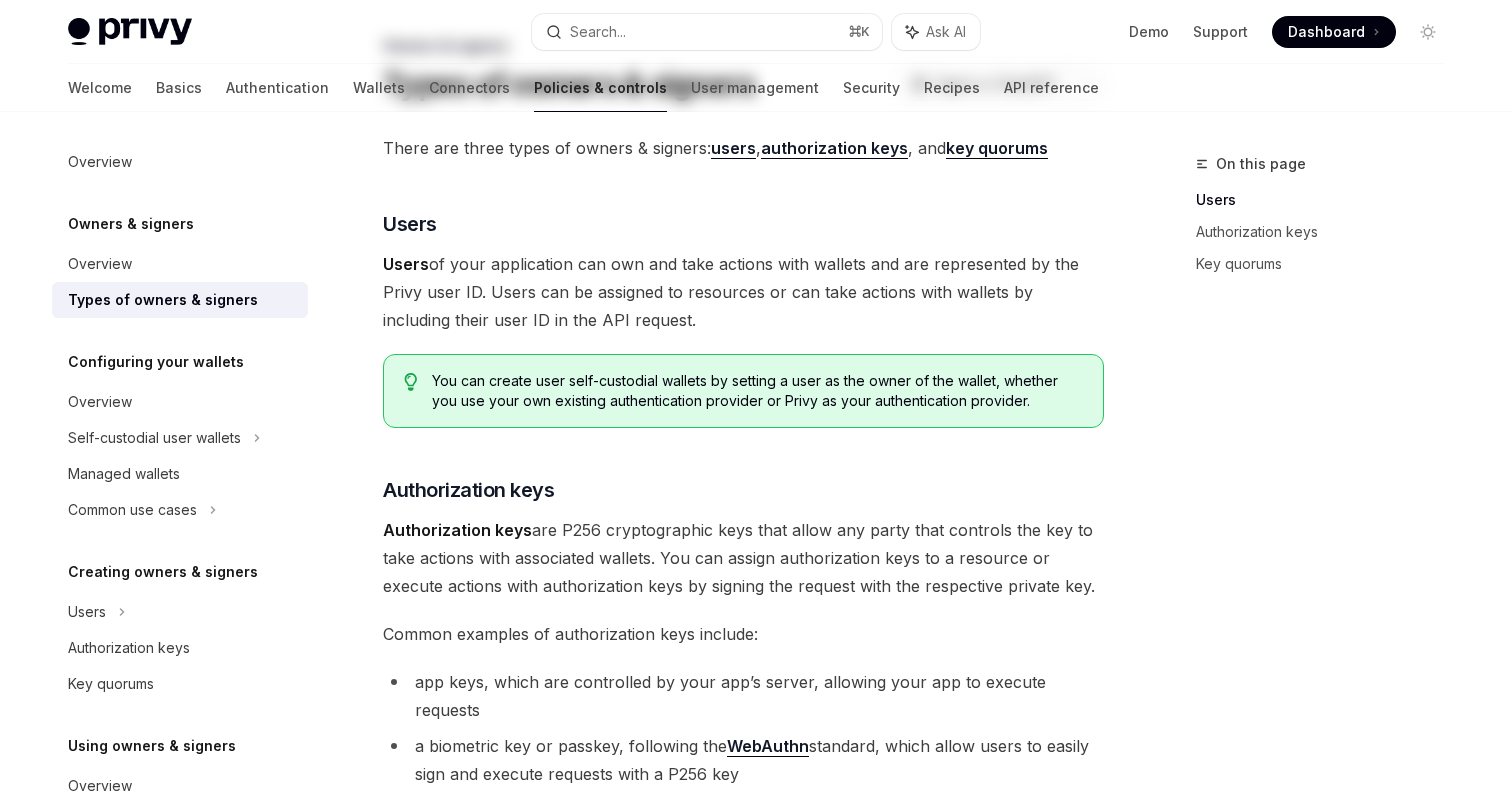 scroll, scrollTop: 0, scrollLeft: 0, axis: both 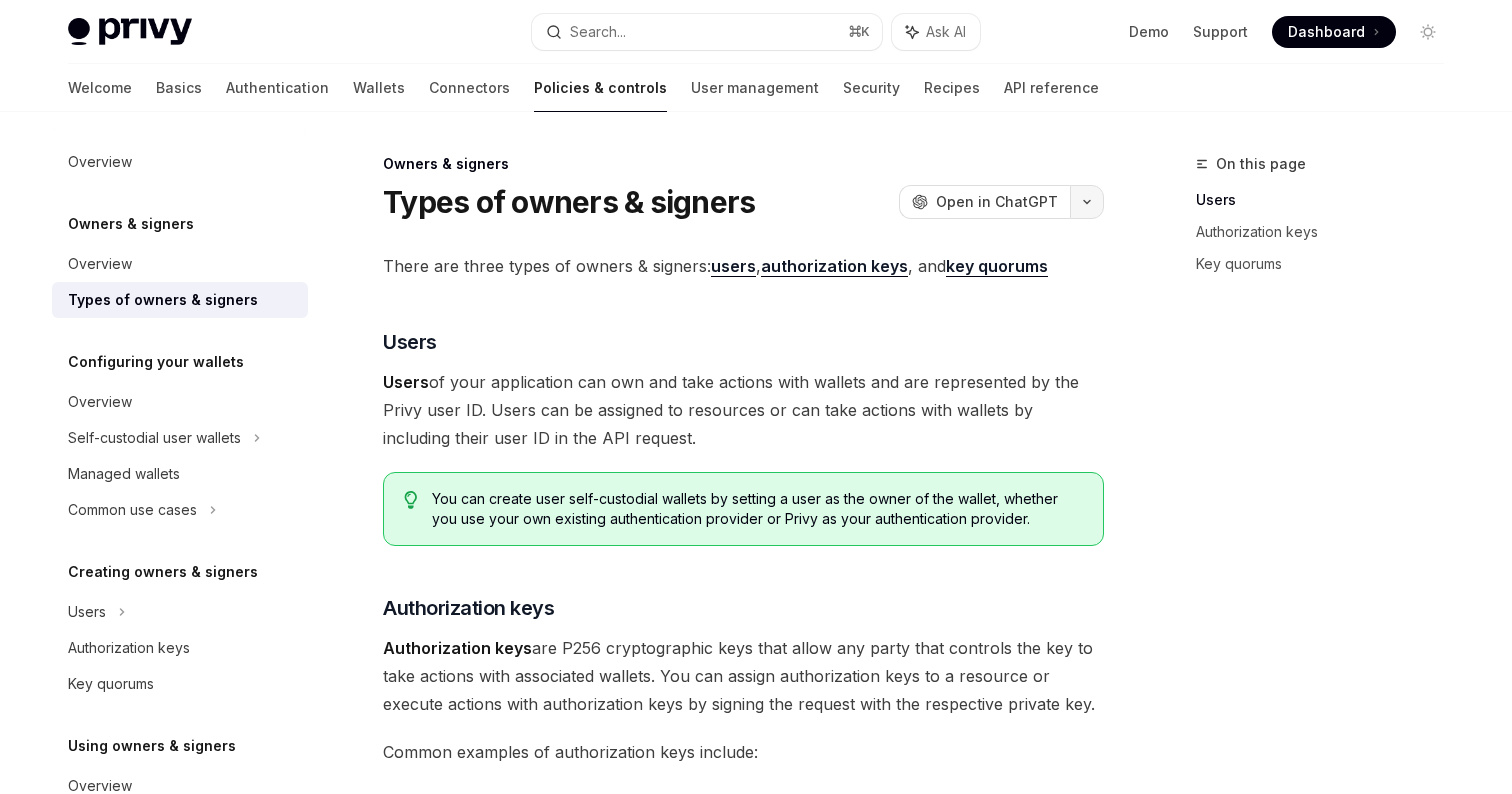 click 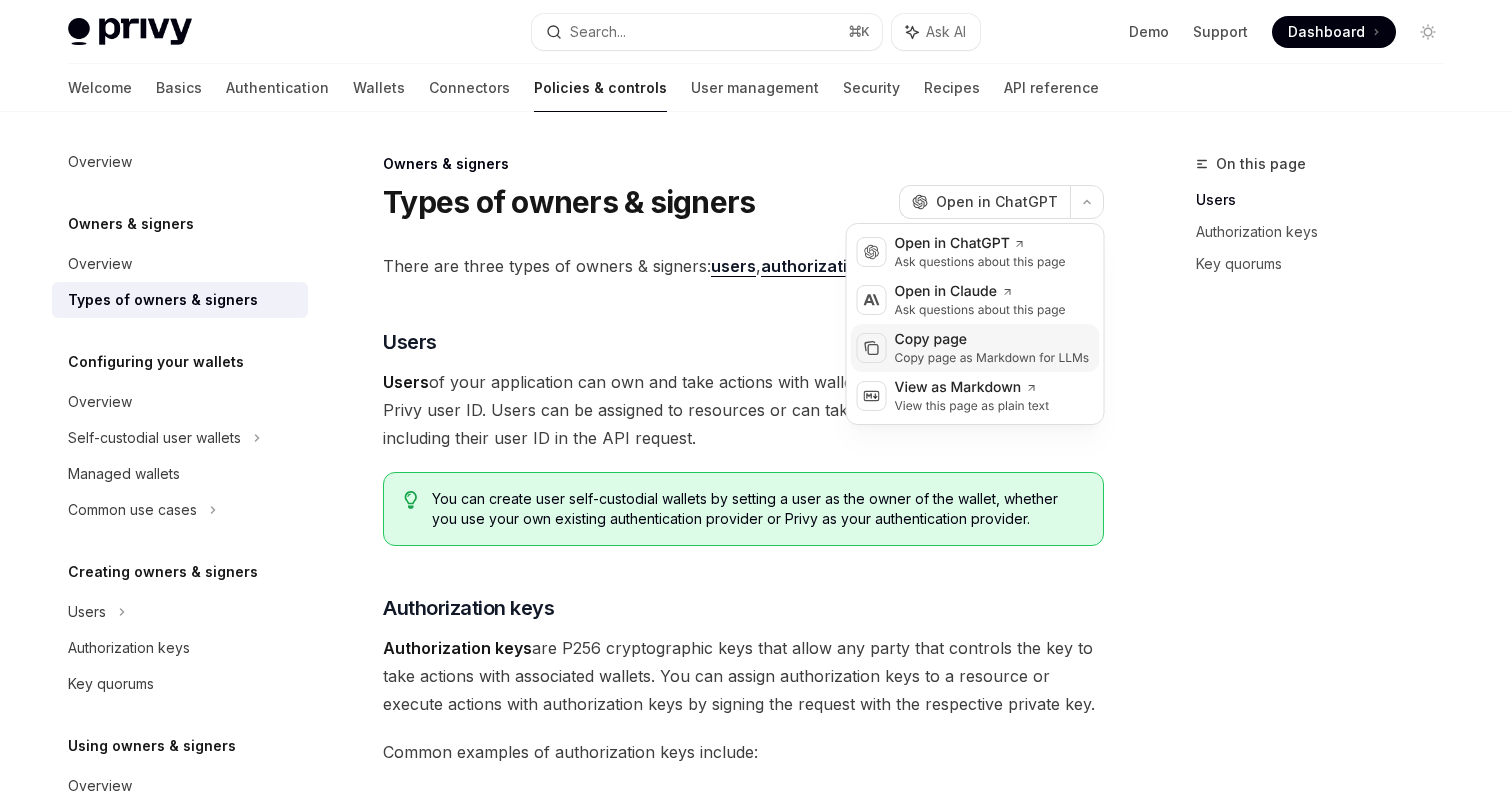 click on "Copy page as Markdown for LLMs" at bounding box center [992, 358] 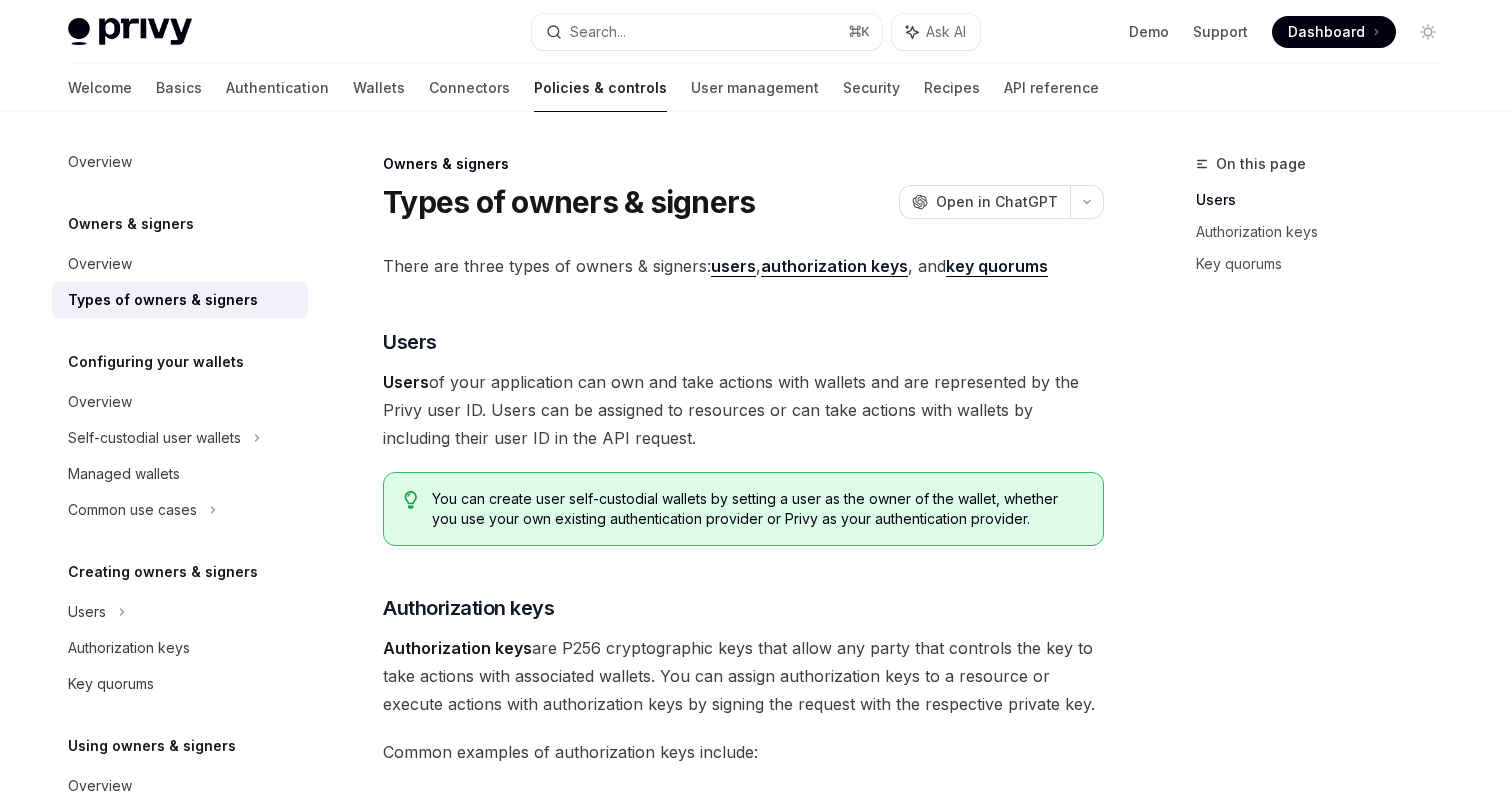 scroll, scrollTop: 0, scrollLeft: 0, axis: both 